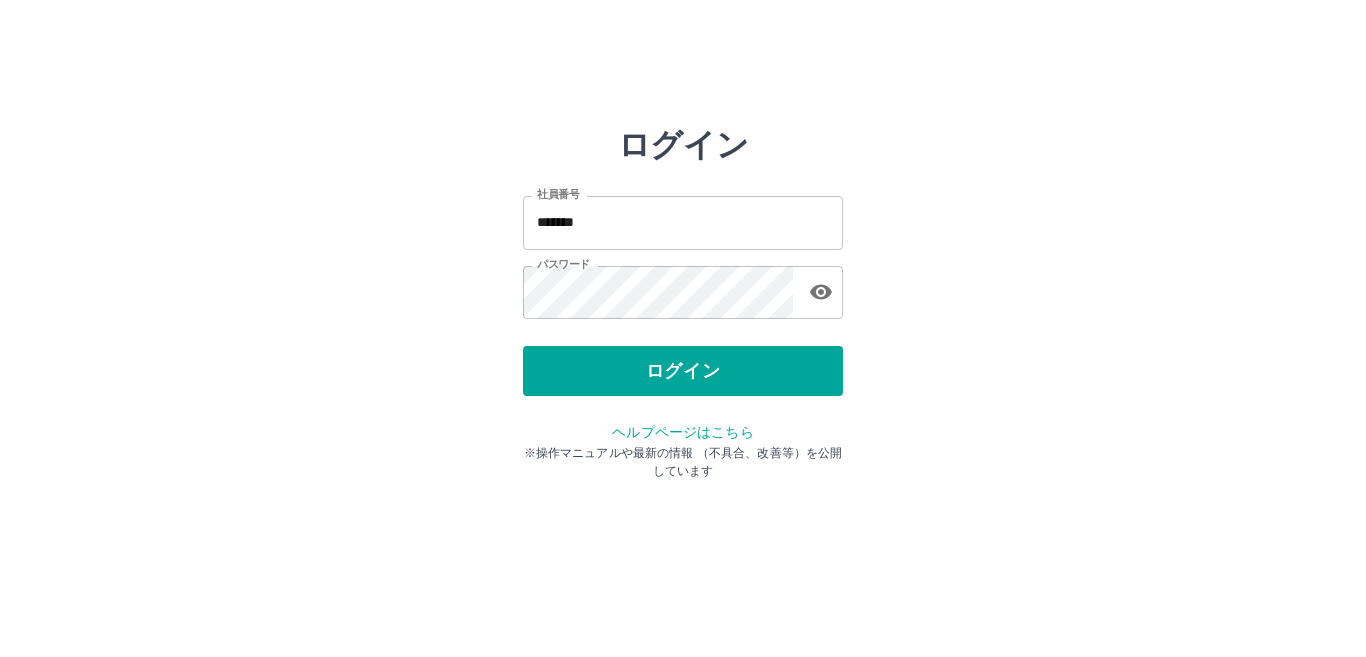 scroll, scrollTop: 0, scrollLeft: 0, axis: both 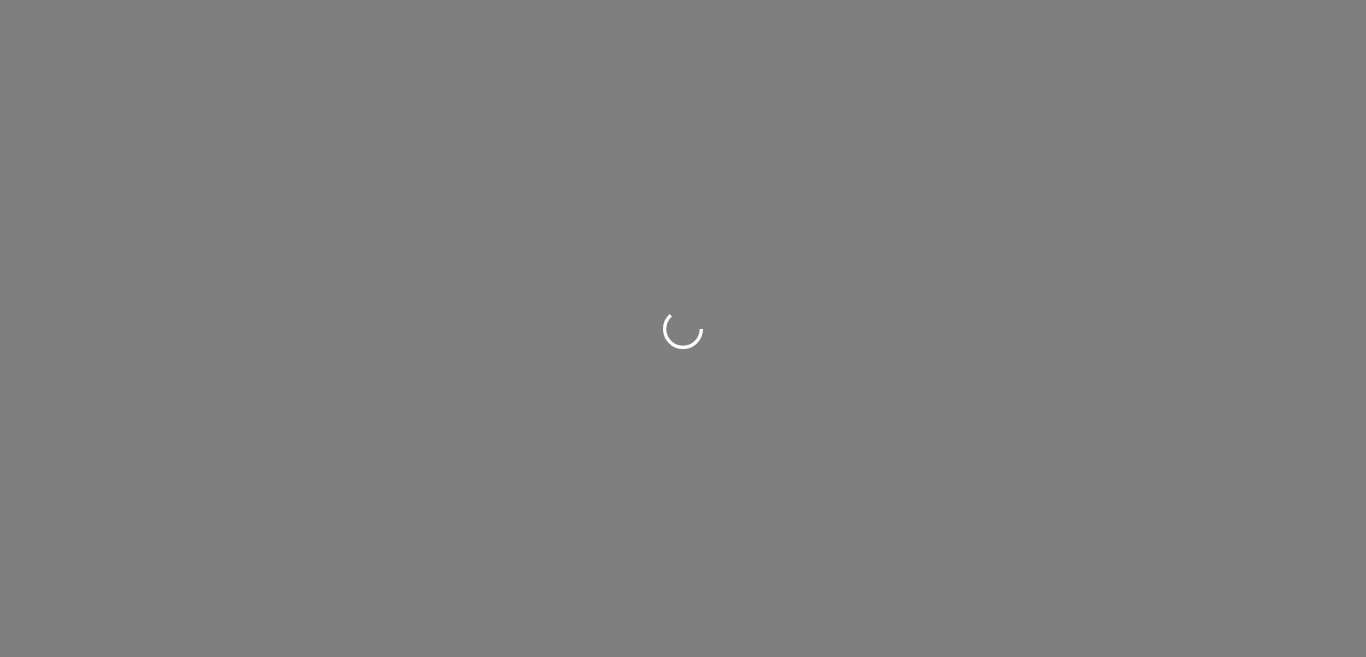 click 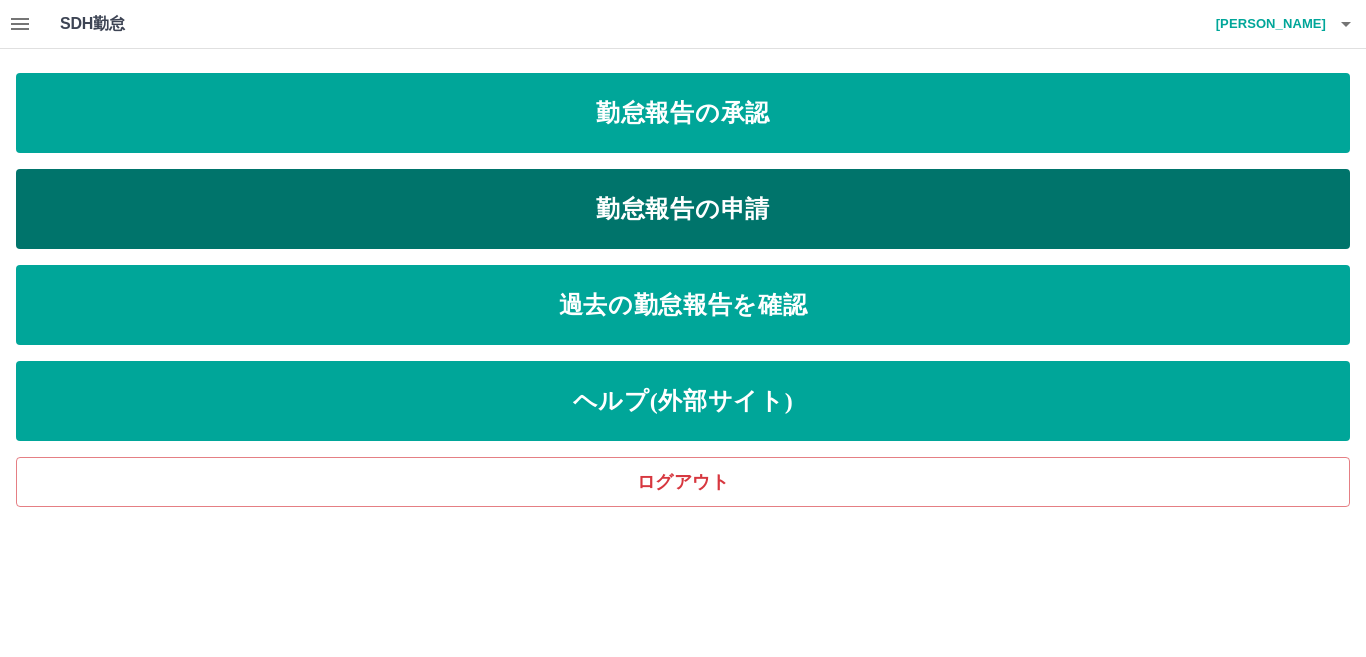 click on "勤怠報告の申請" at bounding box center (683, 209) 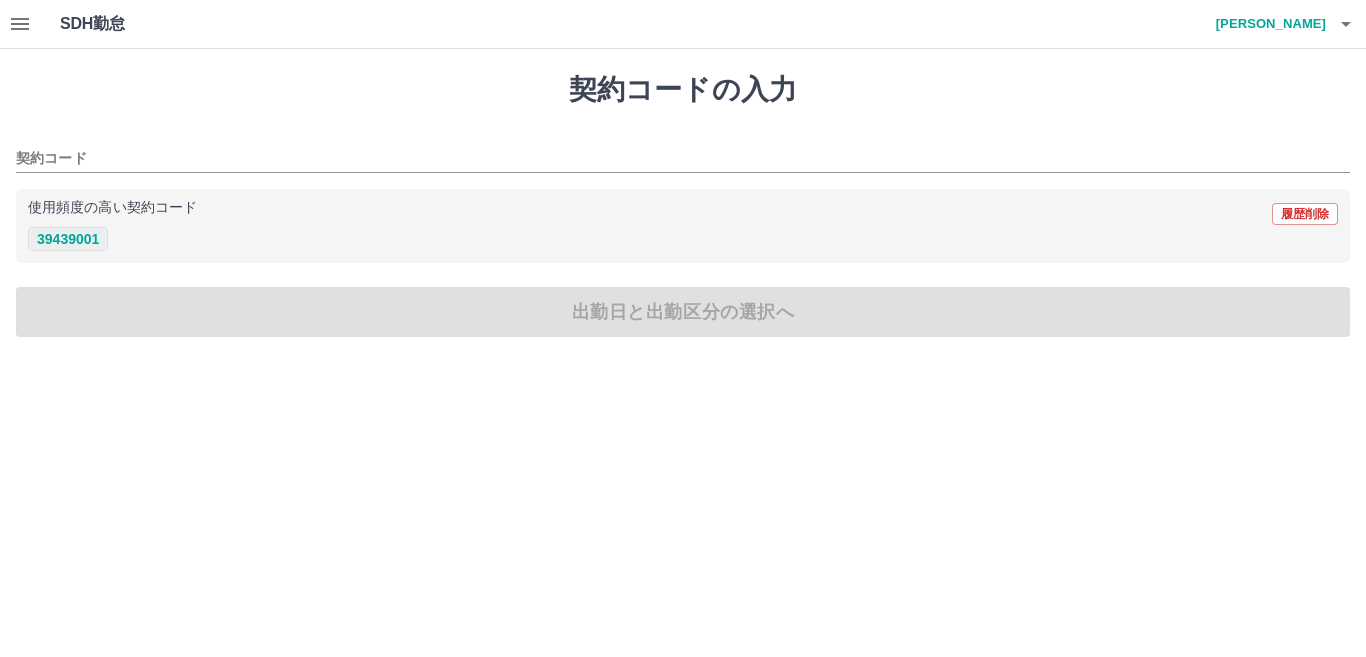 click on "39439001" at bounding box center (68, 239) 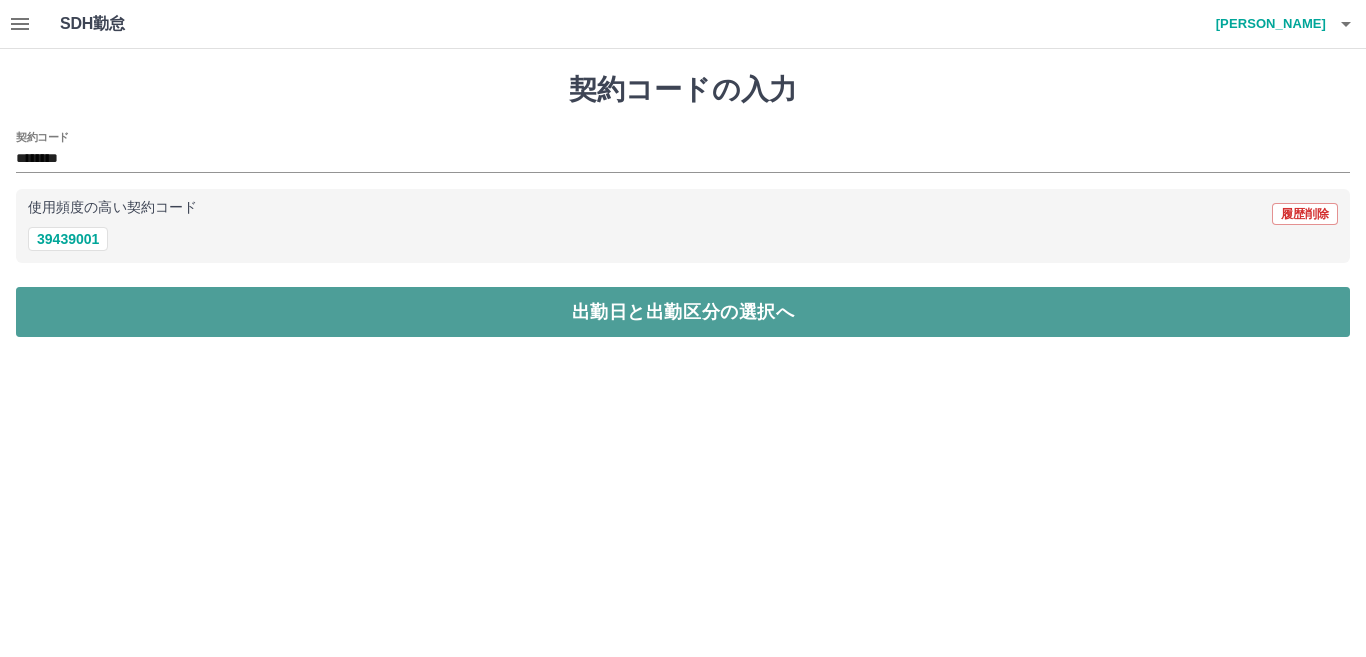 click on "出勤日と出勤区分の選択へ" at bounding box center [683, 312] 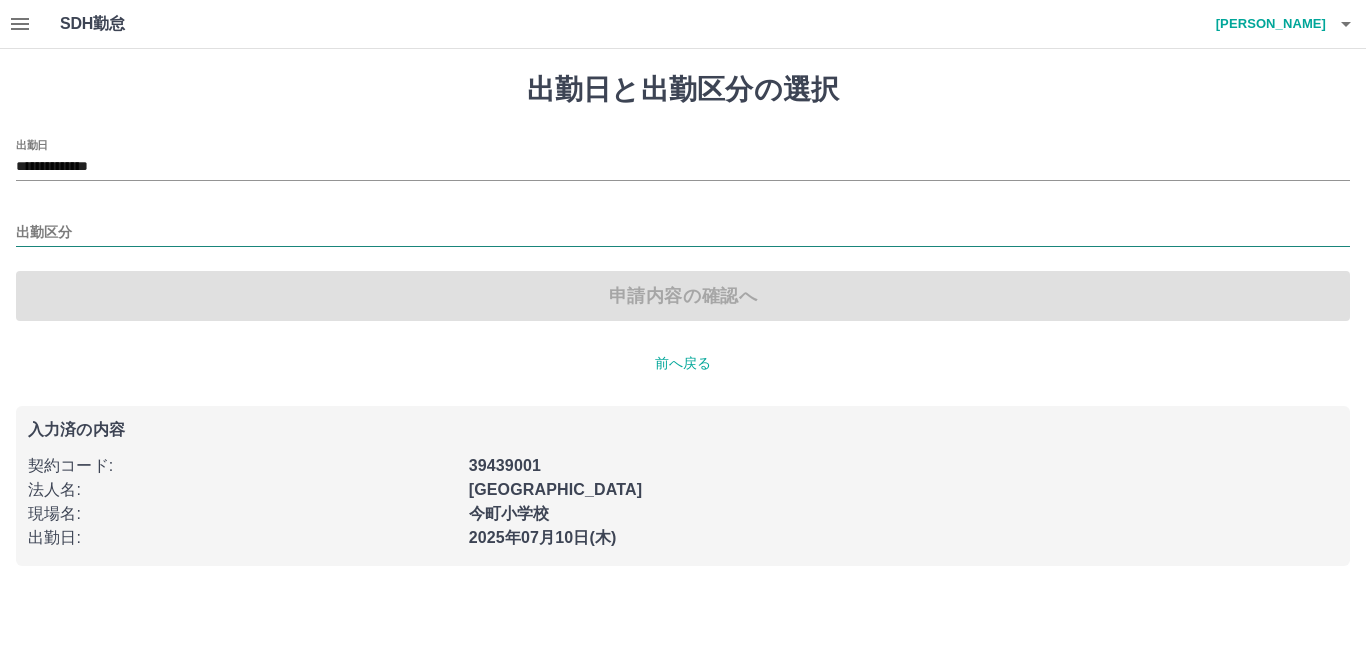 click on "出勤区分" at bounding box center [683, 233] 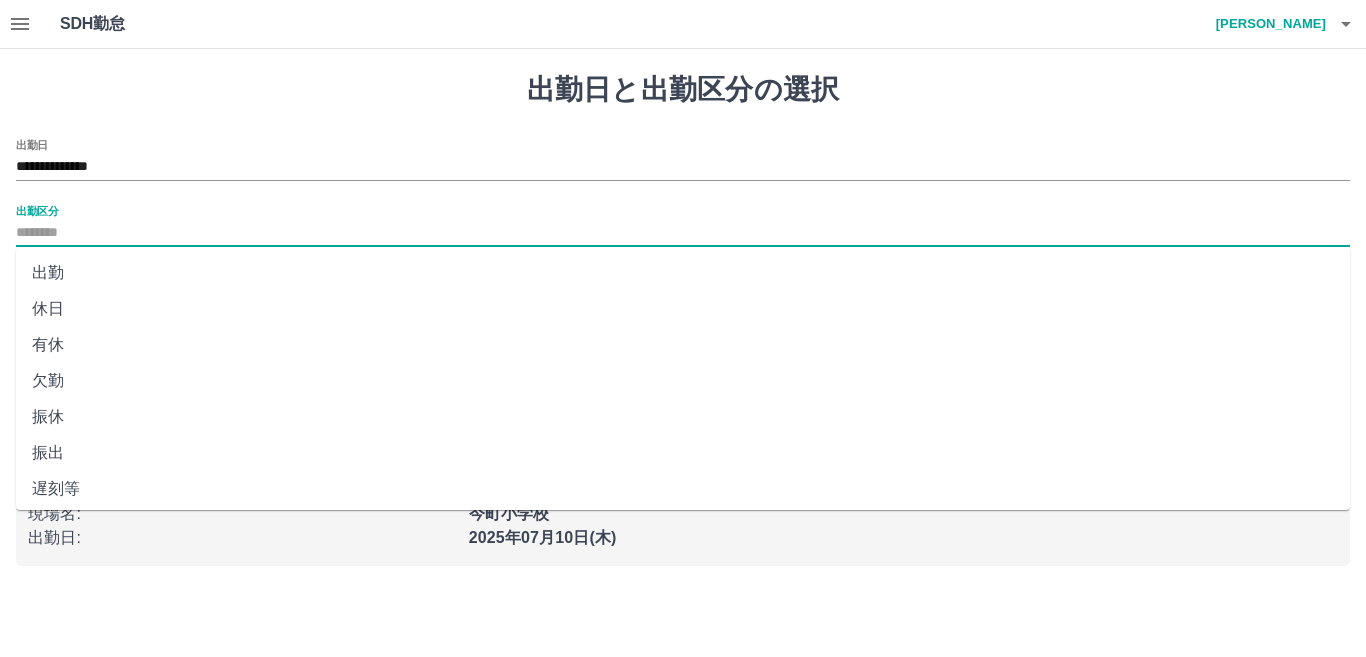 click on "出勤" at bounding box center [683, 273] 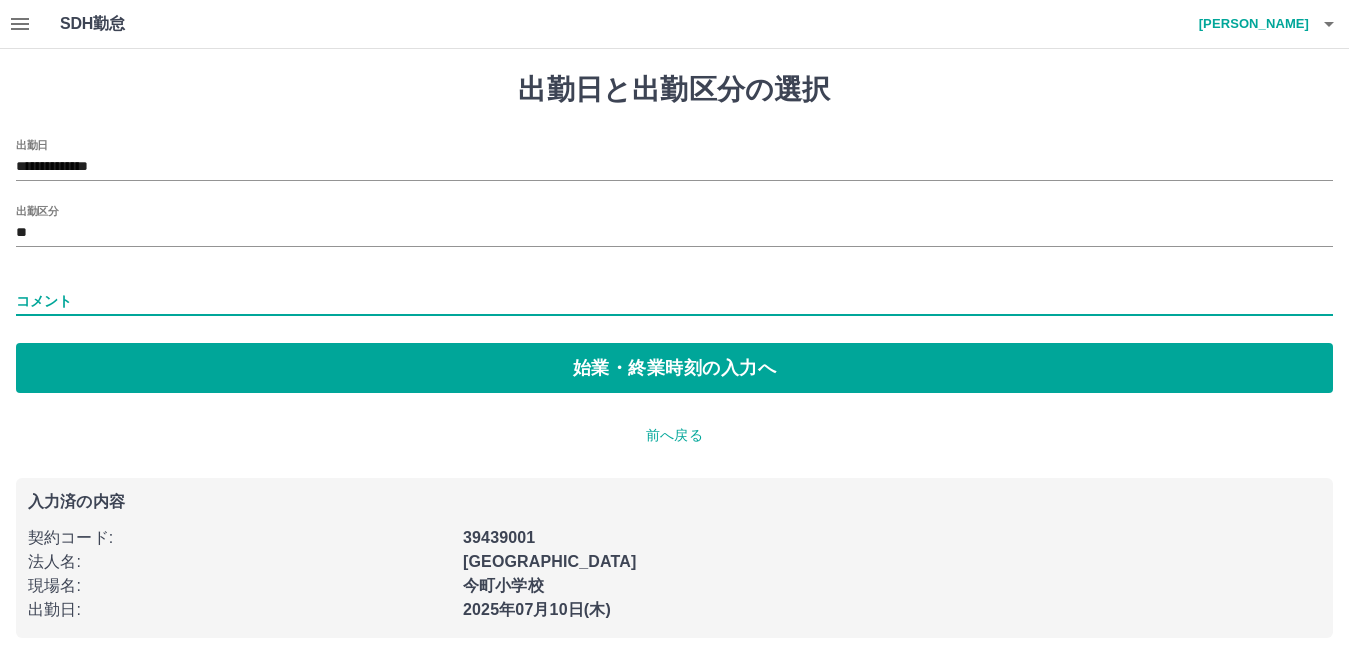 click on "コメント" at bounding box center [674, 301] 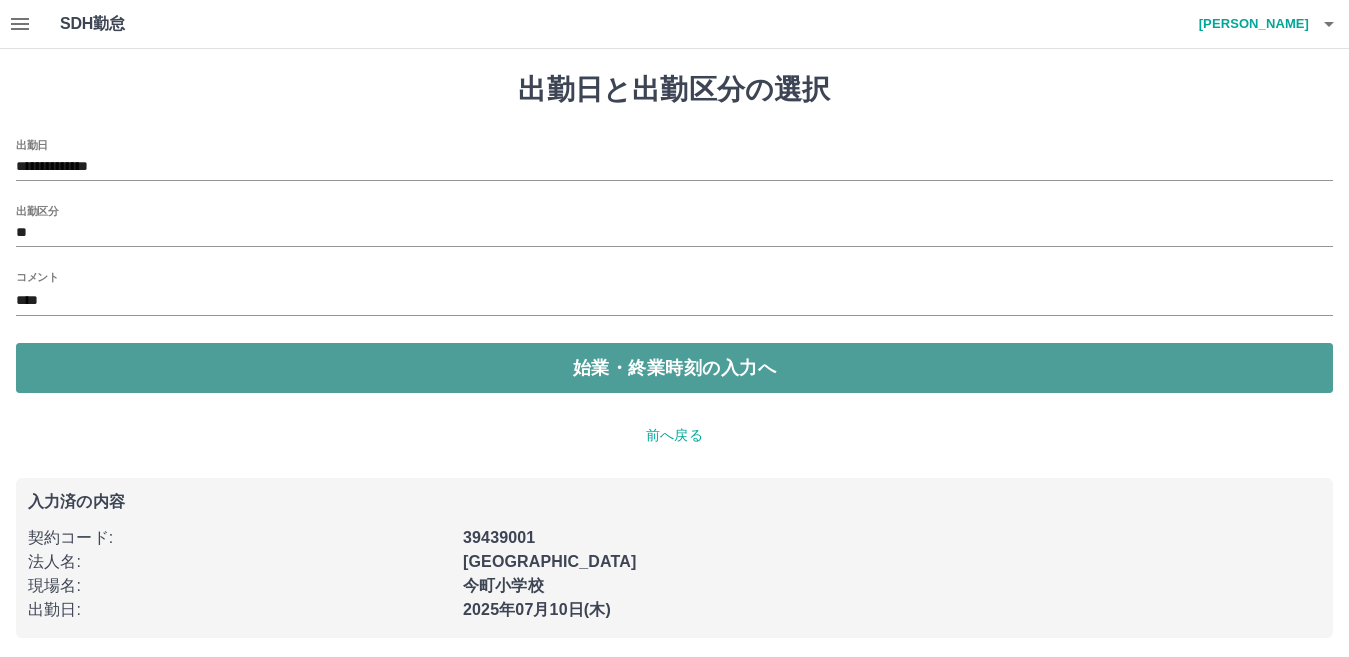 drag, startPoint x: 124, startPoint y: 316, endPoint x: 155, endPoint y: 369, distance: 61.400326 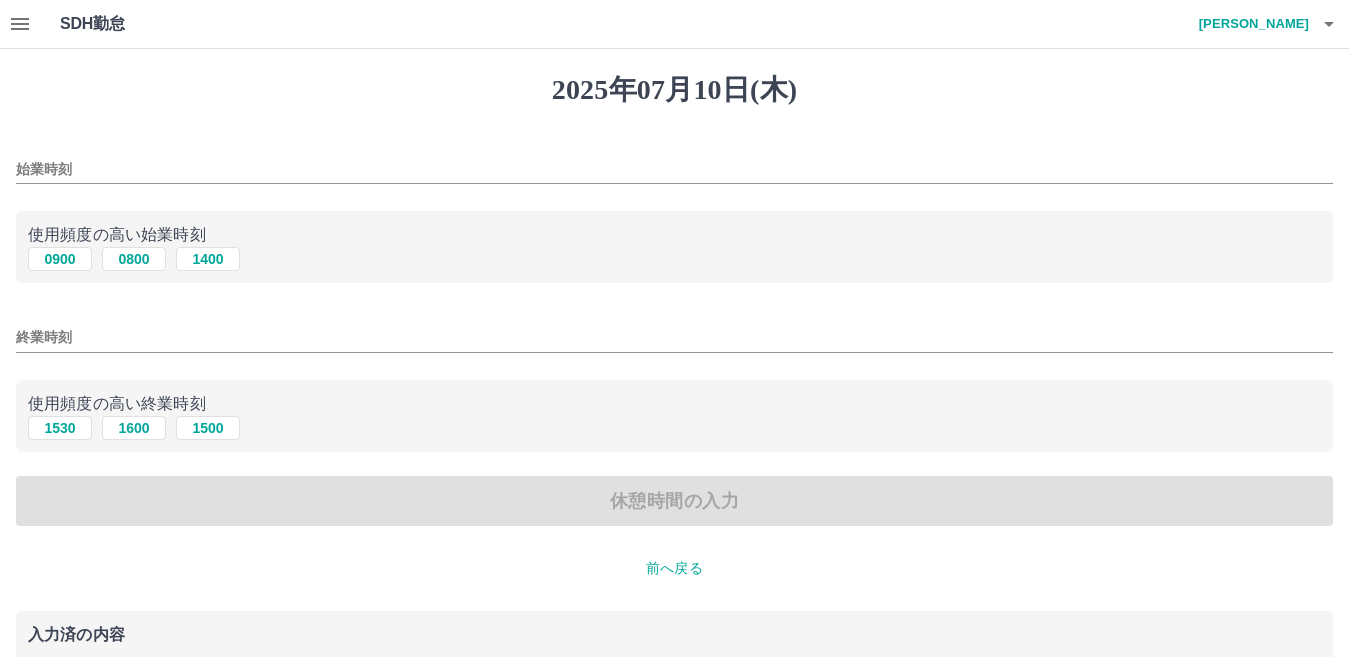 click on "始業時刻 使用頻度の高い始業時刻 0900 0800 [DATE] 終業時刻 使用頻度の高い終業時刻 [DATE] [DATE] [DATE] 休憩時間の入力" at bounding box center (674, 333) 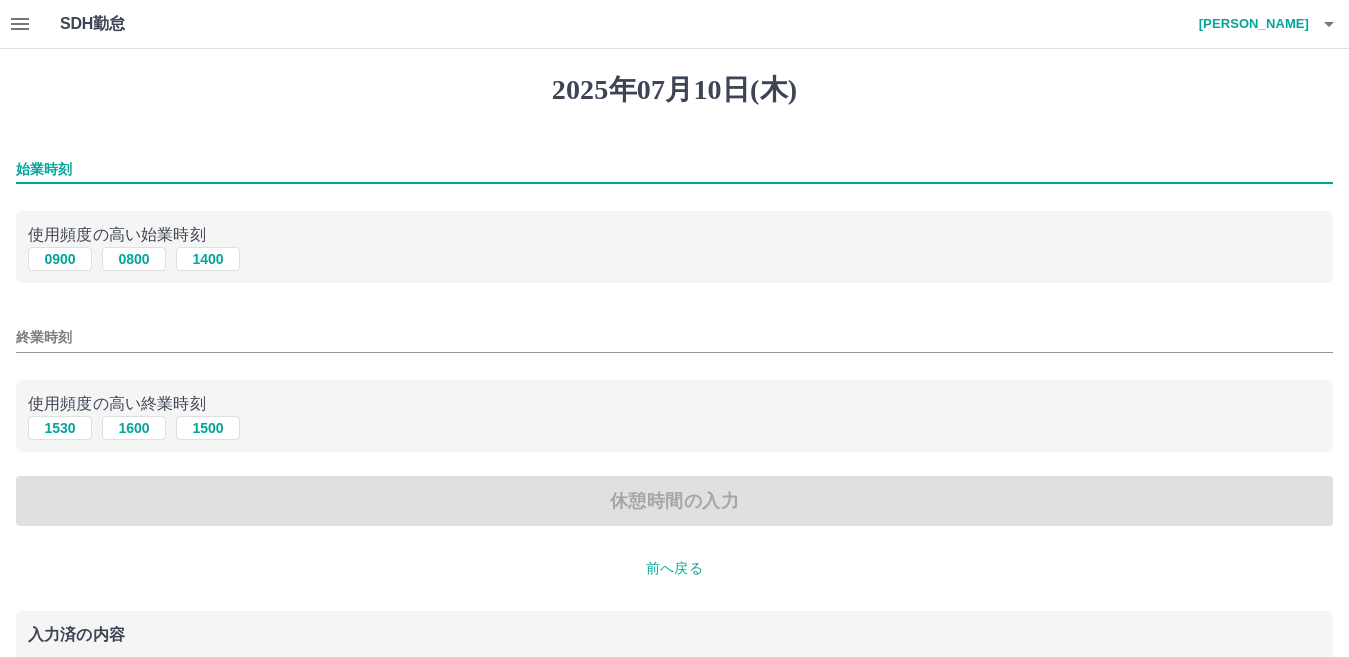 type on "****" 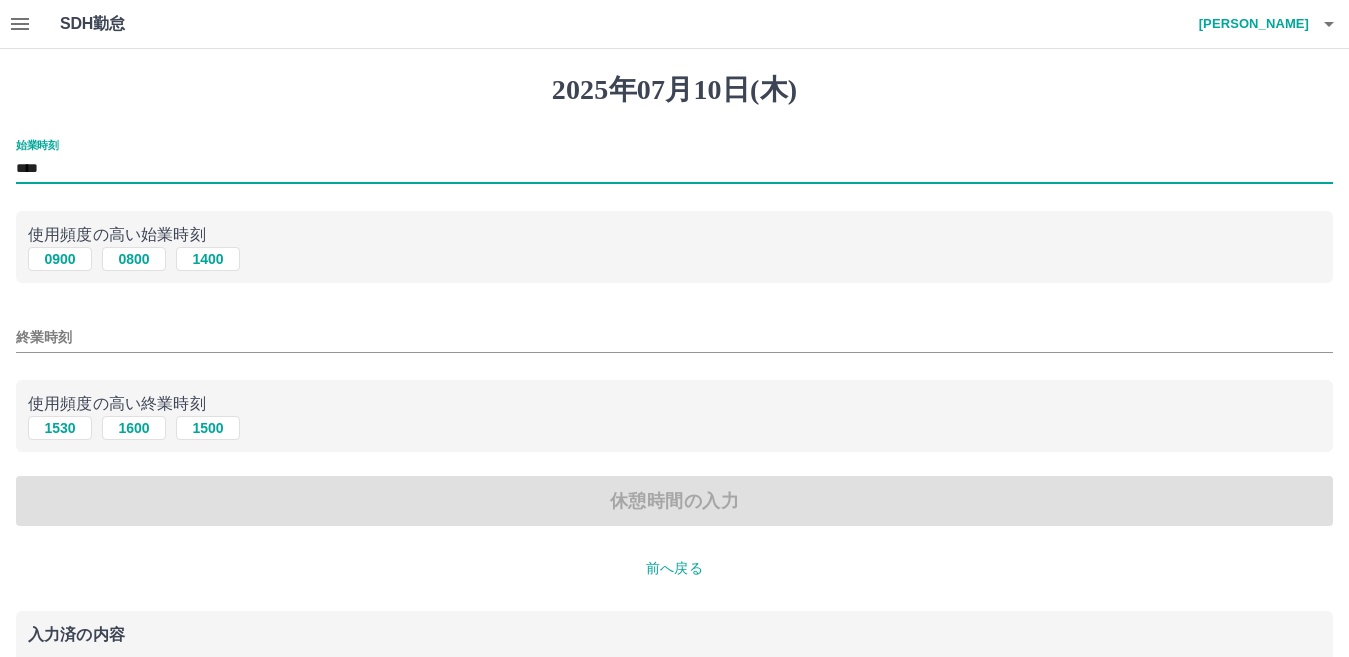 drag, startPoint x: 155, startPoint y: 325, endPoint x: 147, endPoint y: 345, distance: 21.540659 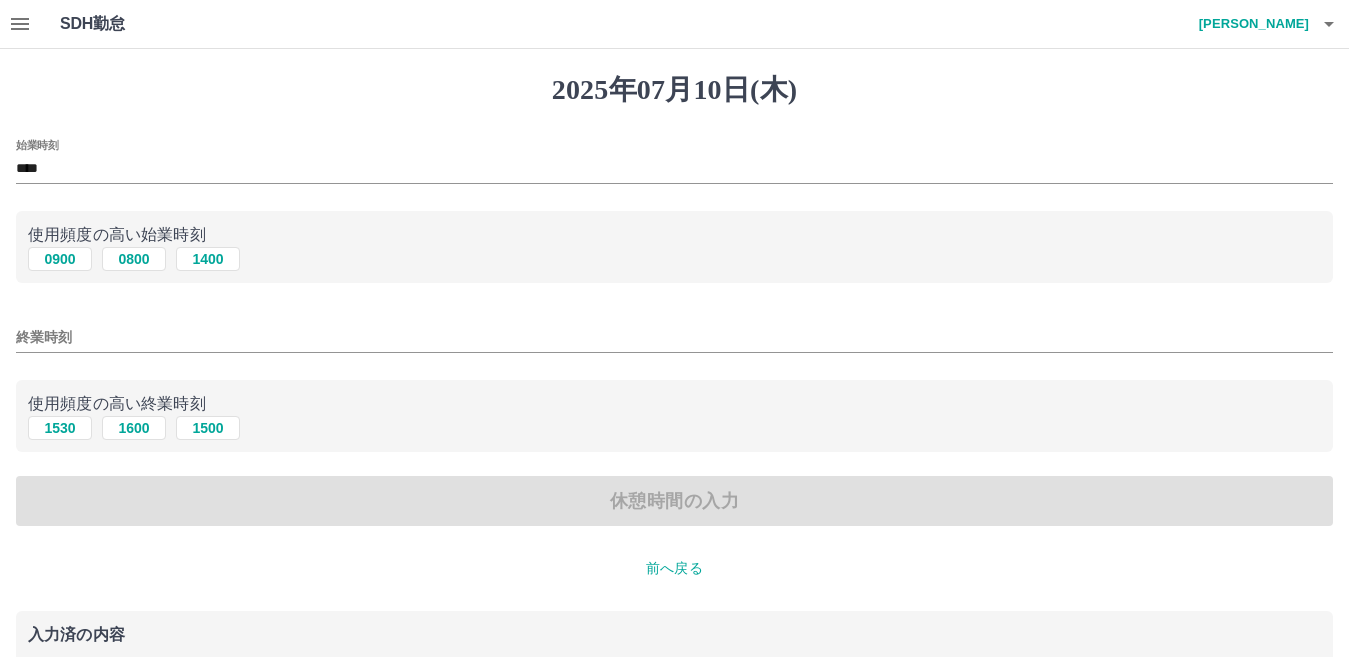 click on "終業時刻" at bounding box center [674, 337] 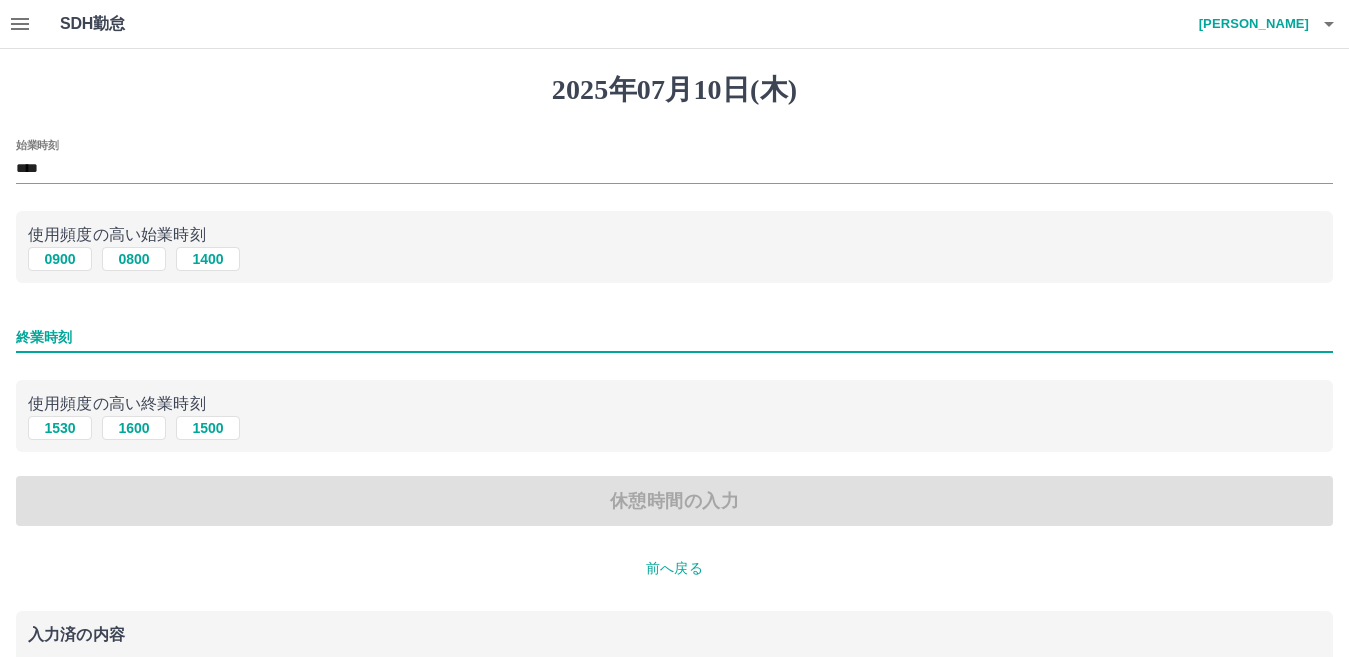 type on "****" 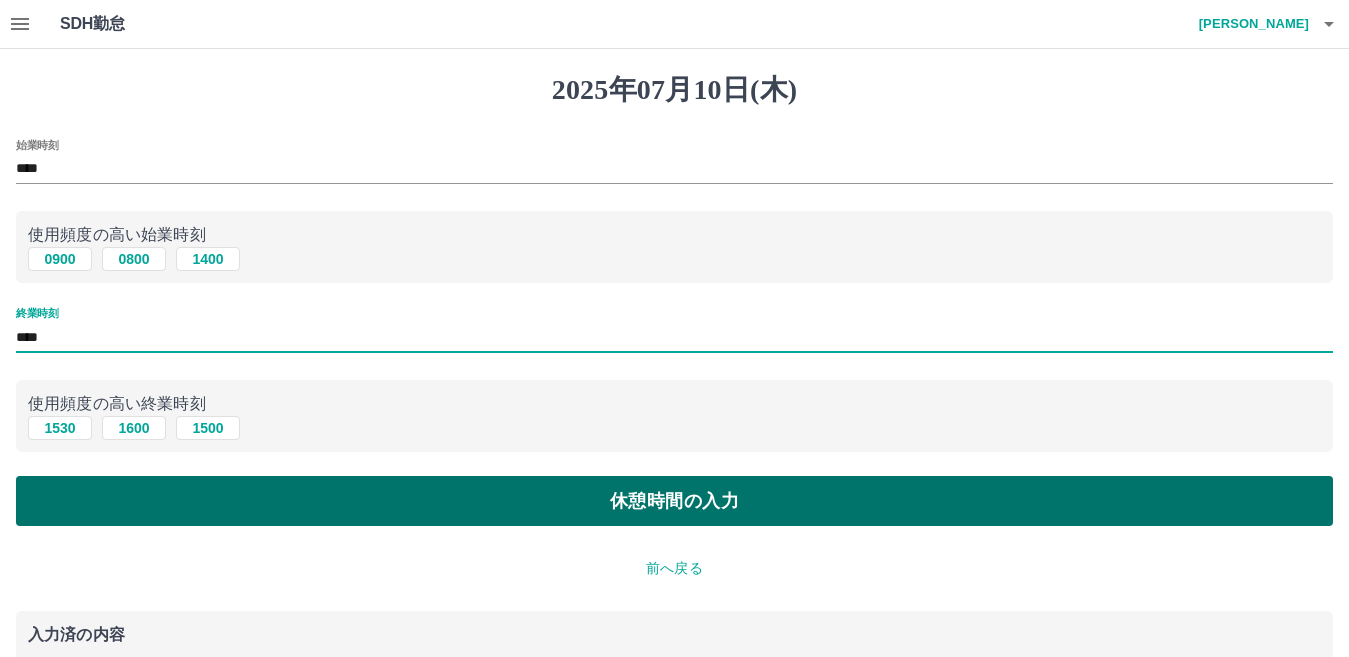 click on "休憩時間の入力" at bounding box center [674, 501] 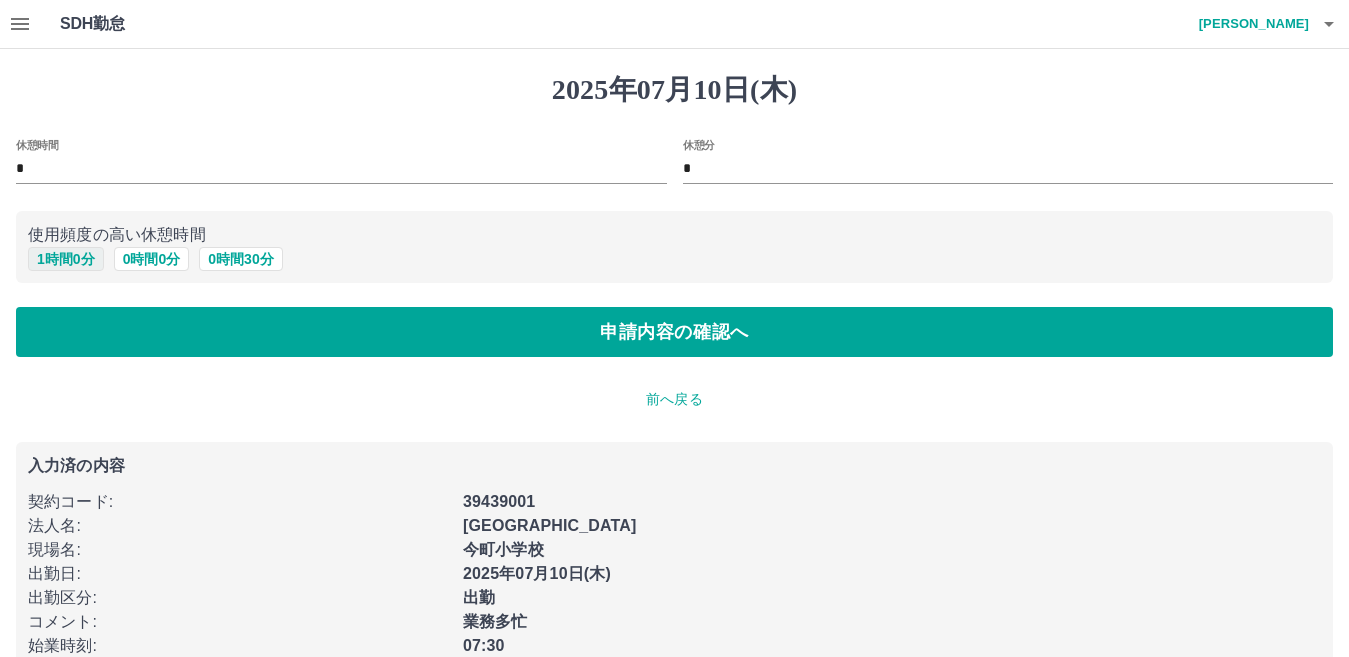 click on "1 時間 0 分" at bounding box center (66, 259) 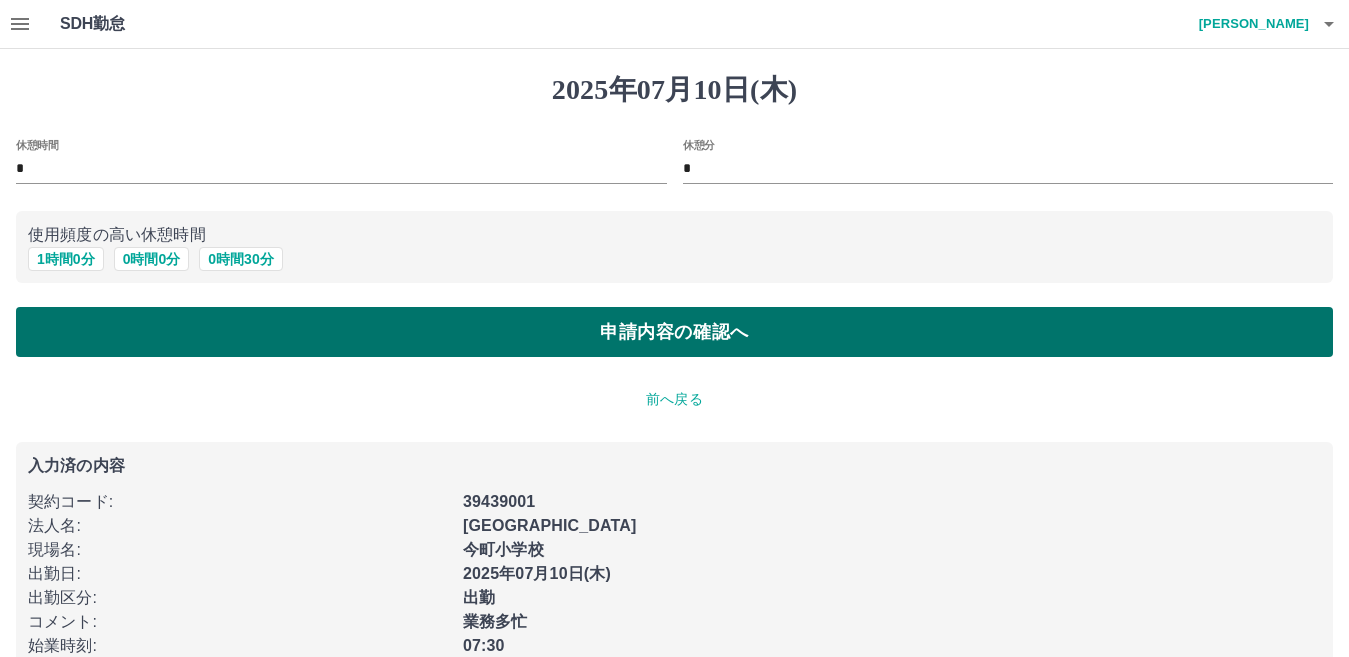 click on "申請内容の確認へ" at bounding box center (674, 332) 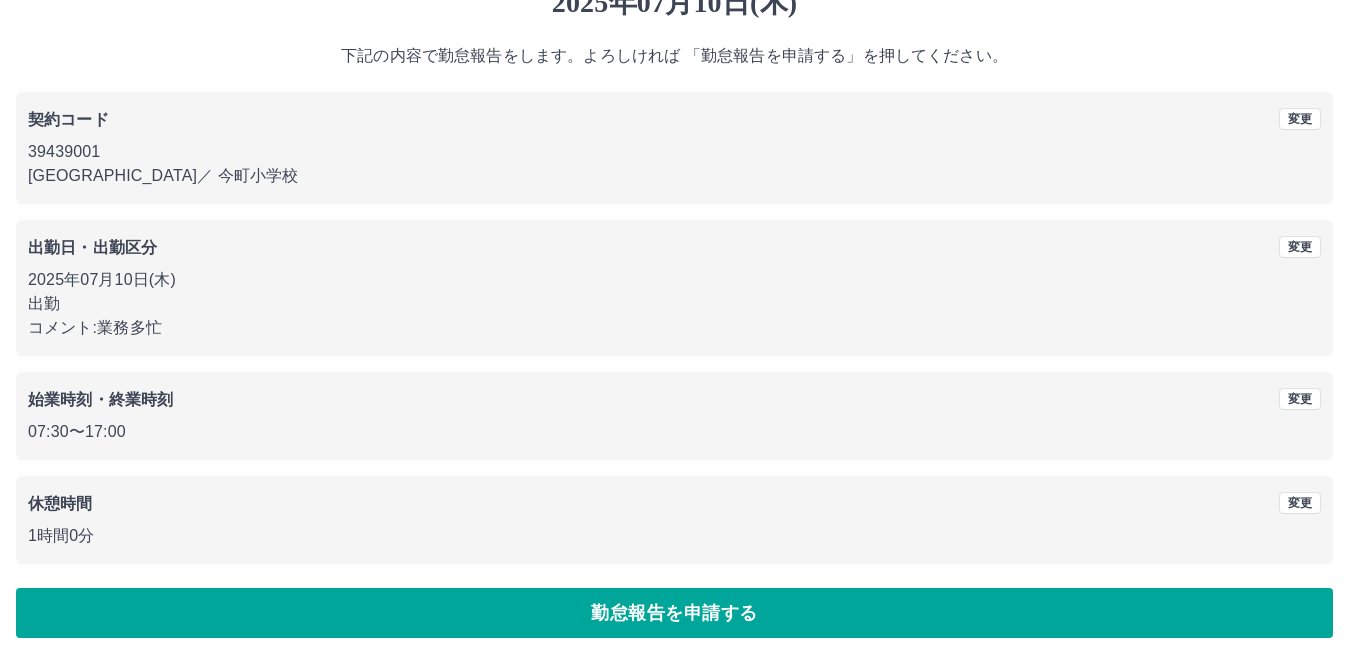 scroll, scrollTop: 92, scrollLeft: 0, axis: vertical 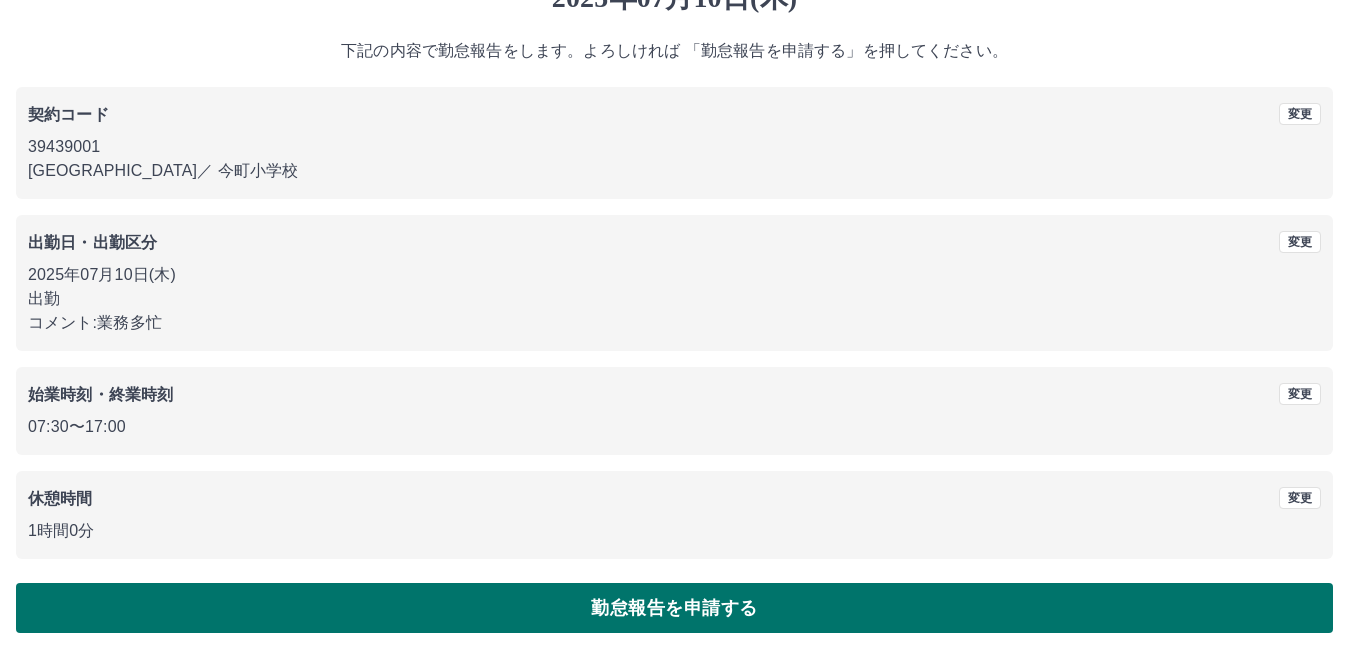 click on "勤怠報告を申請する" at bounding box center [674, 608] 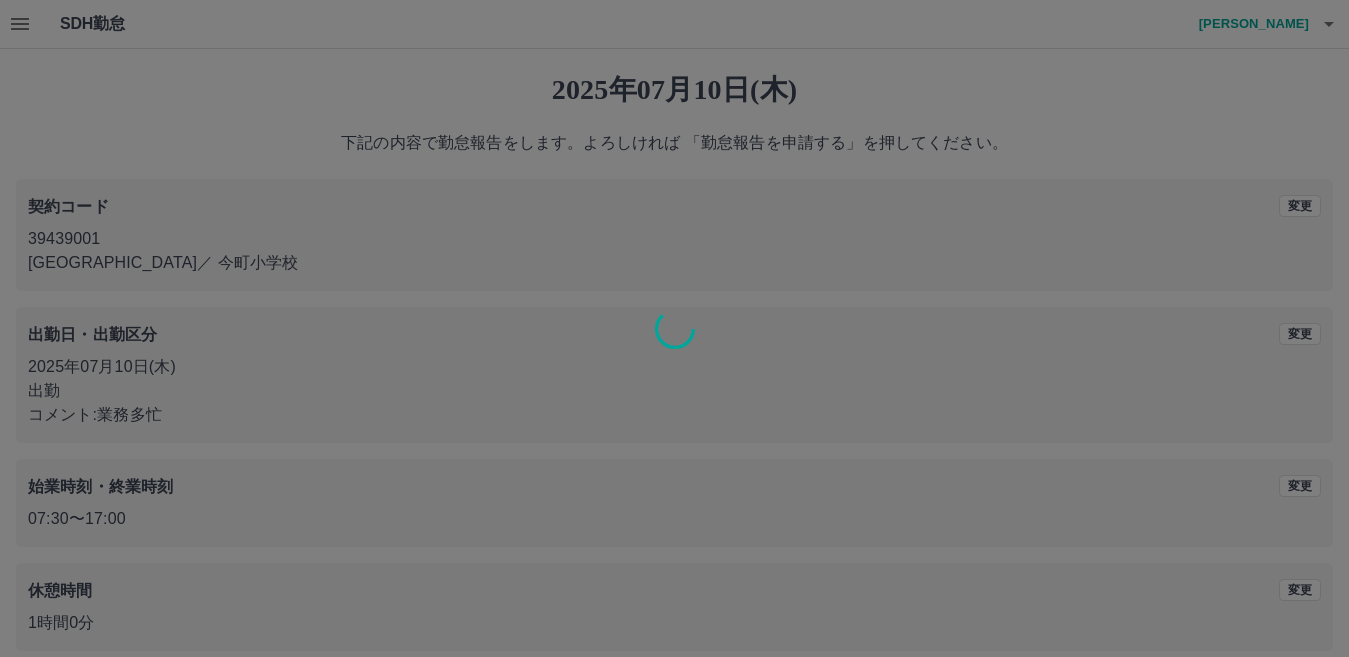 scroll, scrollTop: 92, scrollLeft: 0, axis: vertical 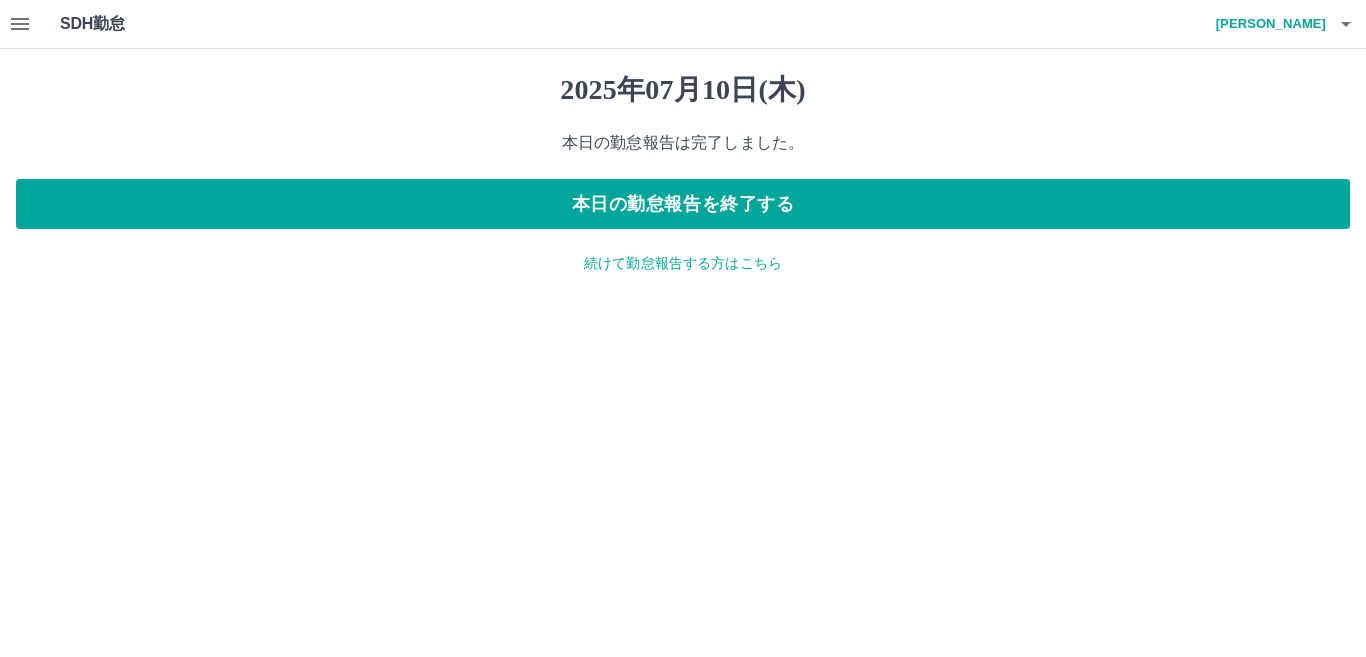 click on "[PERSON_NAME]" at bounding box center (1266, 24) 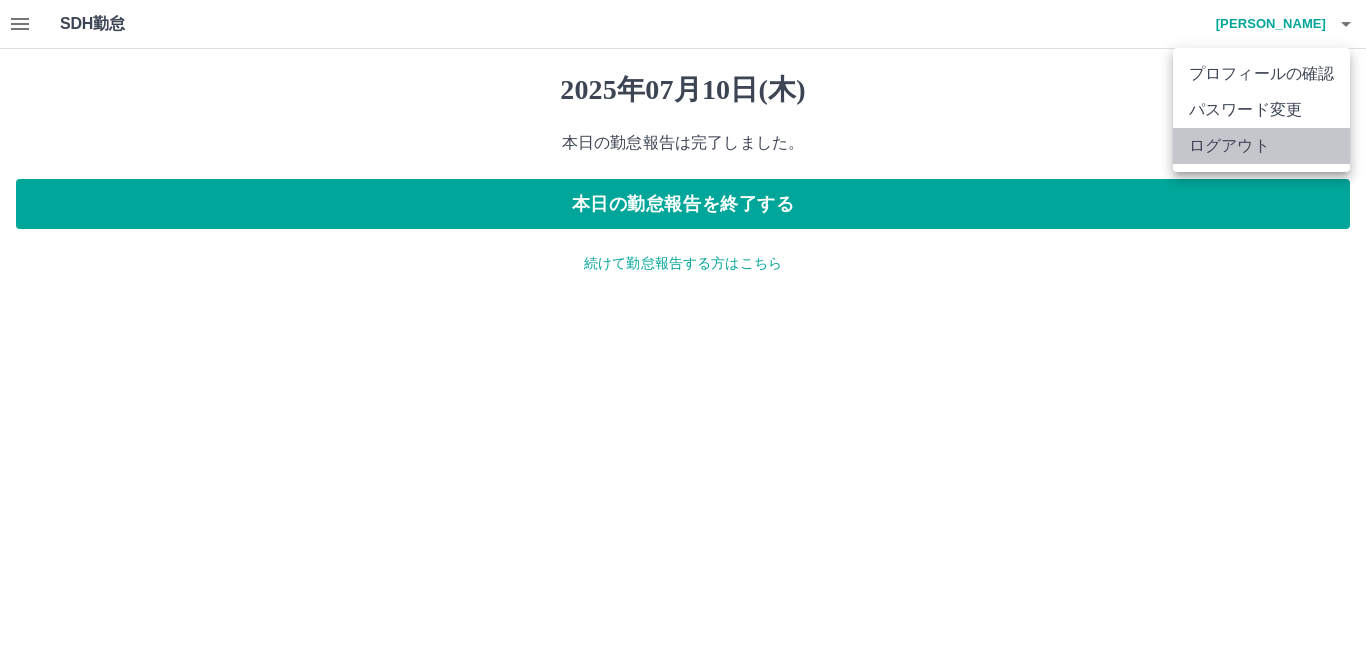 click on "ログアウト" at bounding box center [1261, 146] 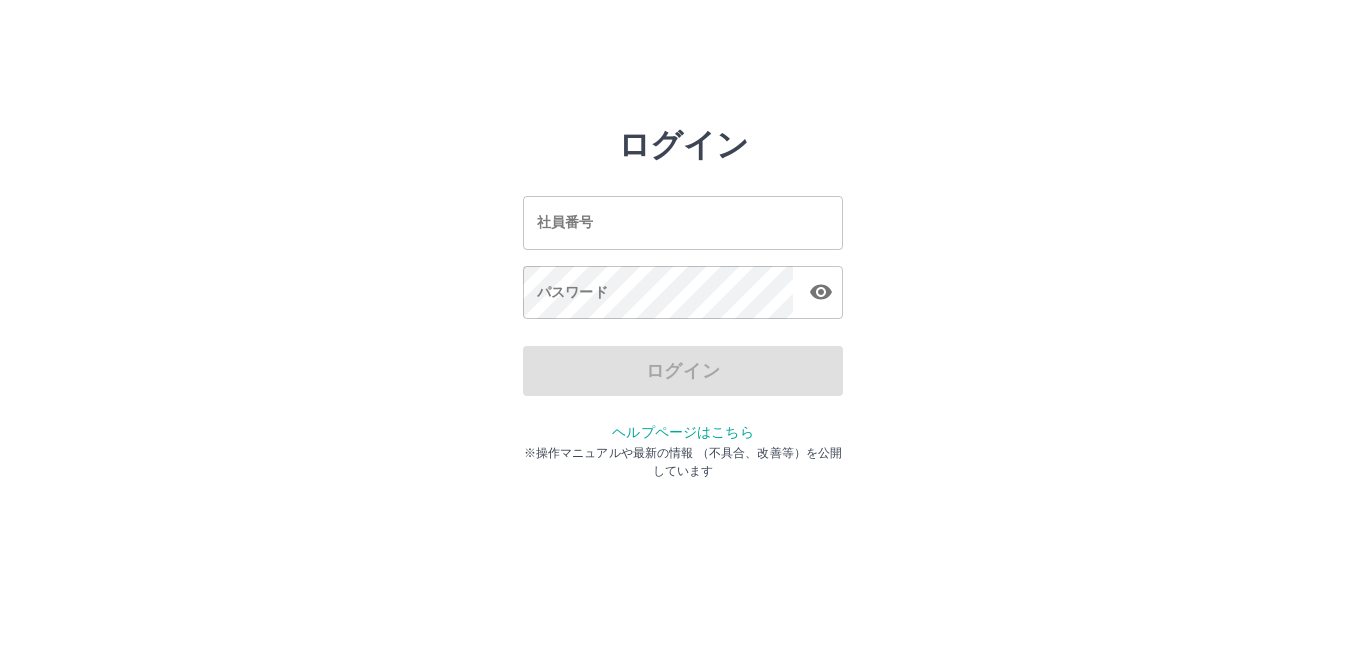 scroll, scrollTop: 0, scrollLeft: 0, axis: both 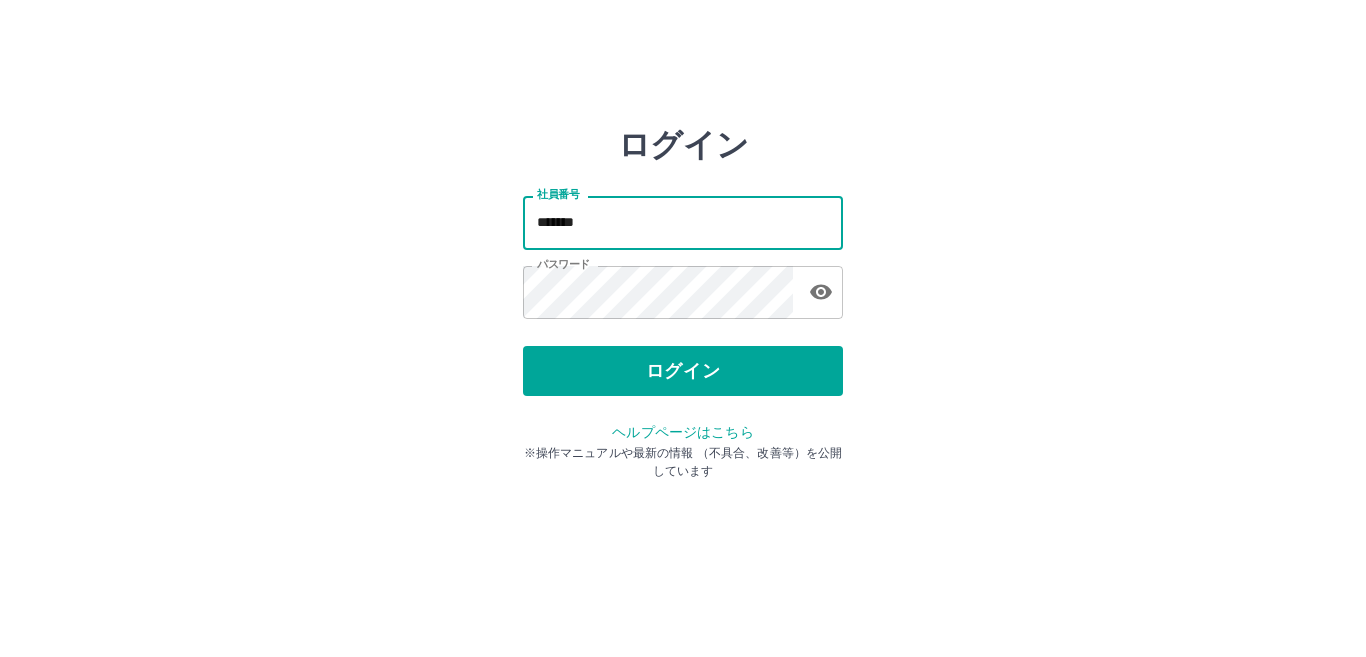 click on "*******" at bounding box center (683, 222) 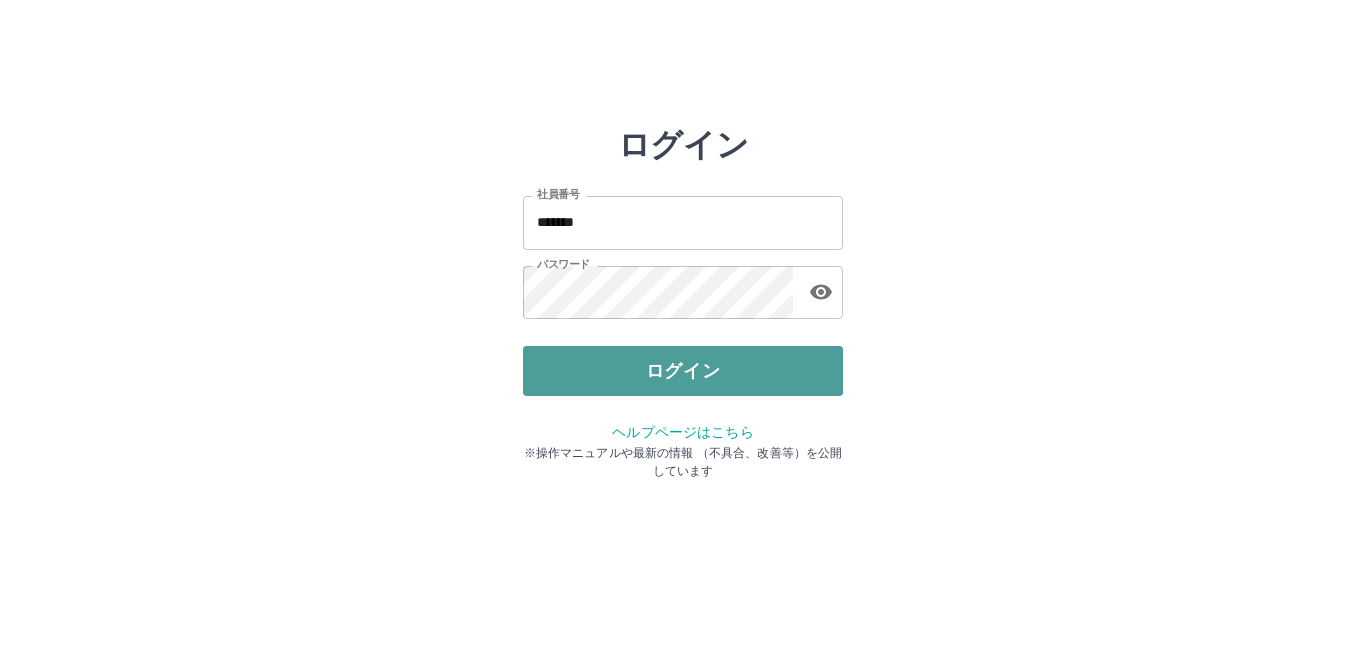 click on "ログイン" at bounding box center [683, 371] 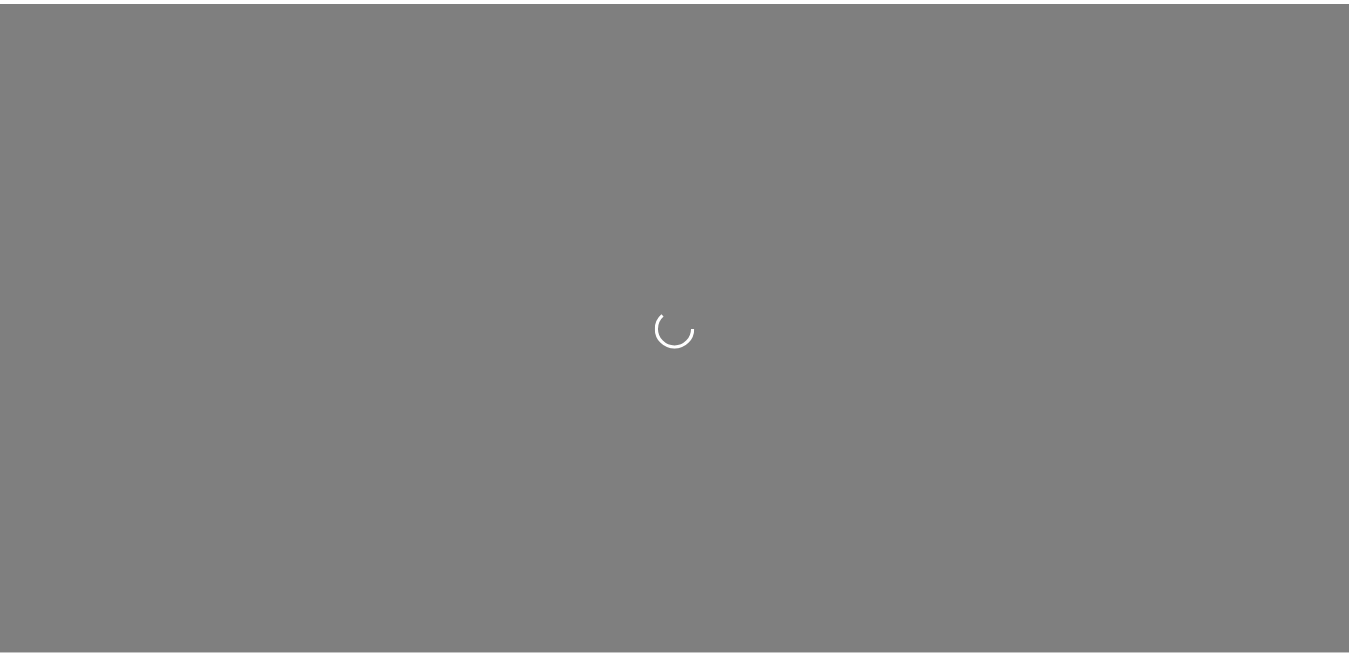 scroll, scrollTop: 0, scrollLeft: 0, axis: both 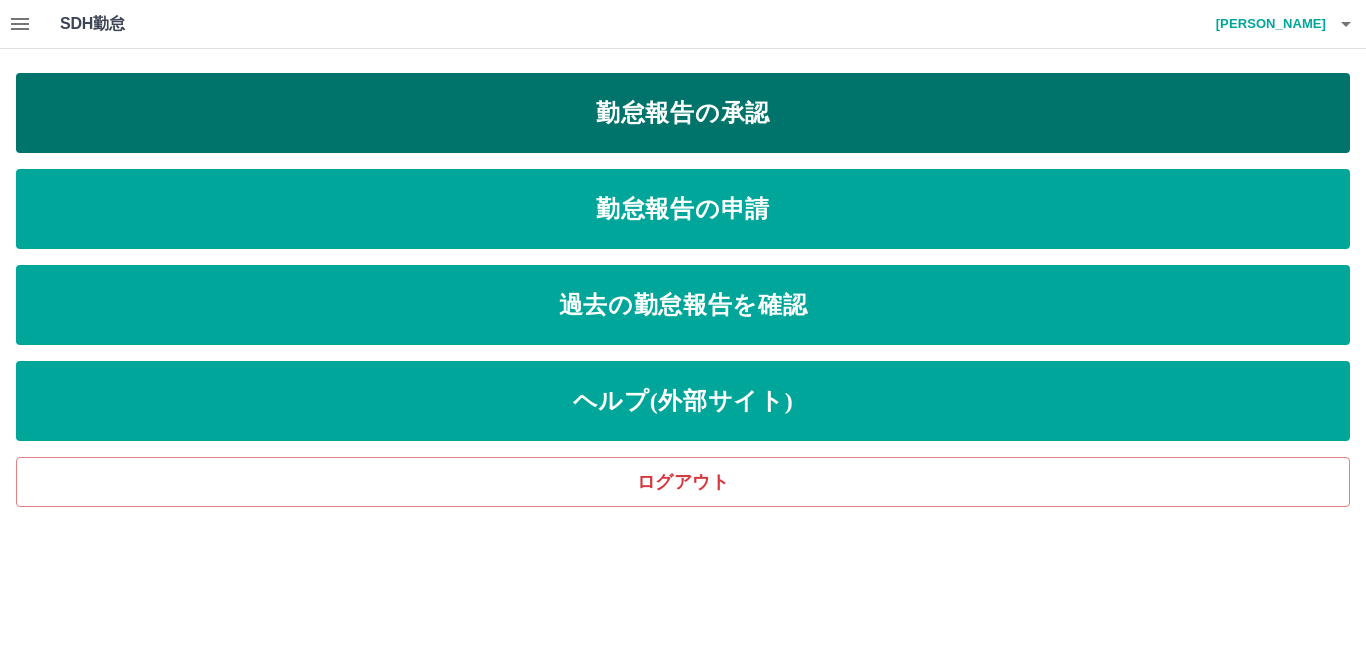 click on "勤怠報告の承認" at bounding box center [683, 113] 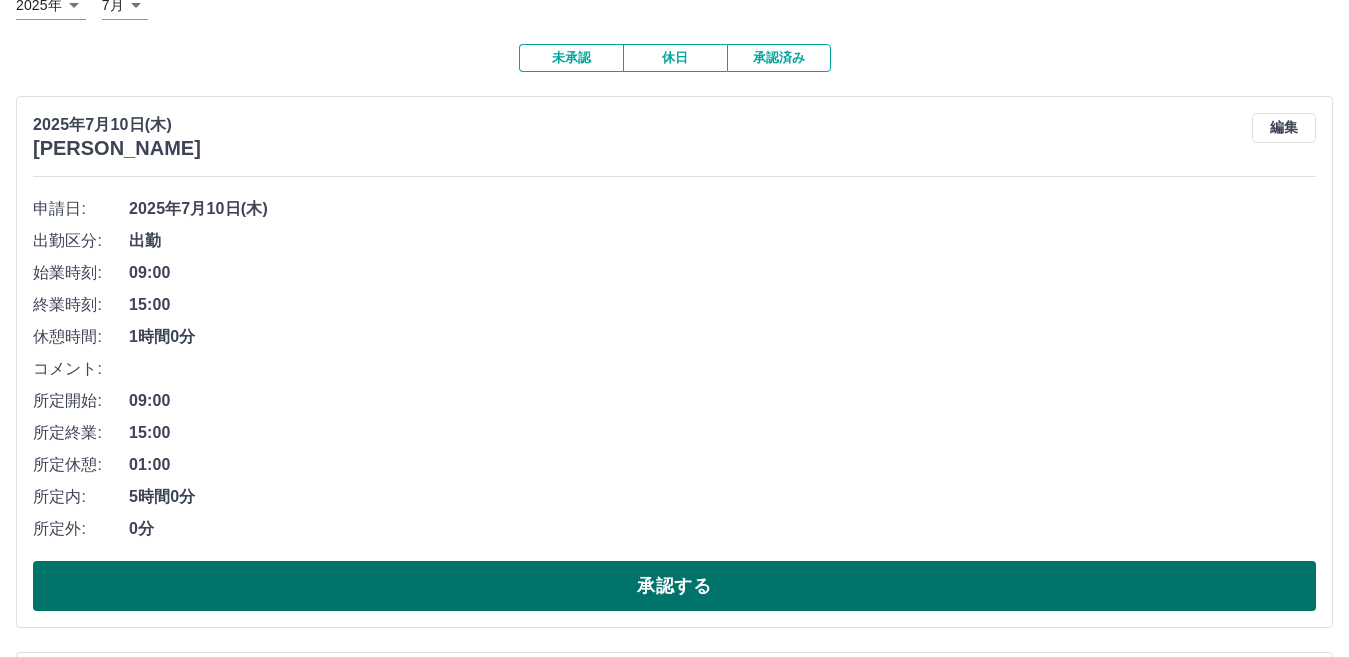 scroll, scrollTop: 300, scrollLeft: 0, axis: vertical 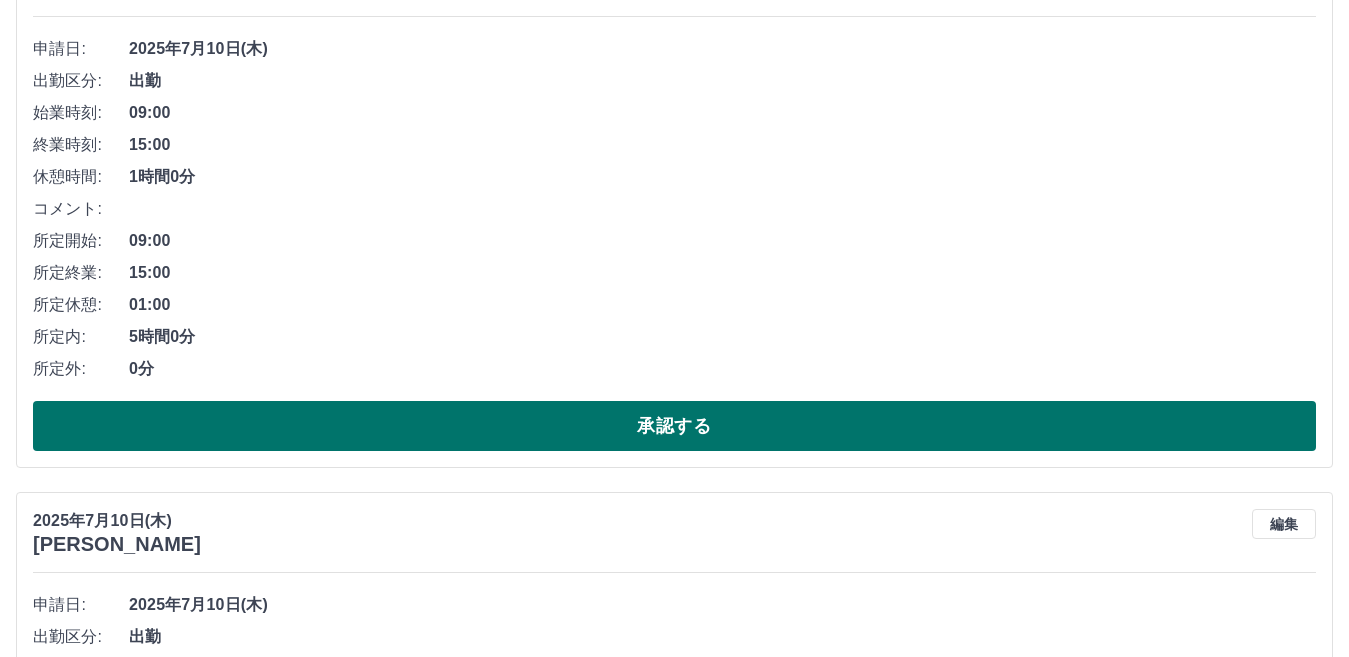 click on "承認する" at bounding box center (674, 426) 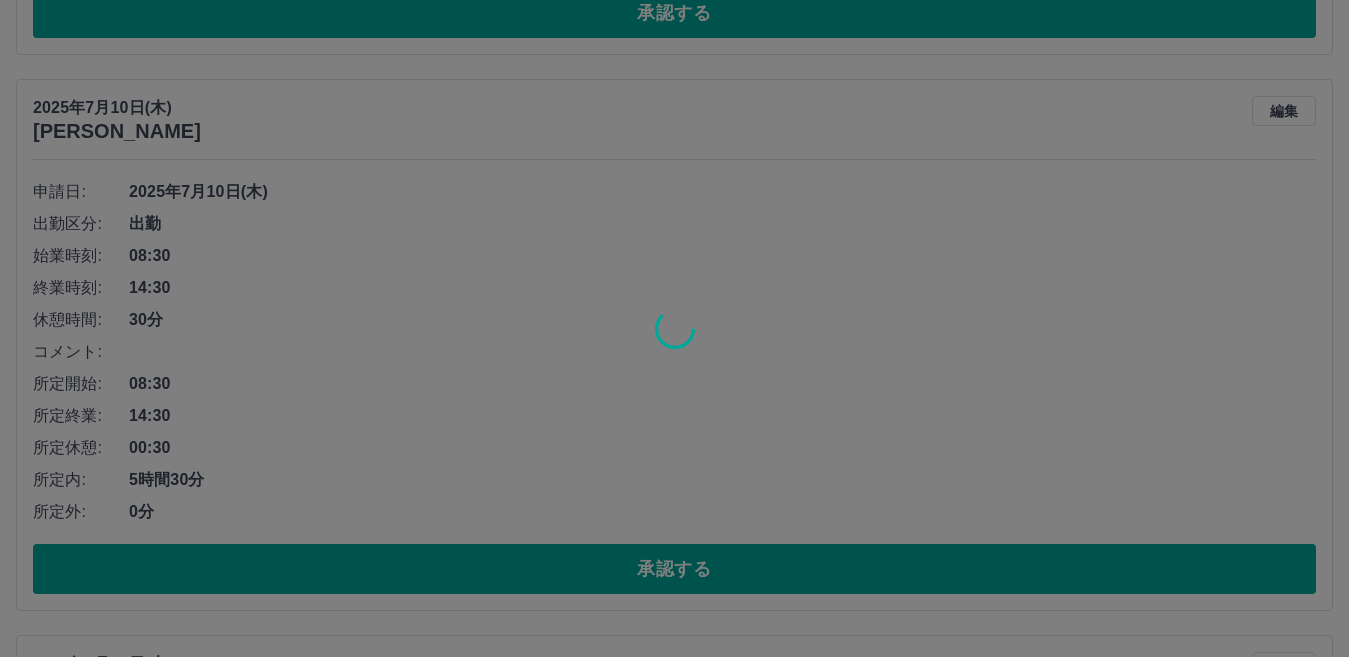 scroll, scrollTop: 800, scrollLeft: 0, axis: vertical 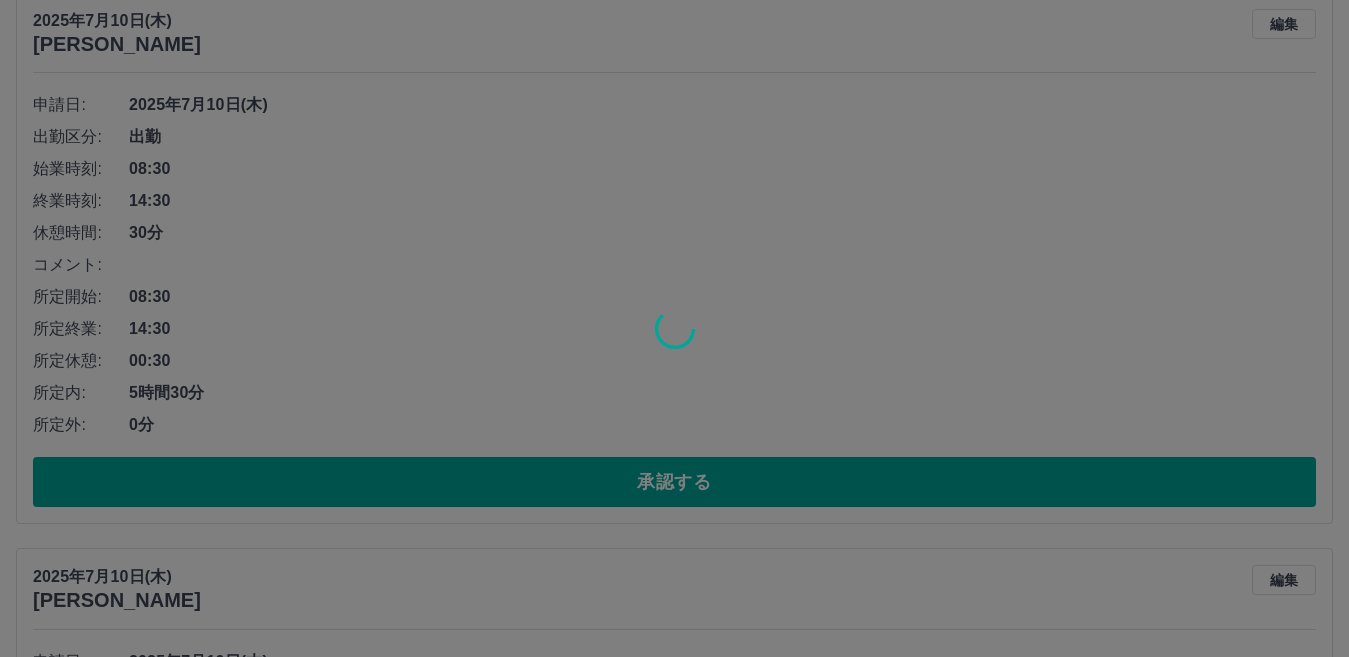 click at bounding box center (674, 328) 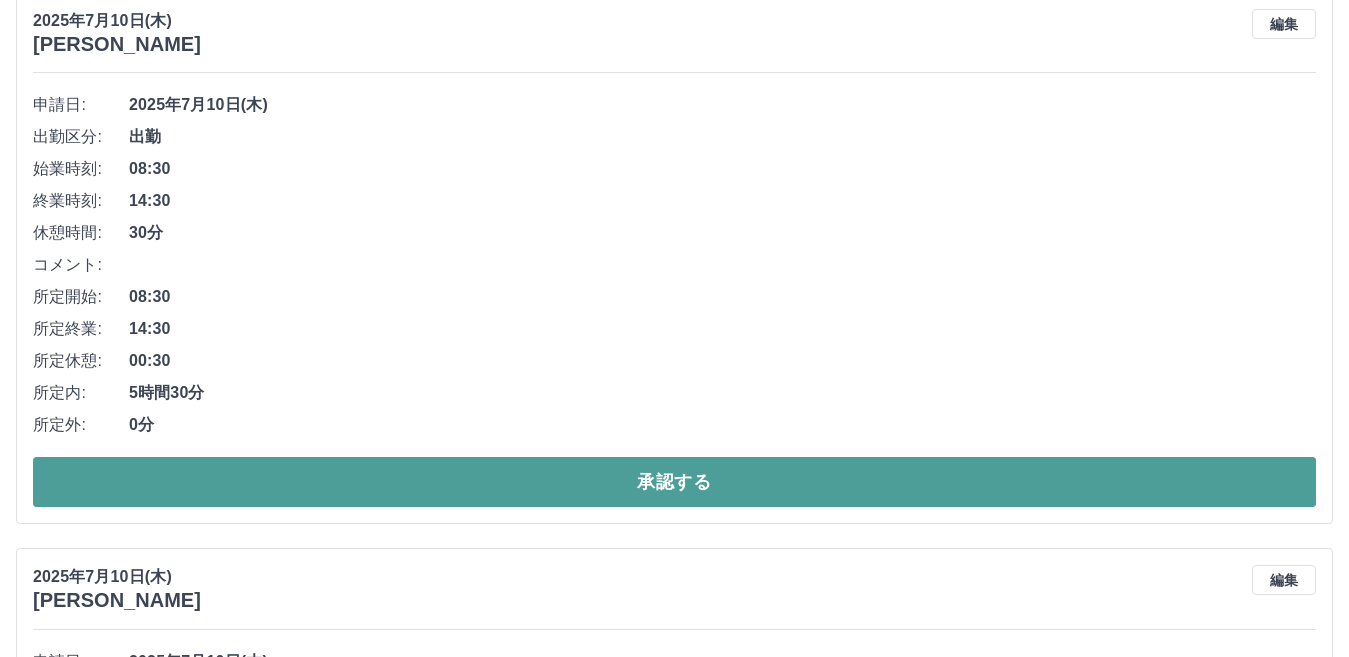 click on "承認する" at bounding box center [674, 482] 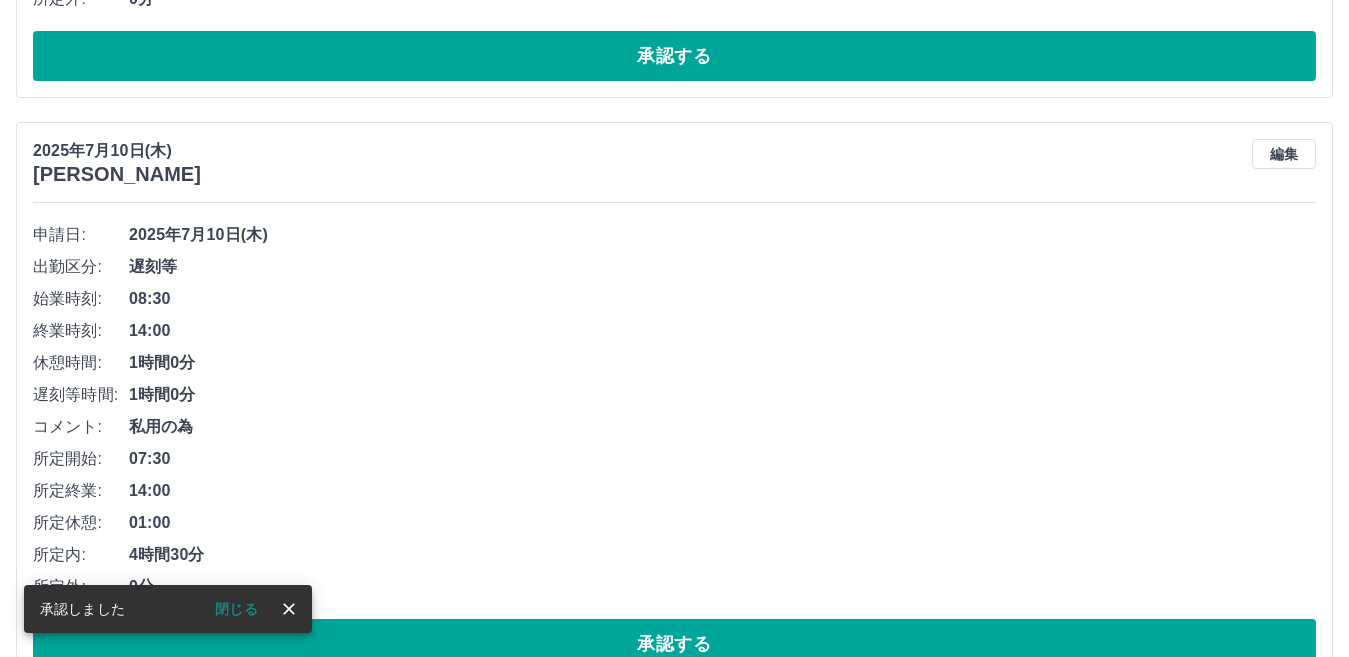 scroll, scrollTop: 744, scrollLeft: 0, axis: vertical 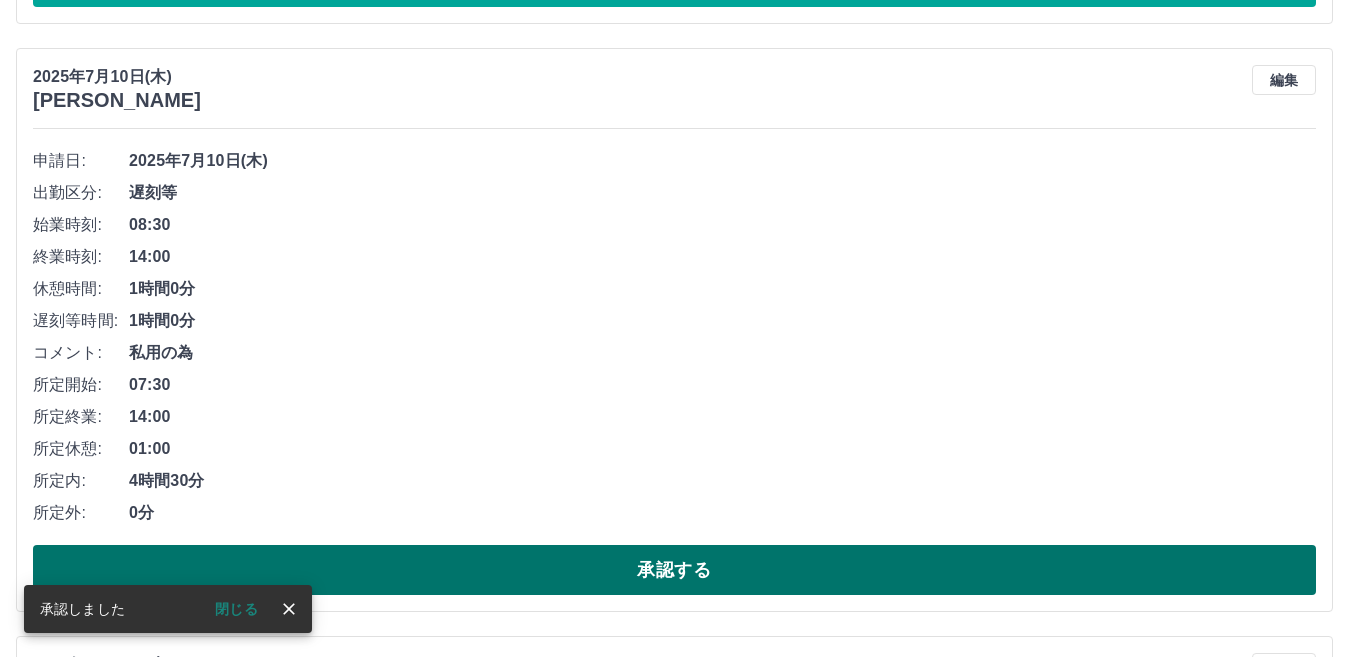 click on "承認する" at bounding box center (674, 570) 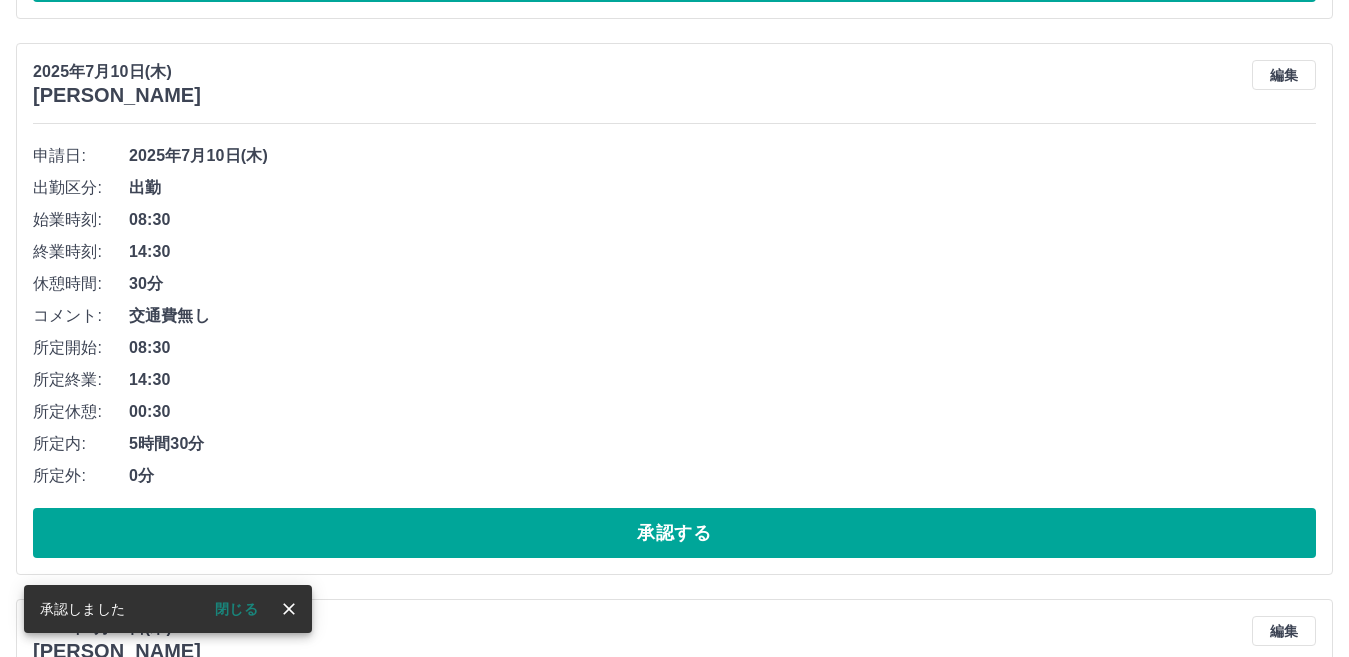 scroll, scrollTop: 788, scrollLeft: 0, axis: vertical 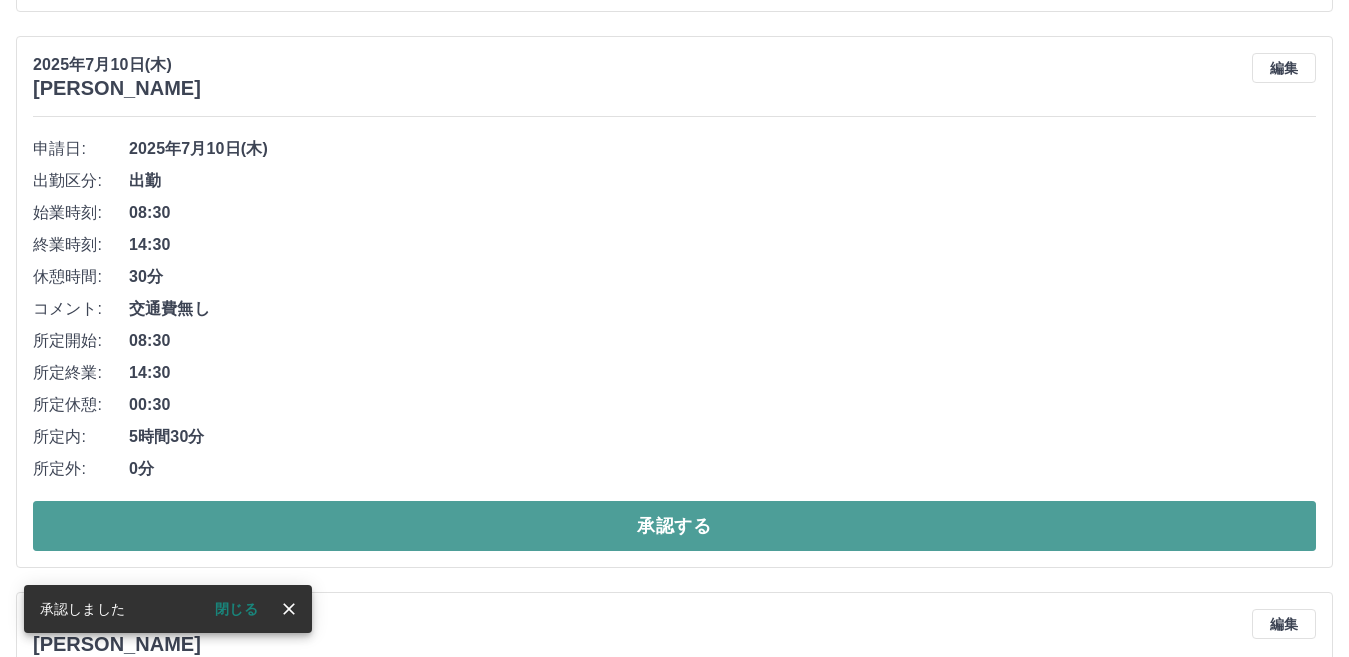 click on "承認する" at bounding box center (674, 526) 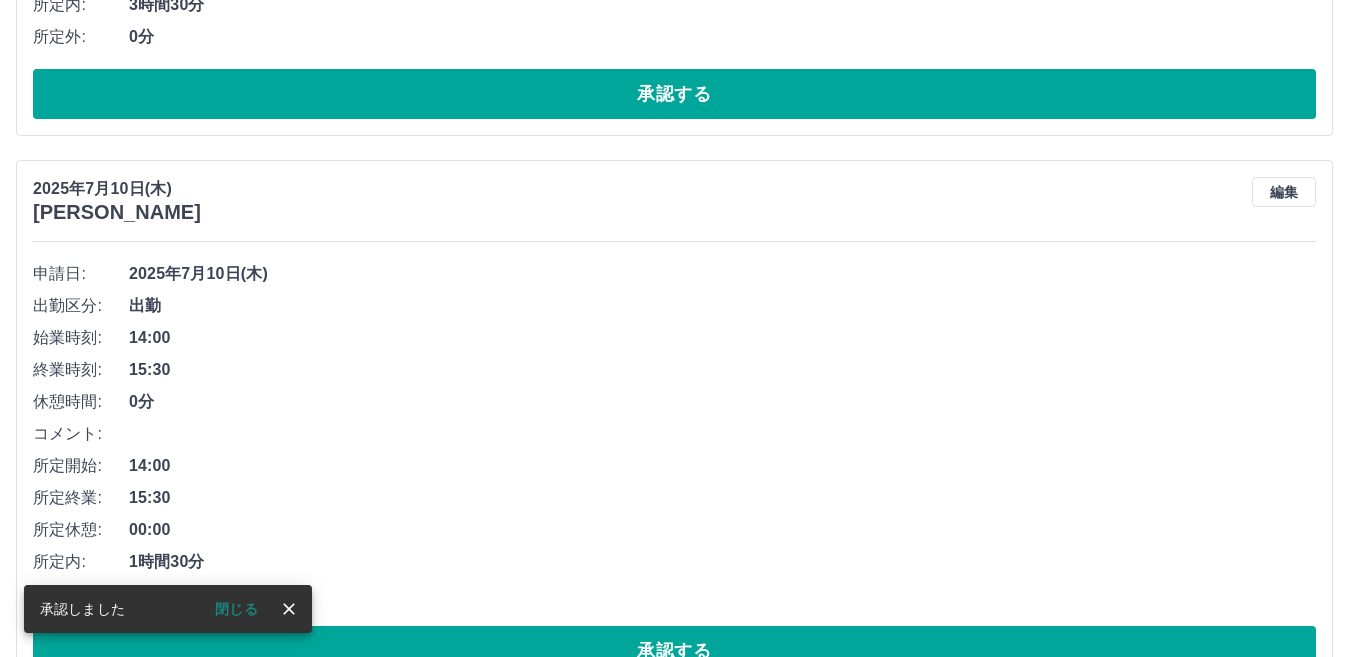 scroll, scrollTop: 700, scrollLeft: 0, axis: vertical 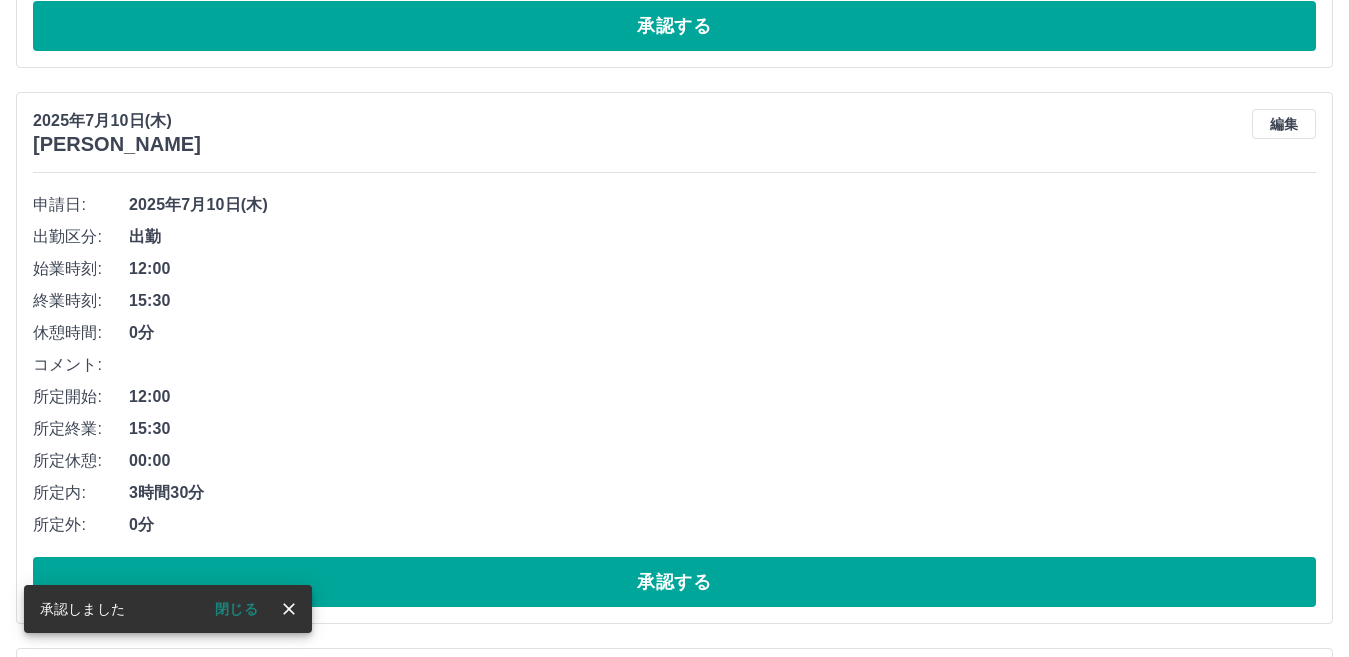click on "申請日: 2025年7月10日(木) 出勤区分: 出勤 始業時刻: 12:00 終業時刻: 15:30 休憩時間: 0分 コメント: 所定開始: 12:00 所定終業: 15:30 所定休憩: 00:00 所定内: 3時間30分 所定外: 0分 承認する" at bounding box center [674, 398] 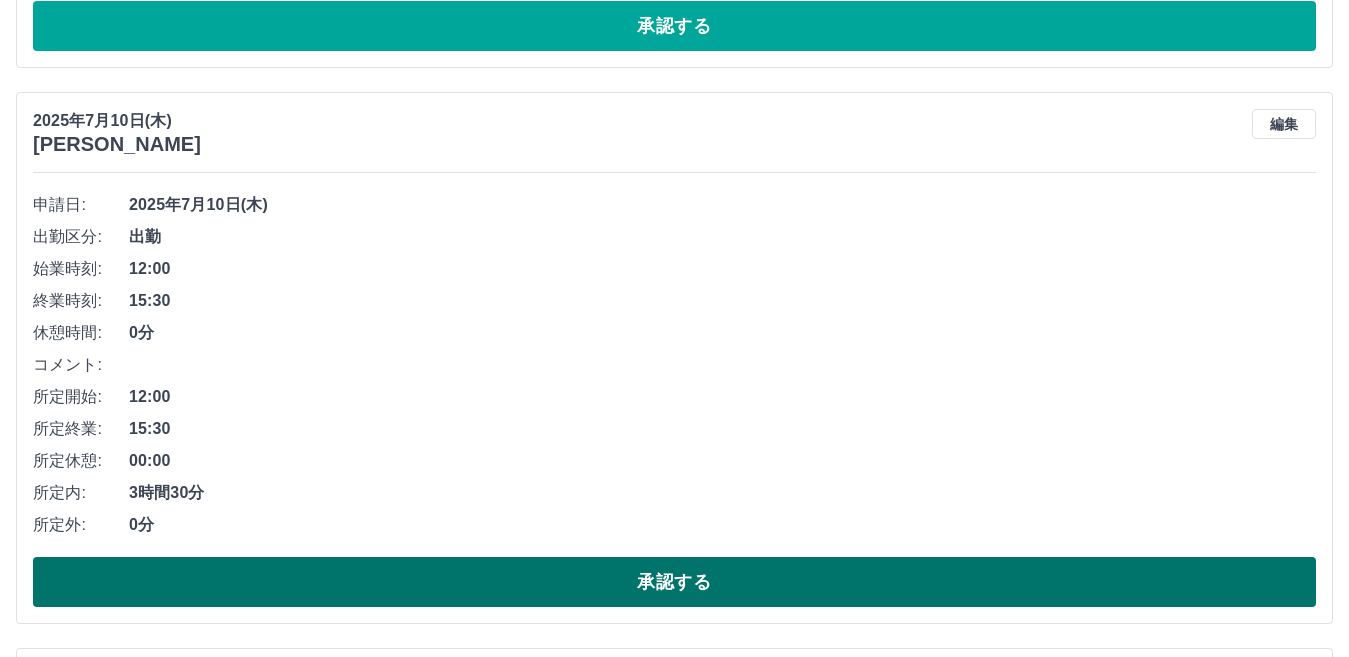 click on "承認する" at bounding box center [674, 582] 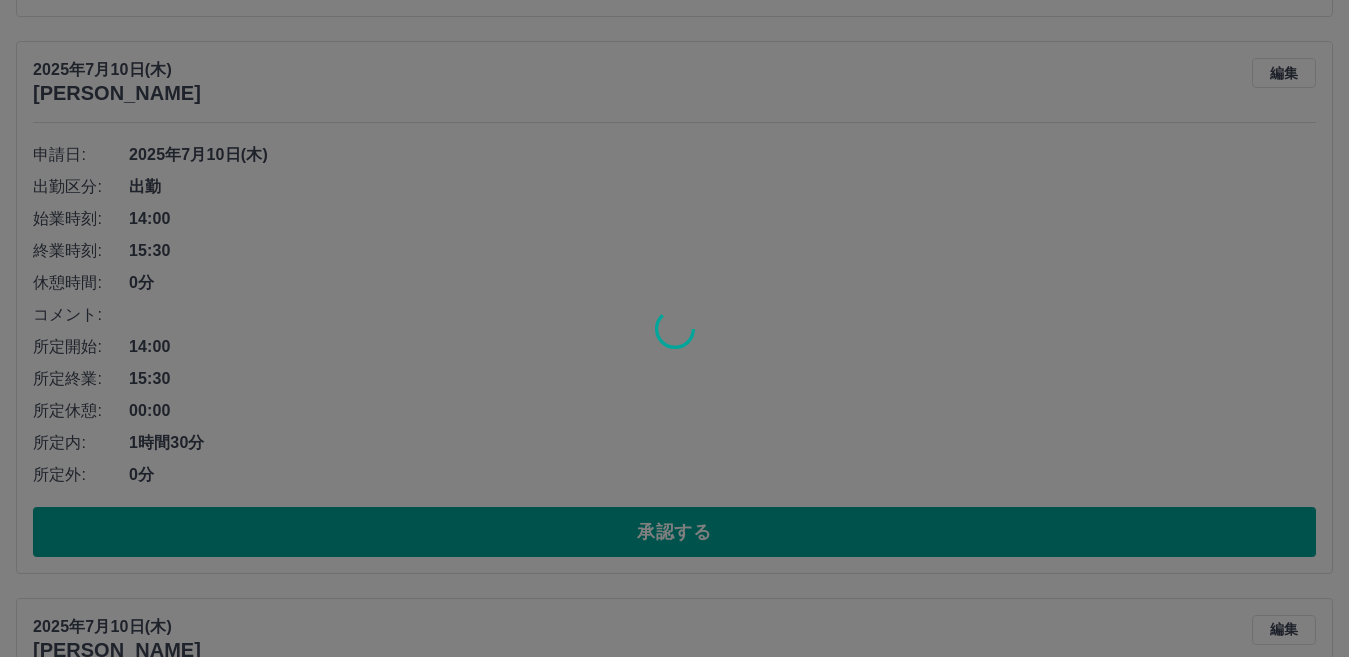 scroll, scrollTop: 1400, scrollLeft: 0, axis: vertical 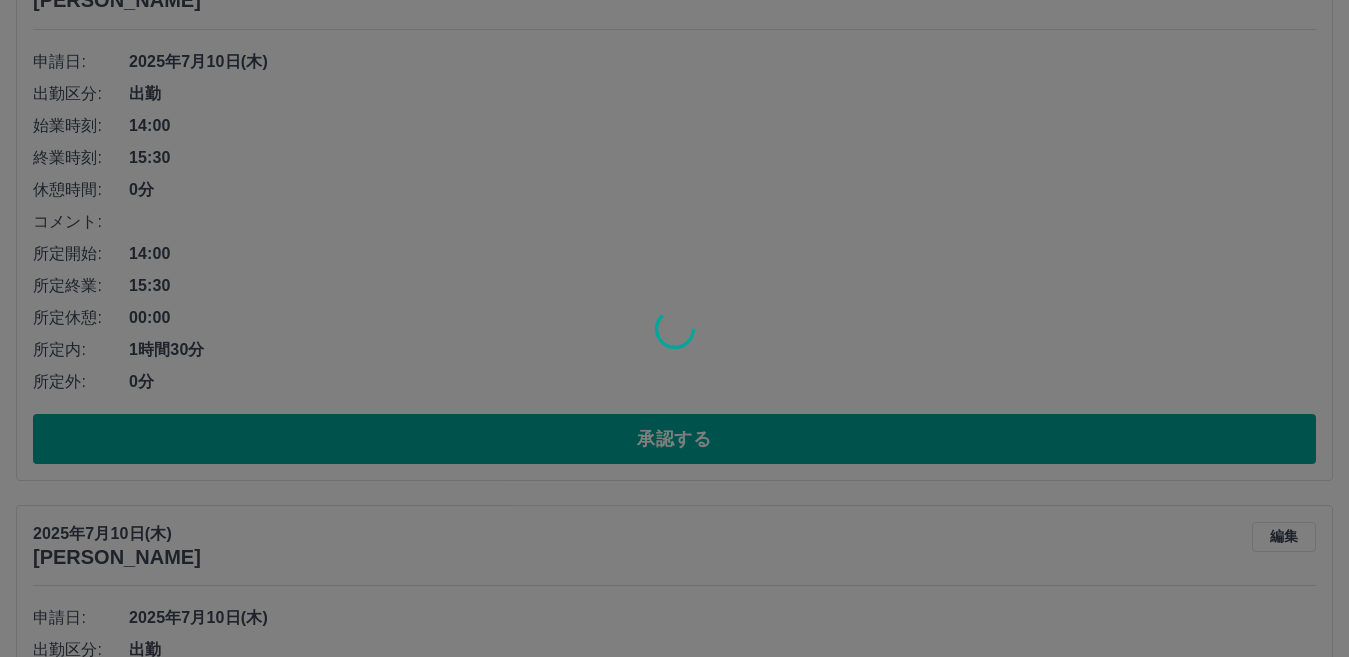 click at bounding box center (674, 328) 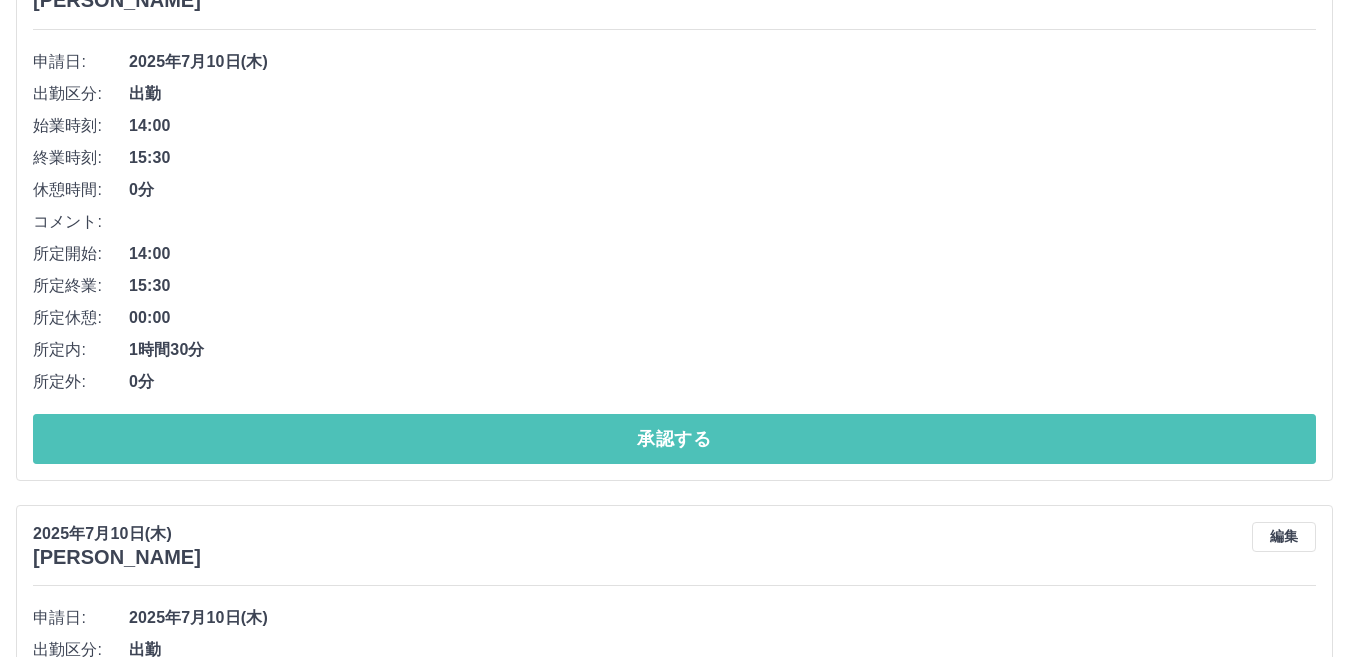 click on "承認する" at bounding box center [674, 439] 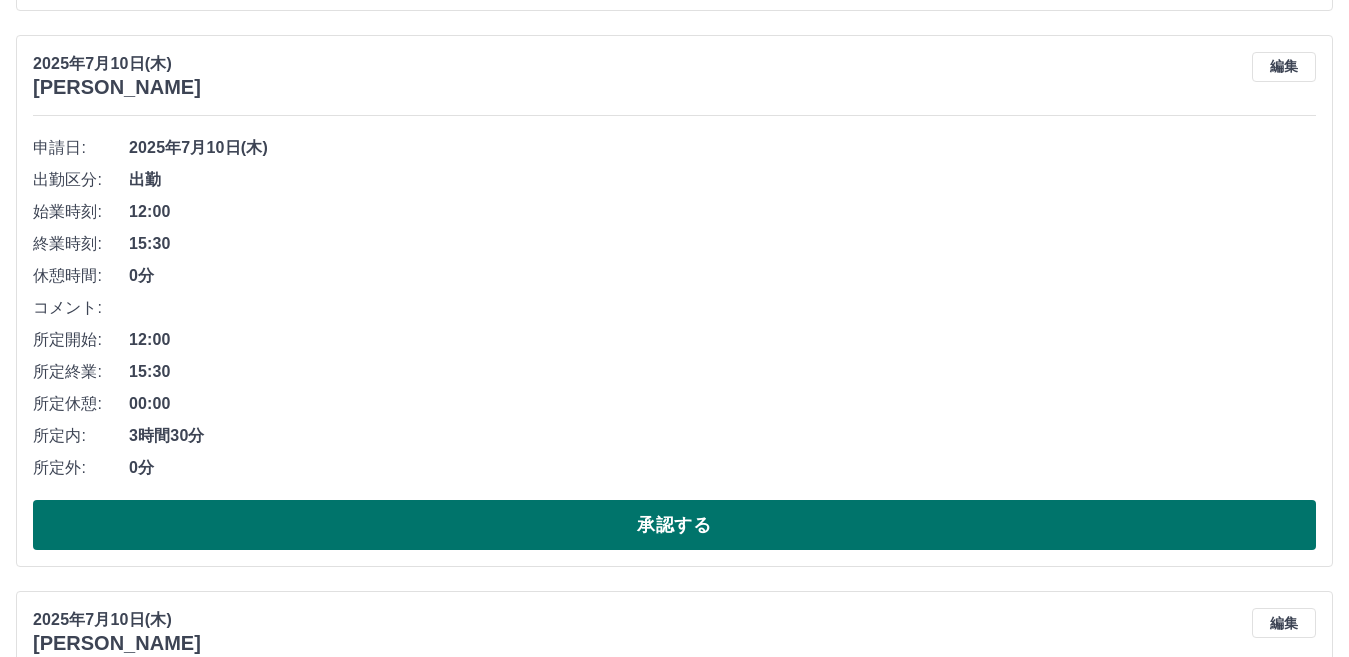 scroll, scrollTop: 1900, scrollLeft: 0, axis: vertical 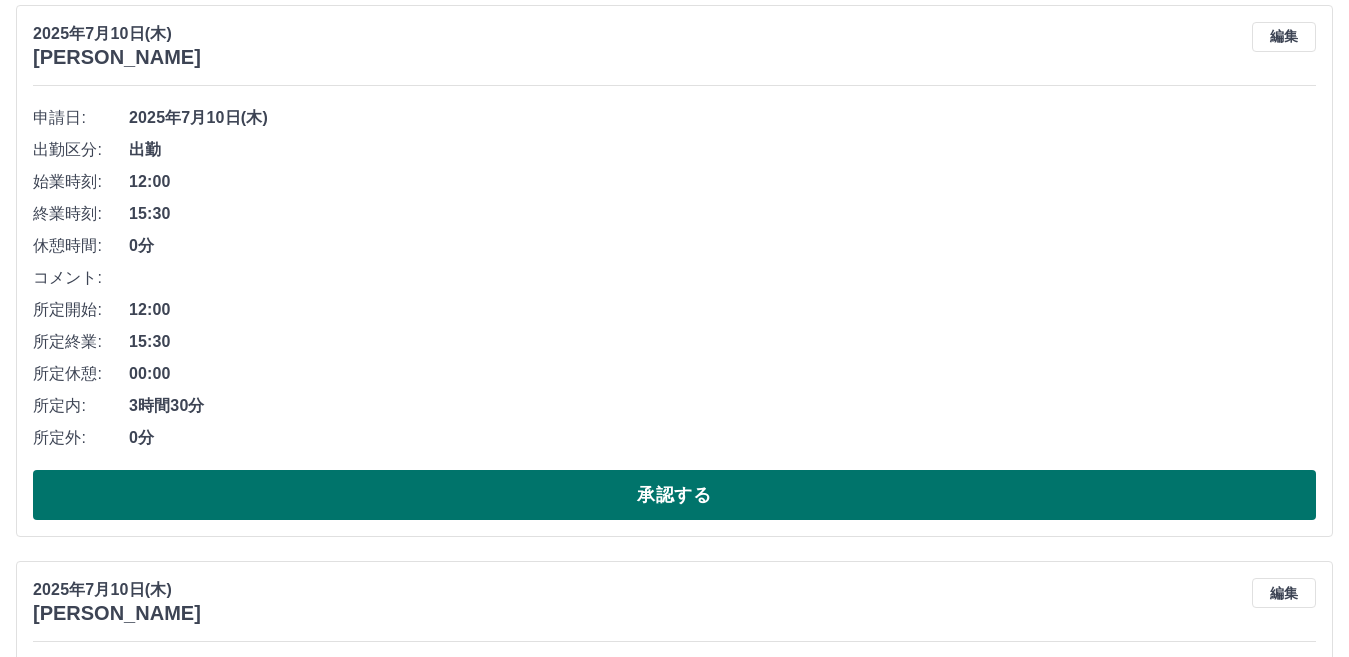 click on "承認する" at bounding box center [674, 495] 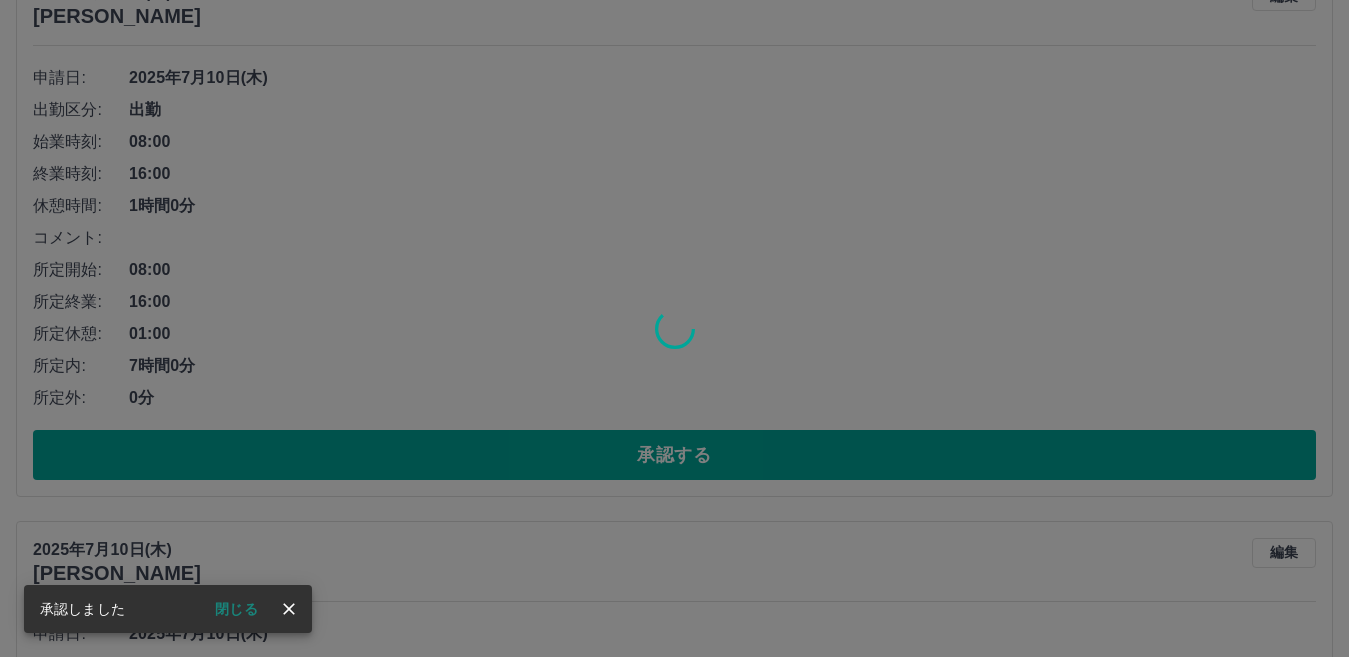 scroll, scrollTop: 1387, scrollLeft: 0, axis: vertical 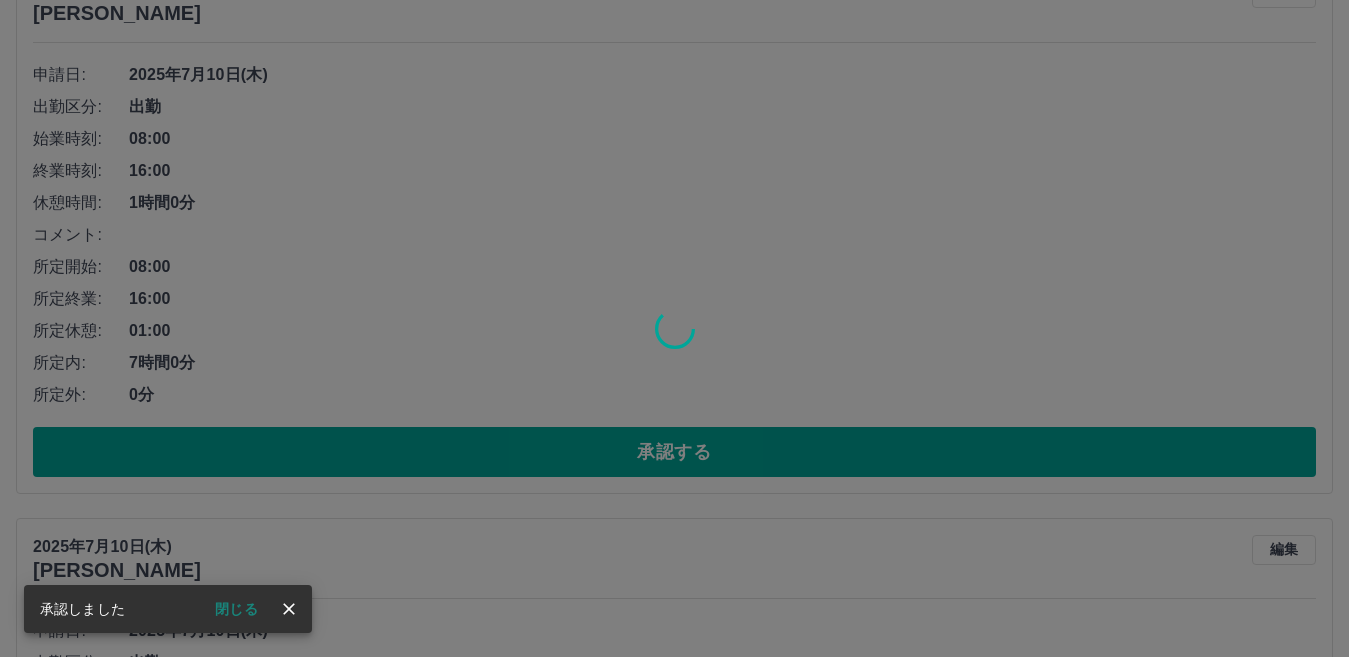 click at bounding box center [674, 328] 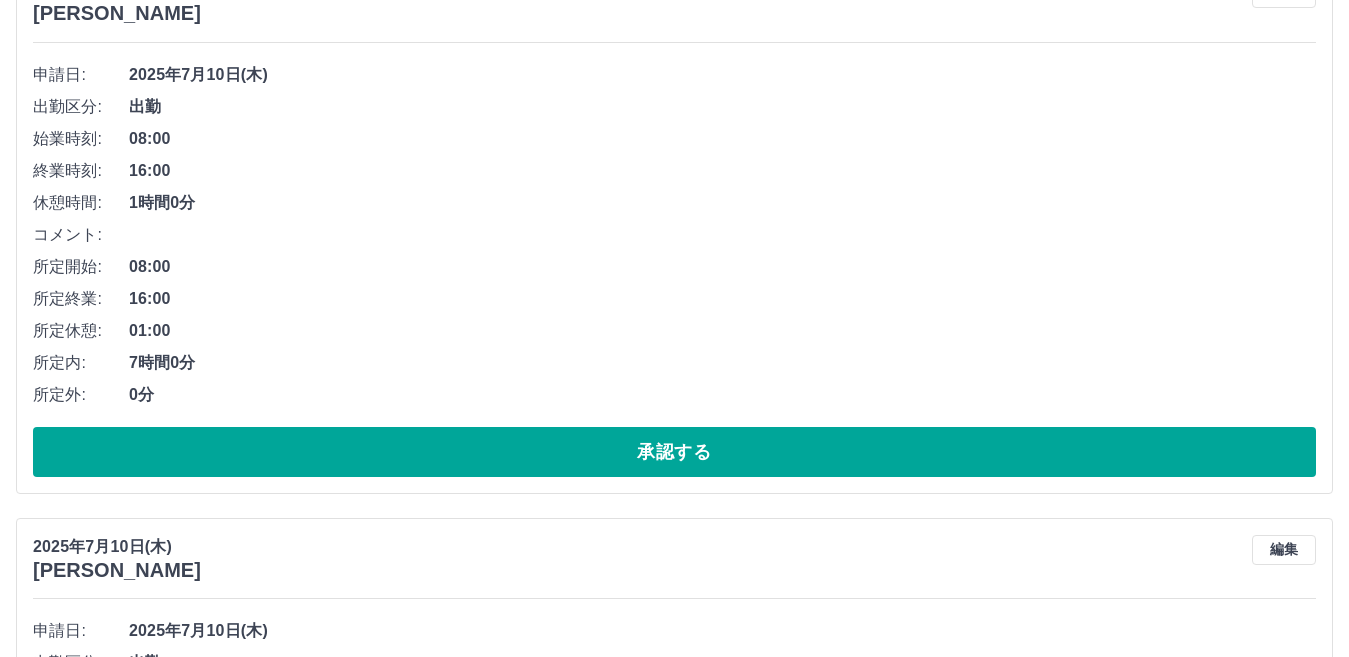 click on "承認する" at bounding box center [674, 452] 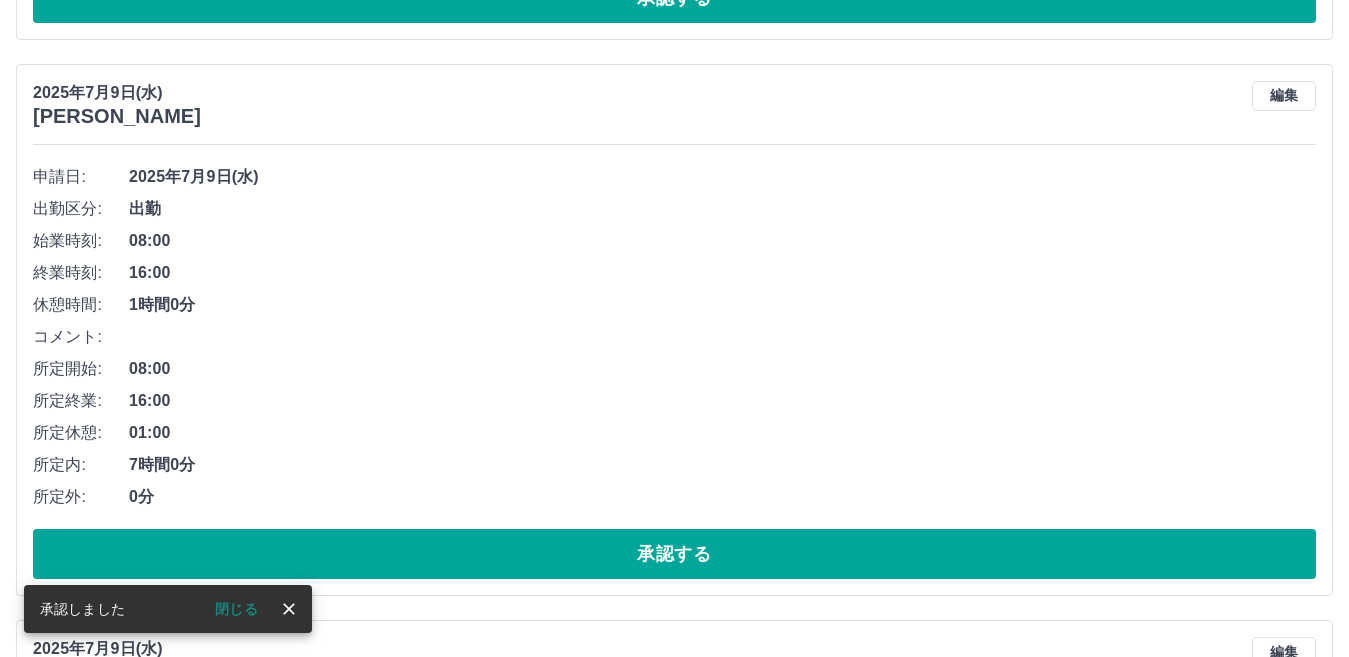 scroll, scrollTop: 774, scrollLeft: 0, axis: vertical 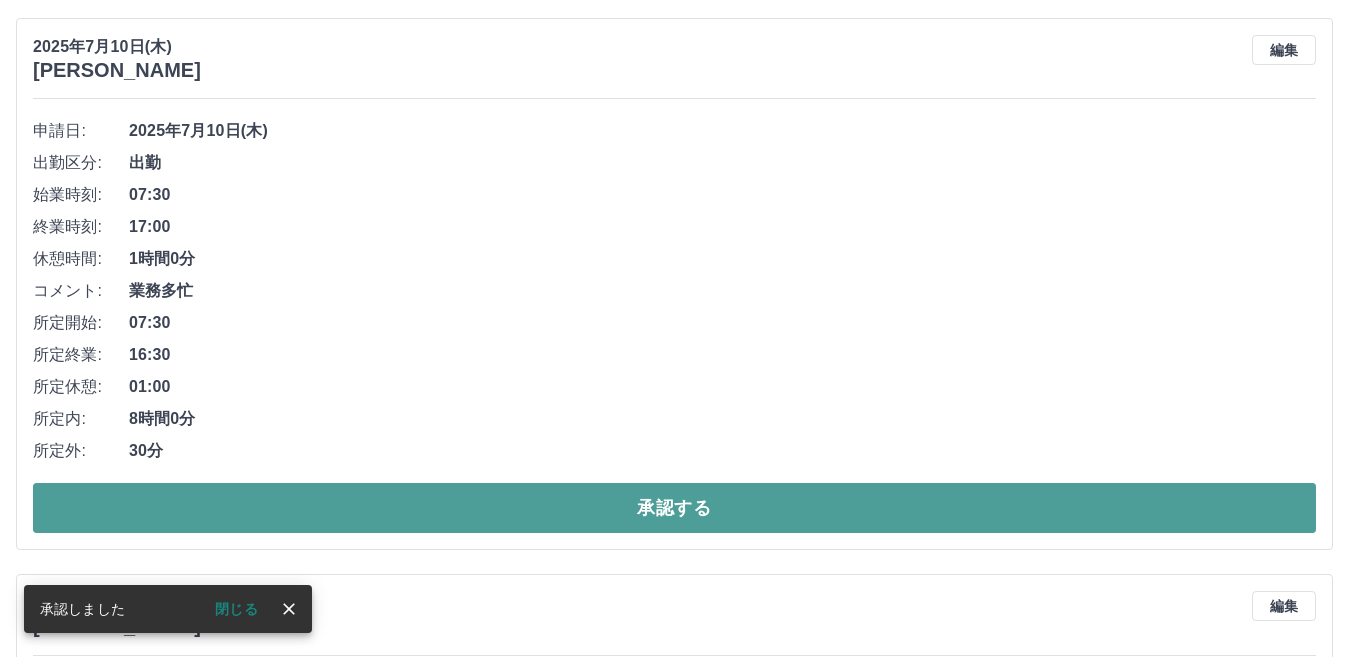 click on "承認する" at bounding box center [674, 508] 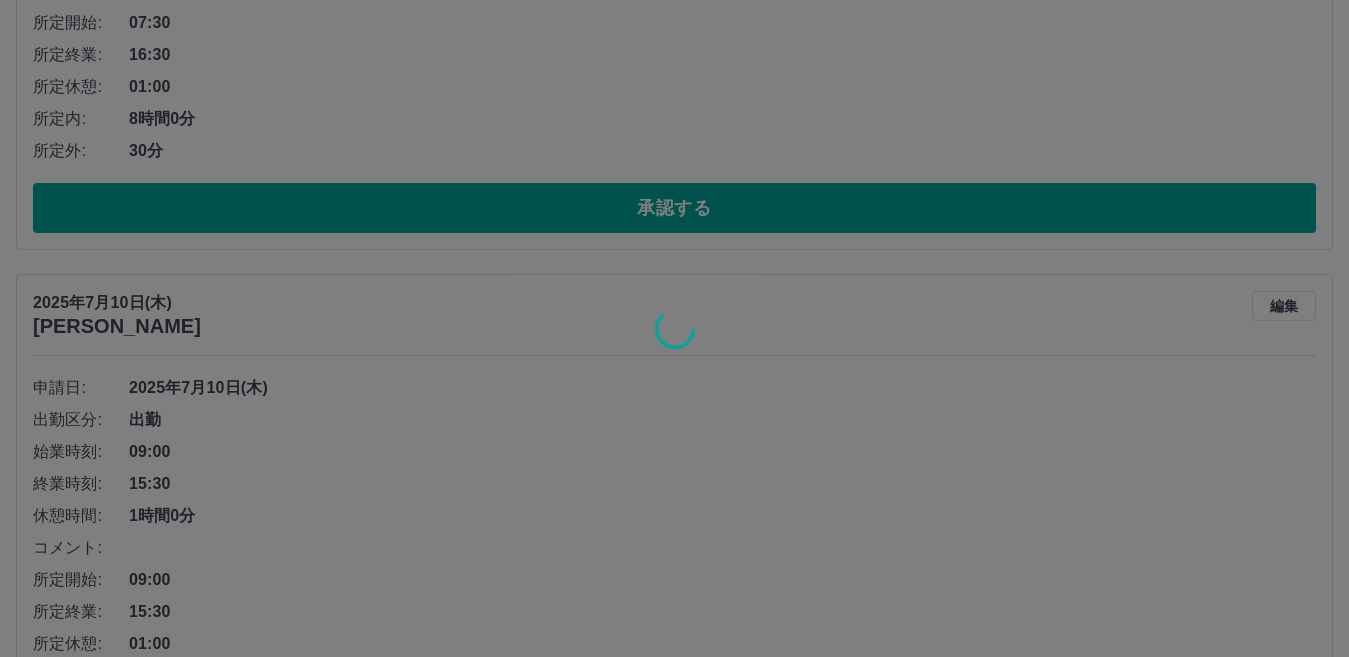 scroll, scrollTop: 1374, scrollLeft: 0, axis: vertical 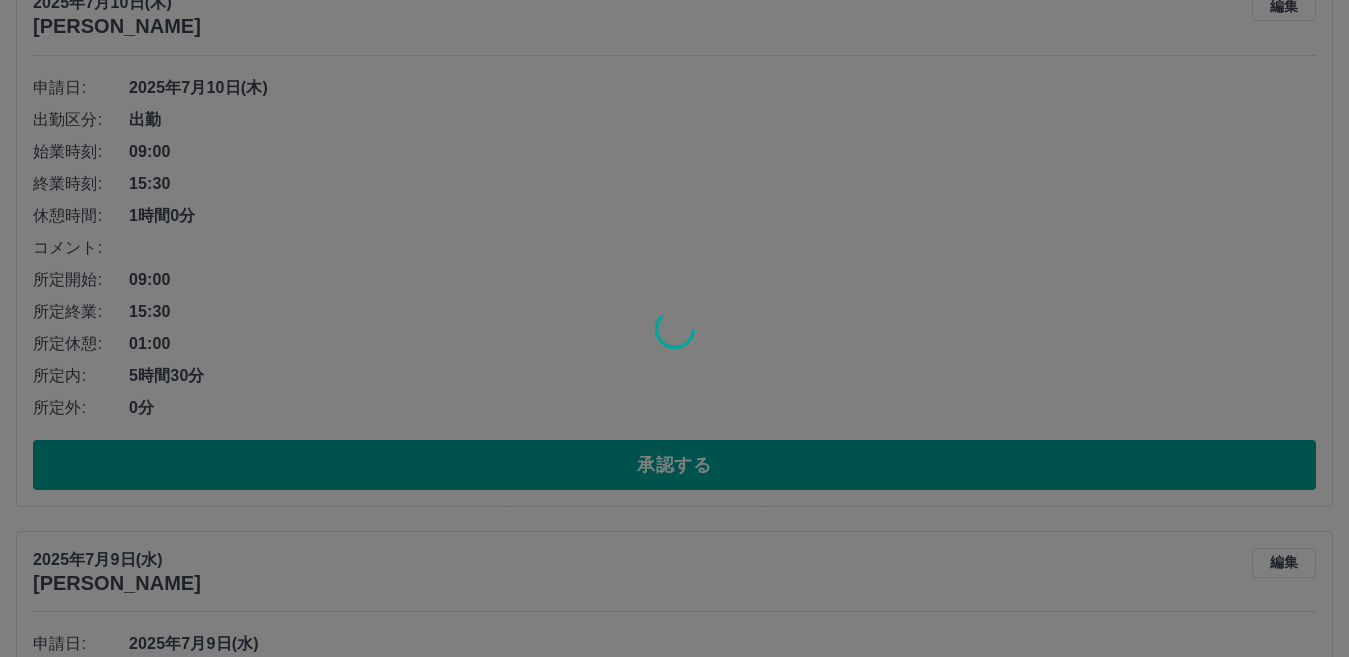 click at bounding box center (674, 328) 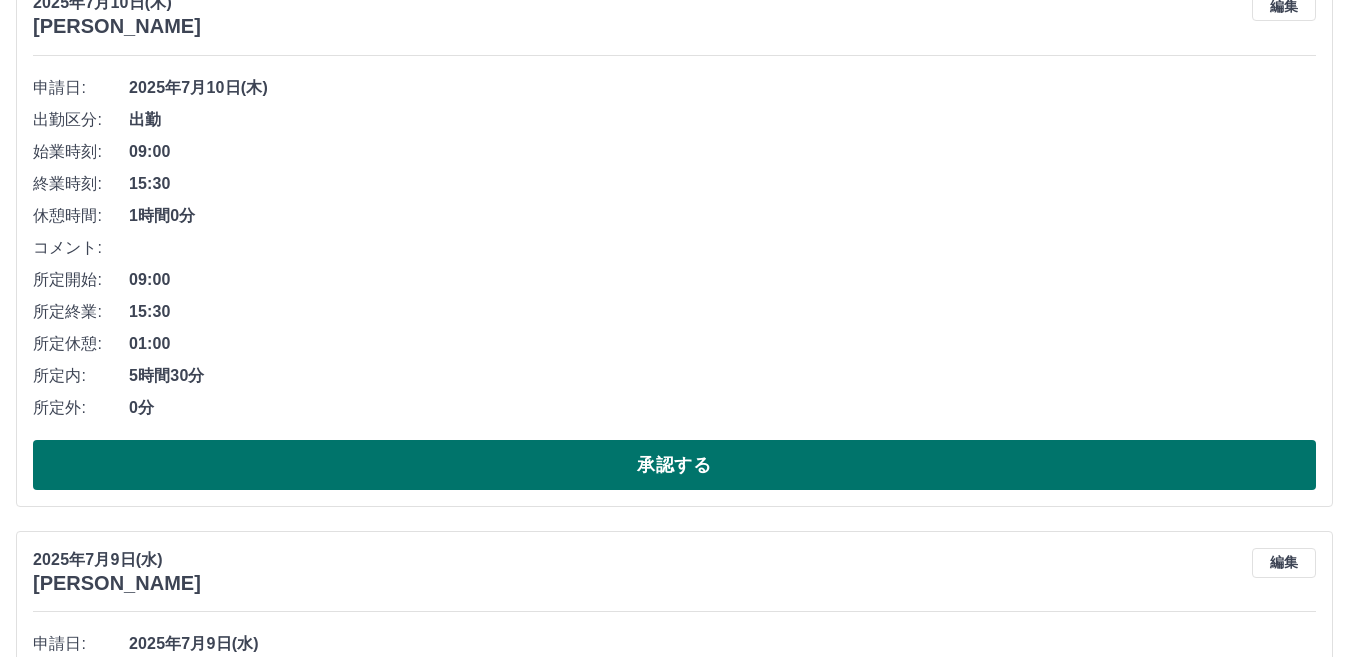 click on "承認する" at bounding box center [674, 465] 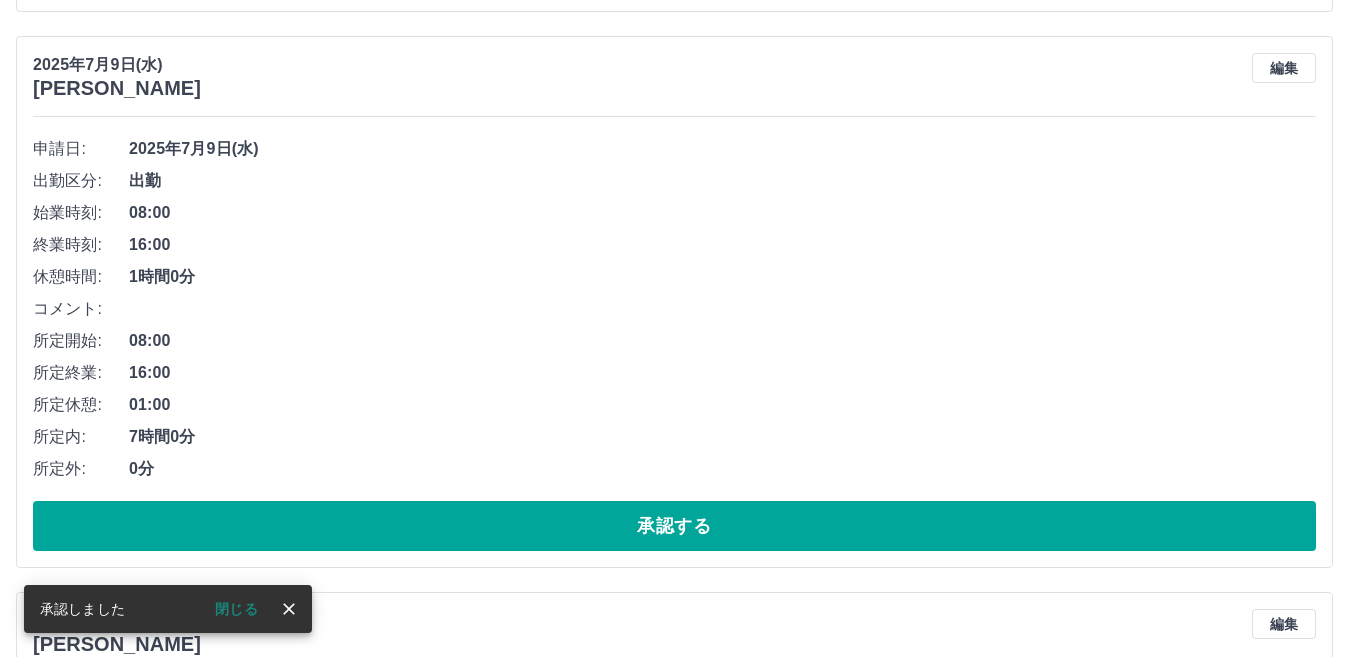 scroll, scrollTop: 762, scrollLeft: 0, axis: vertical 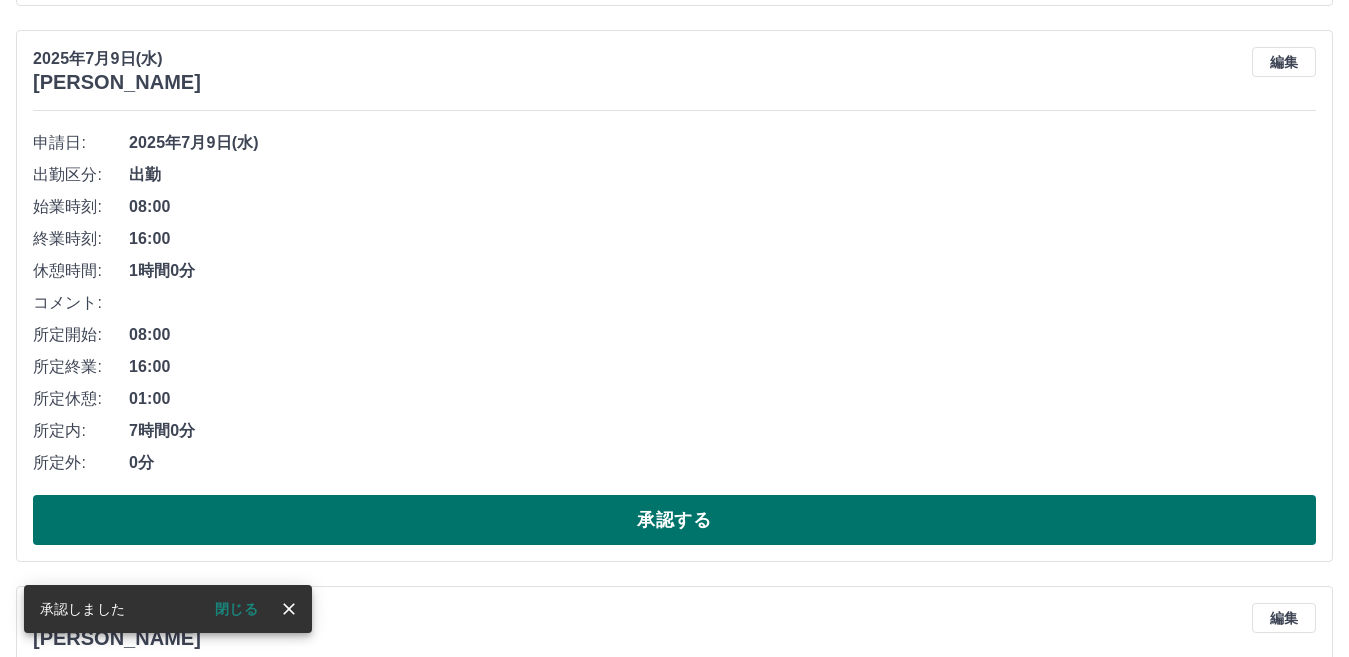 click on "承認する" at bounding box center (674, 520) 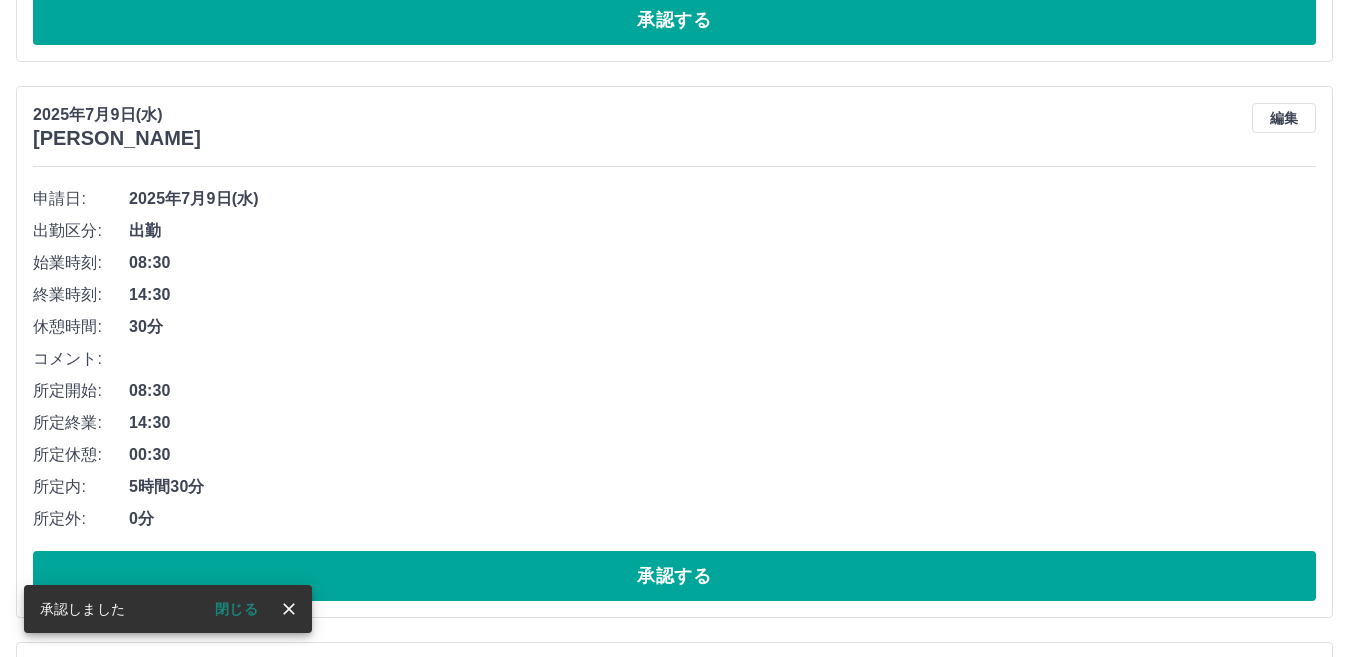 scroll, scrollTop: 806, scrollLeft: 0, axis: vertical 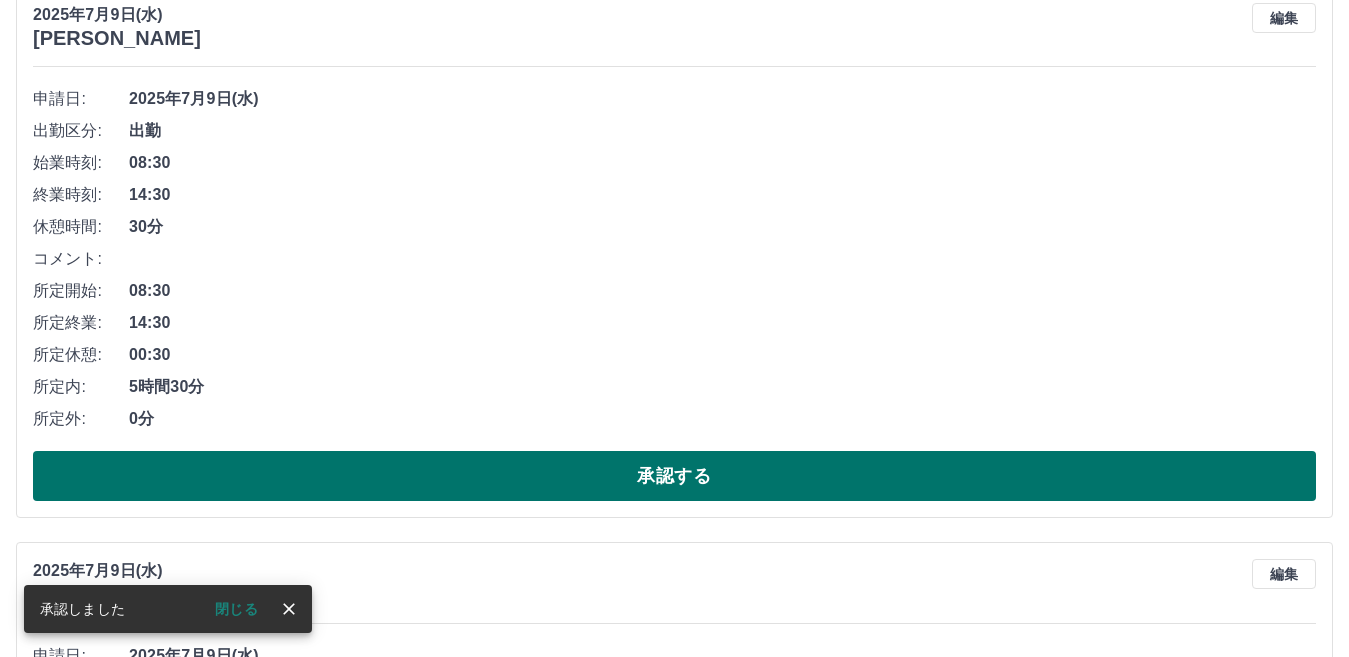 click on "承認する" at bounding box center [674, 476] 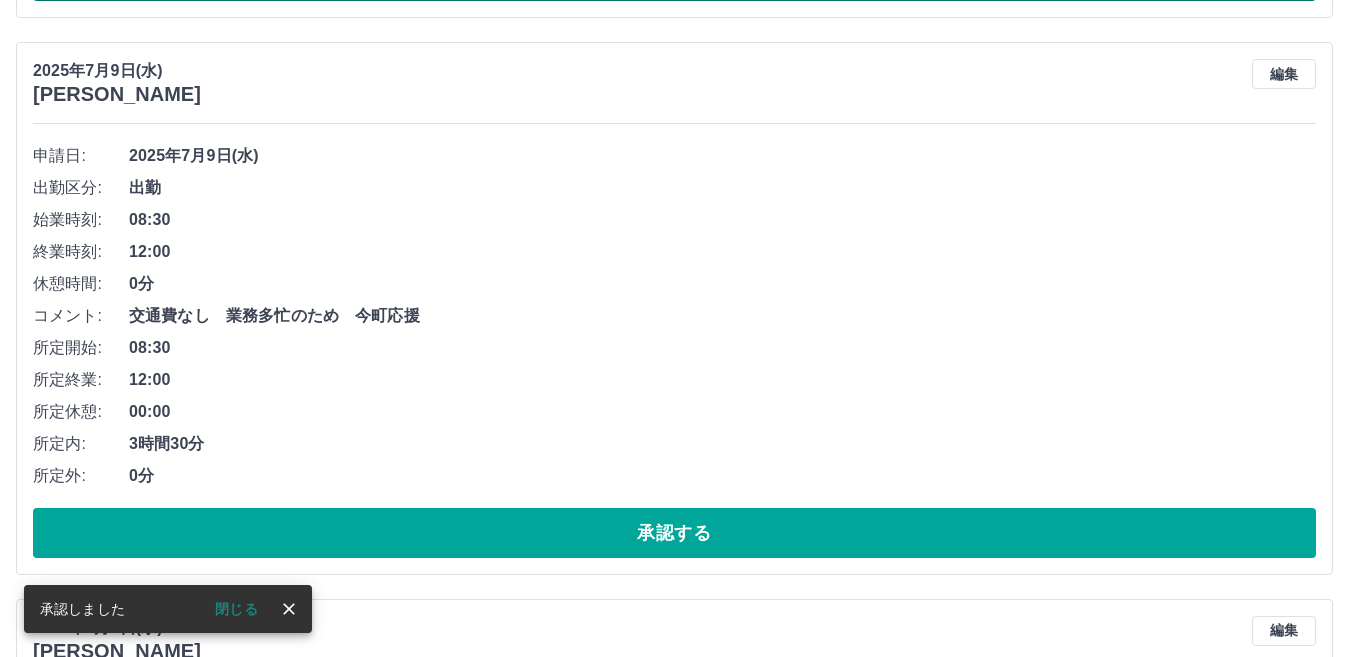 scroll, scrollTop: 750, scrollLeft: 0, axis: vertical 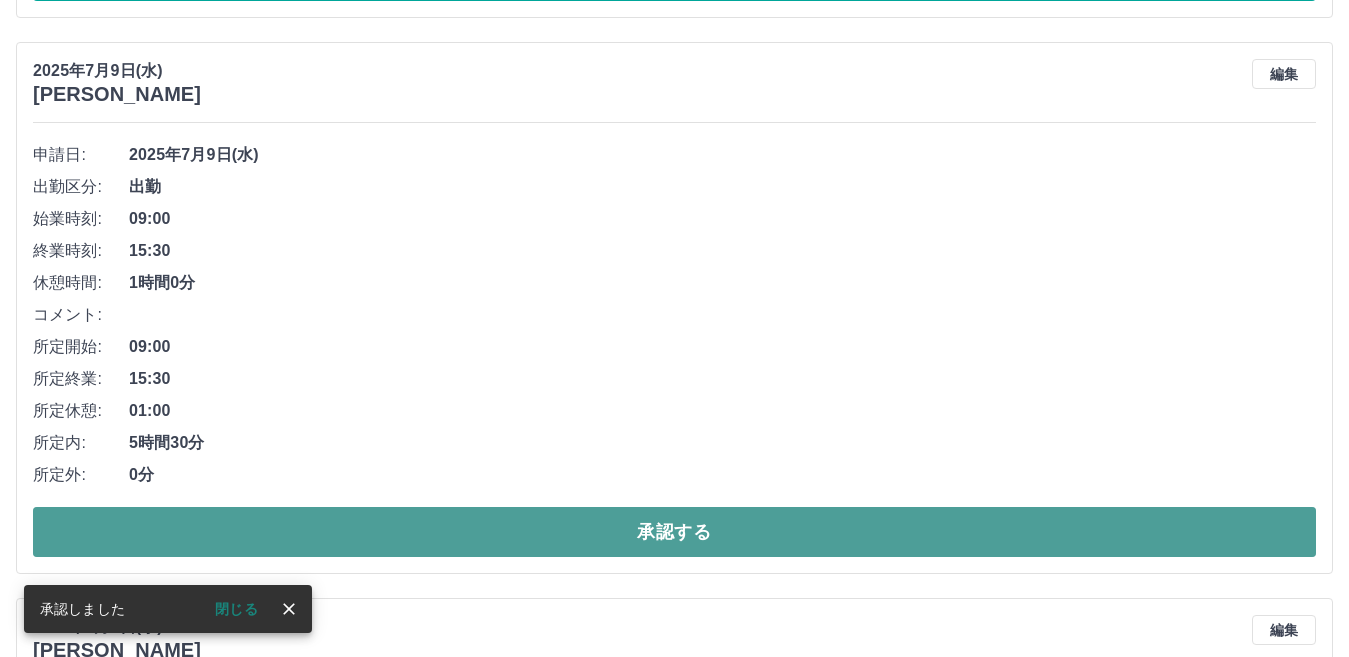 click on "承認する" at bounding box center (674, 532) 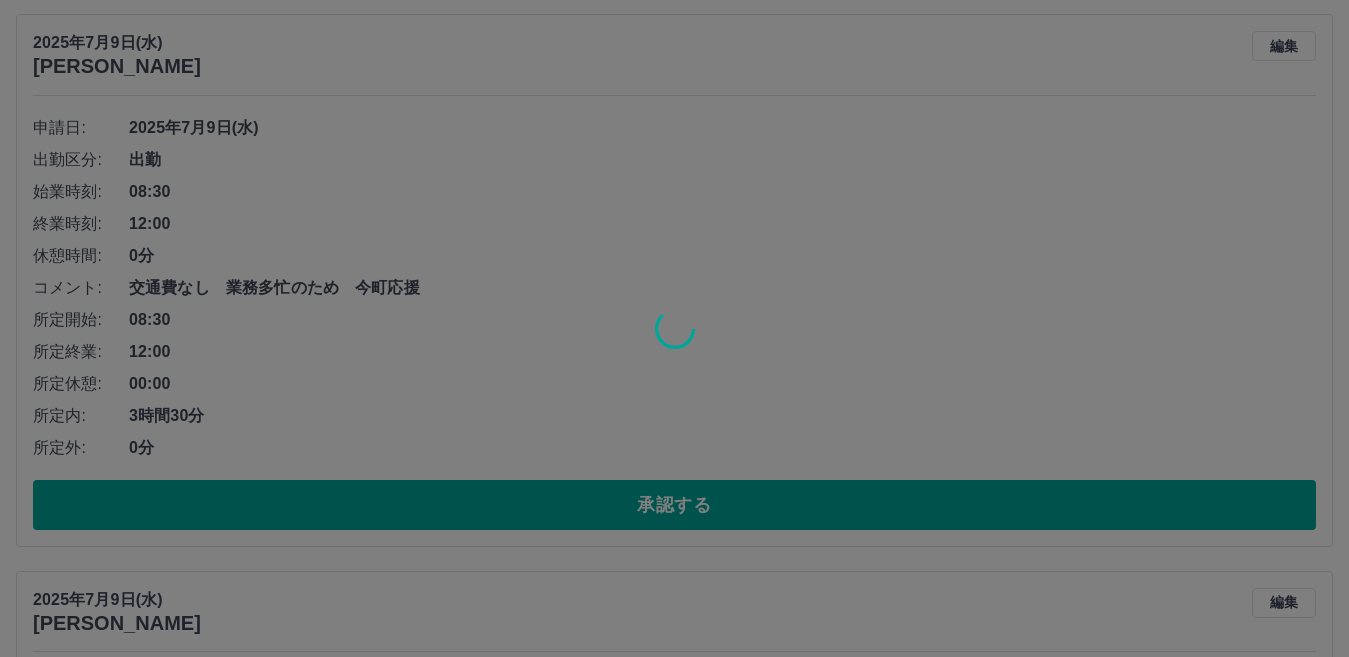scroll, scrollTop: 1350, scrollLeft: 0, axis: vertical 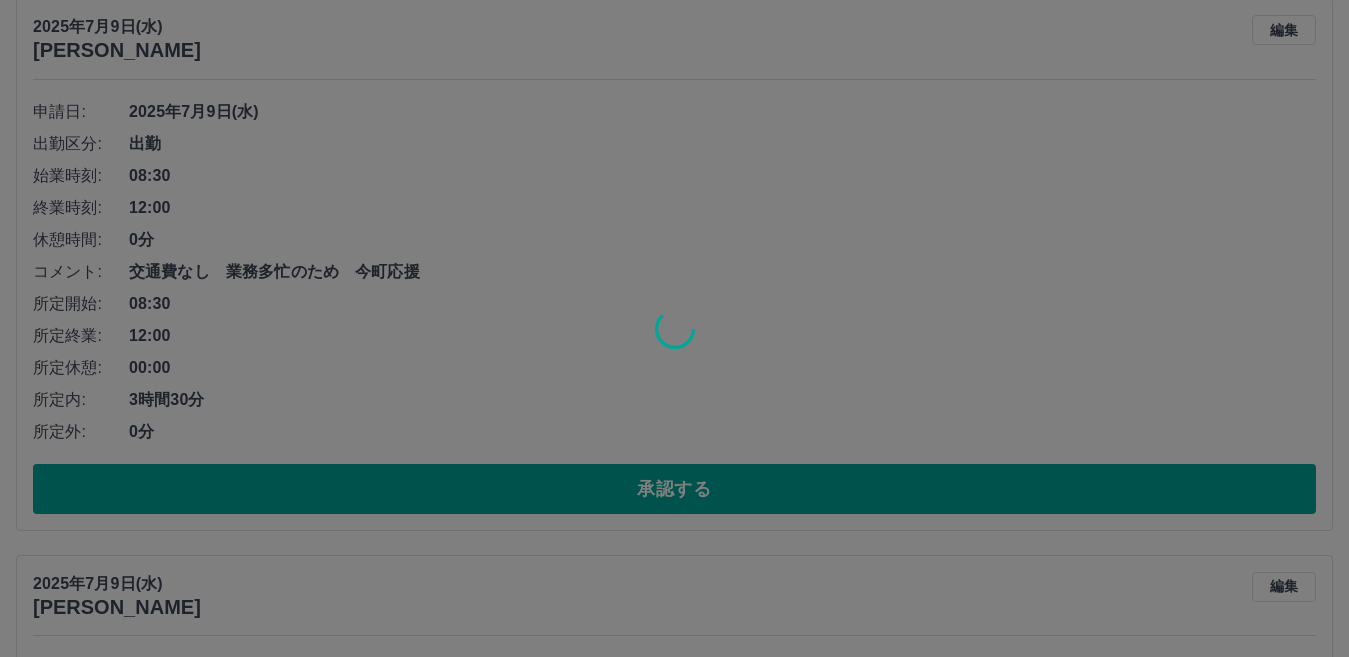 click at bounding box center [674, 328] 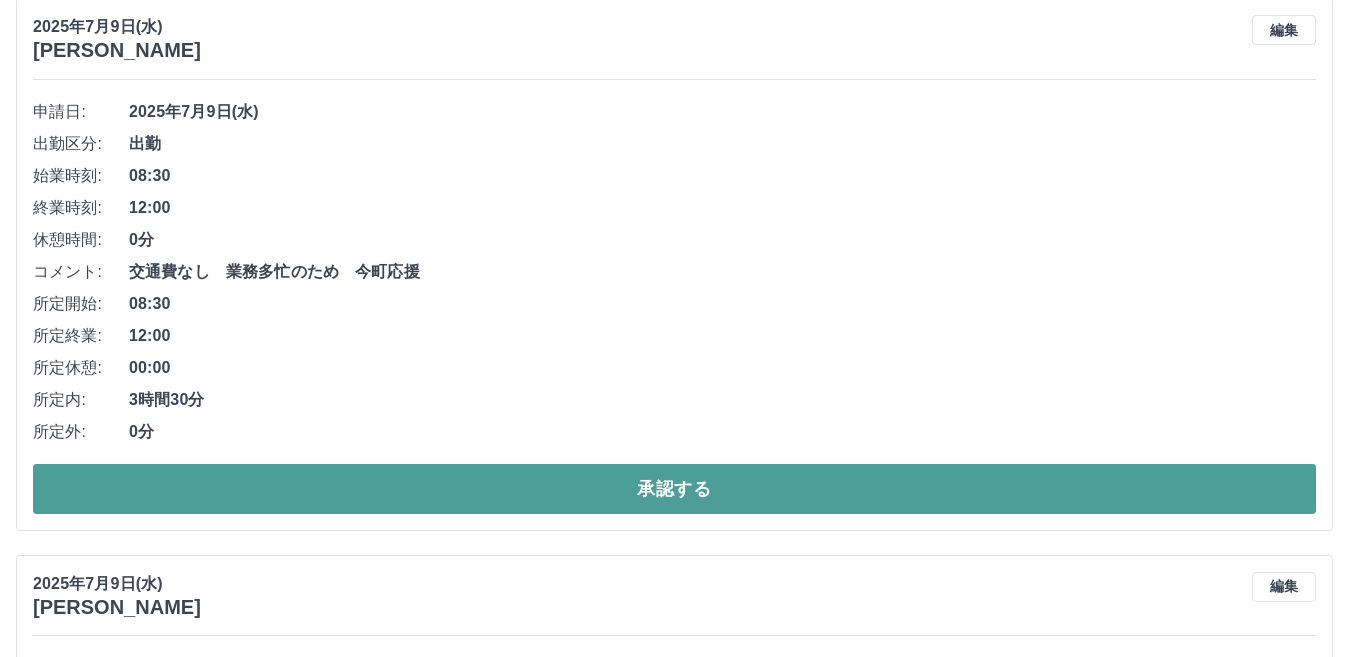 click on "承認する" at bounding box center [674, 489] 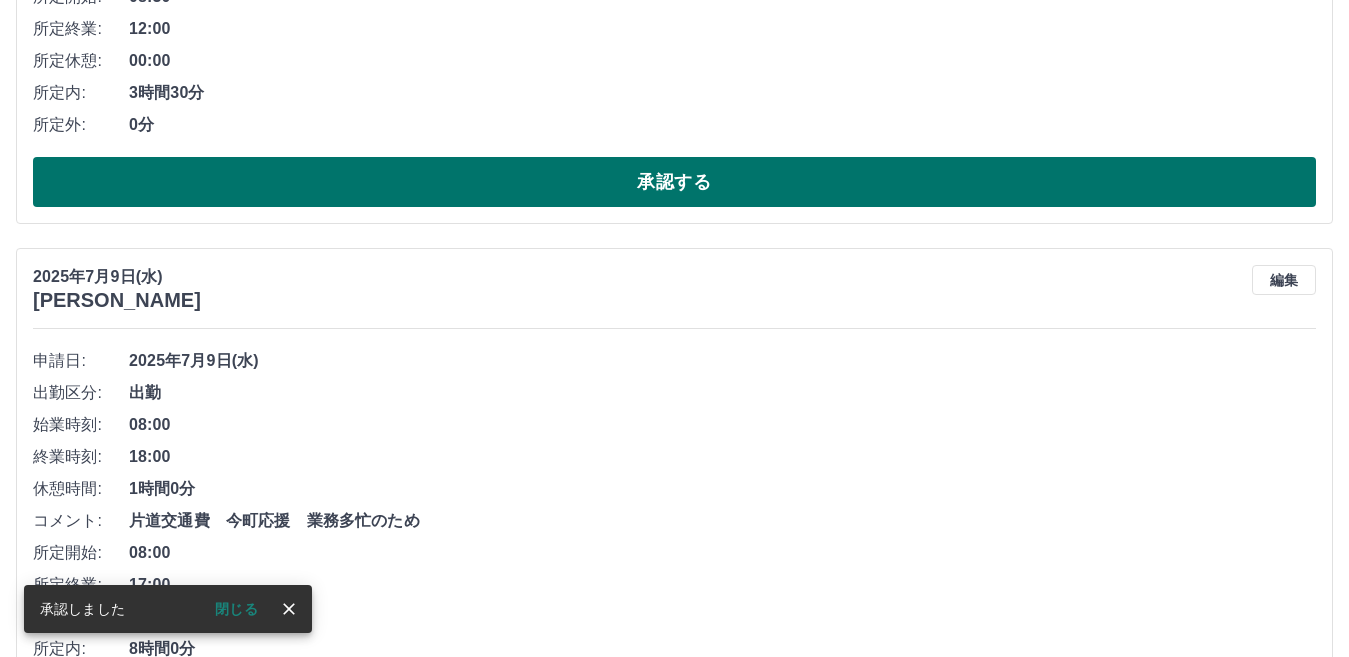 scroll, scrollTop: 738, scrollLeft: 0, axis: vertical 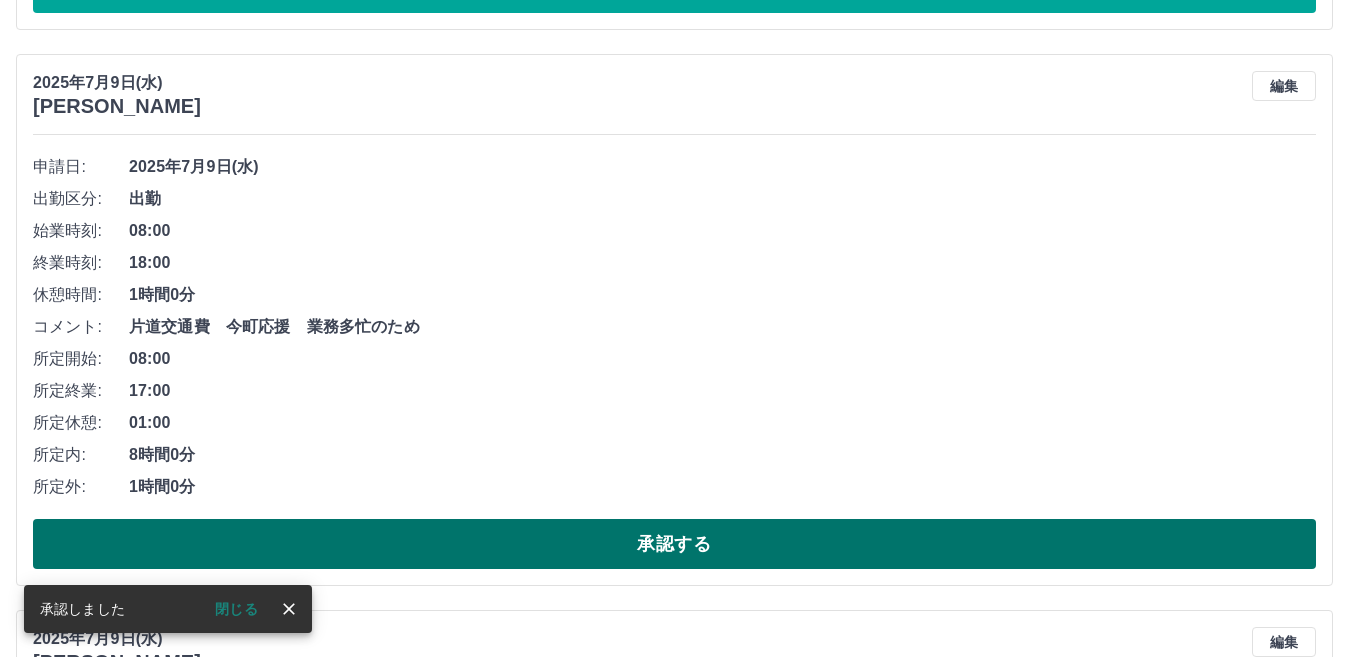 click on "承認する" at bounding box center [674, 544] 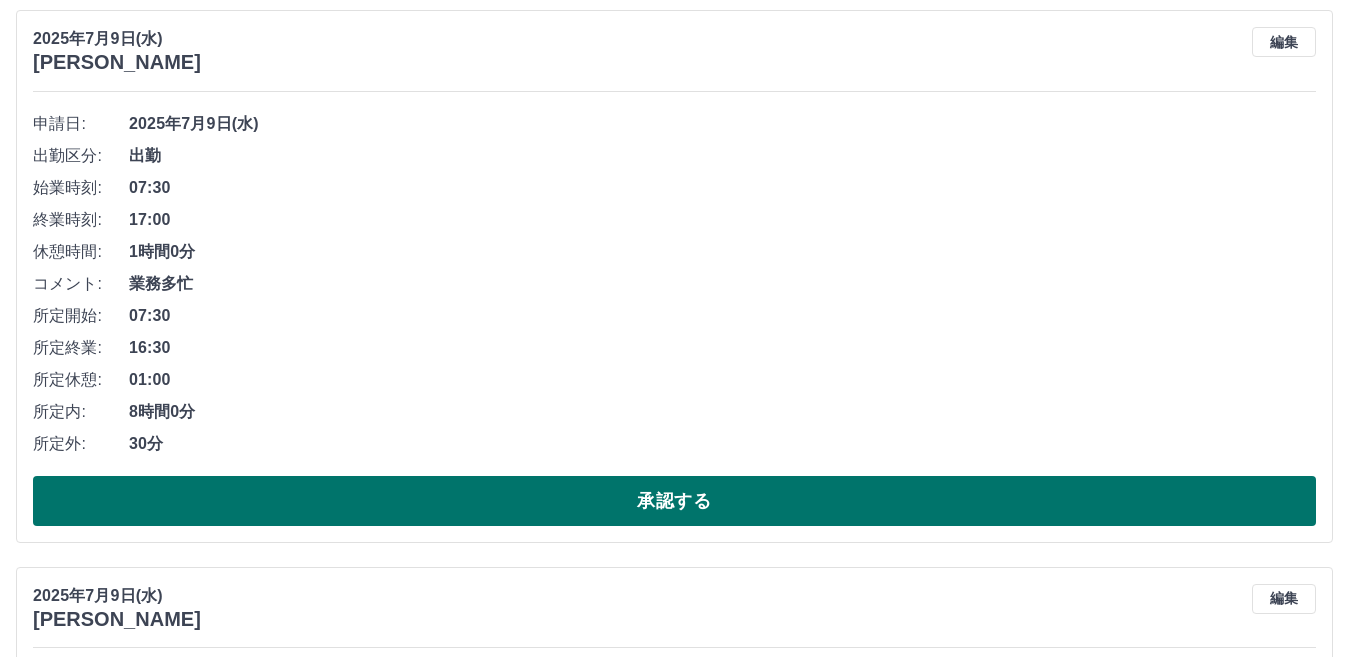 click on "承認する" at bounding box center (674, 501) 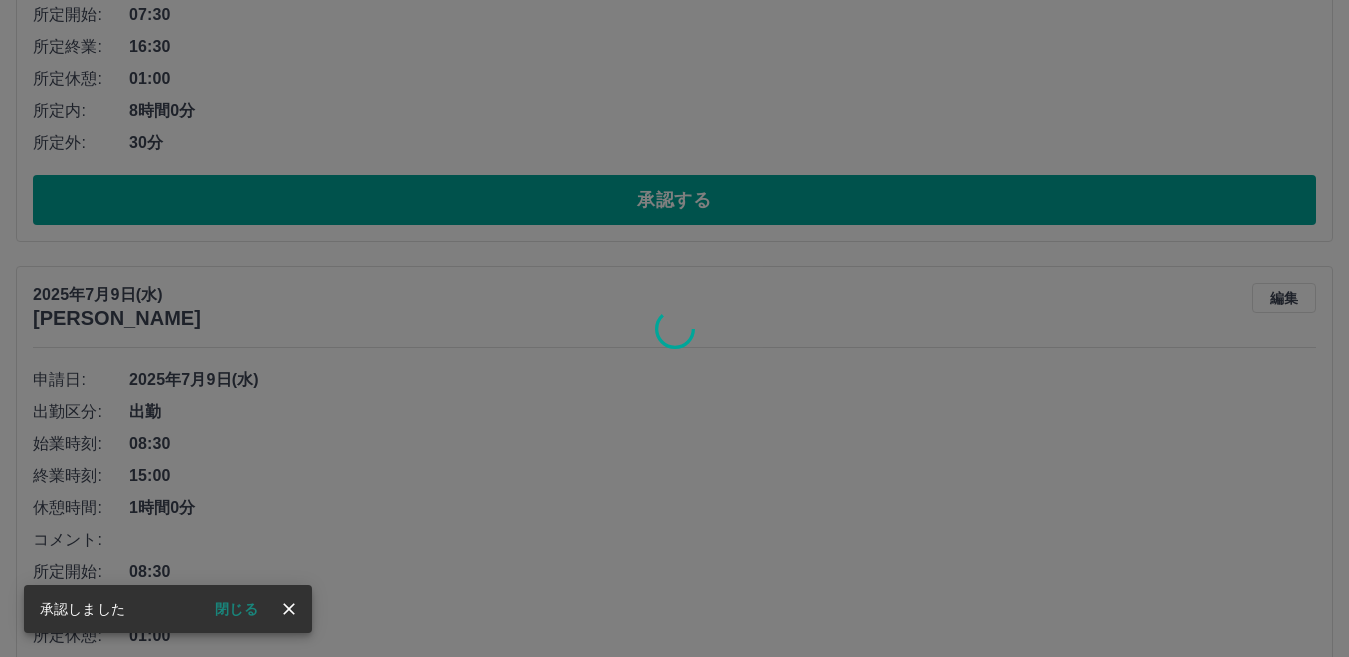 scroll, scrollTop: 1282, scrollLeft: 0, axis: vertical 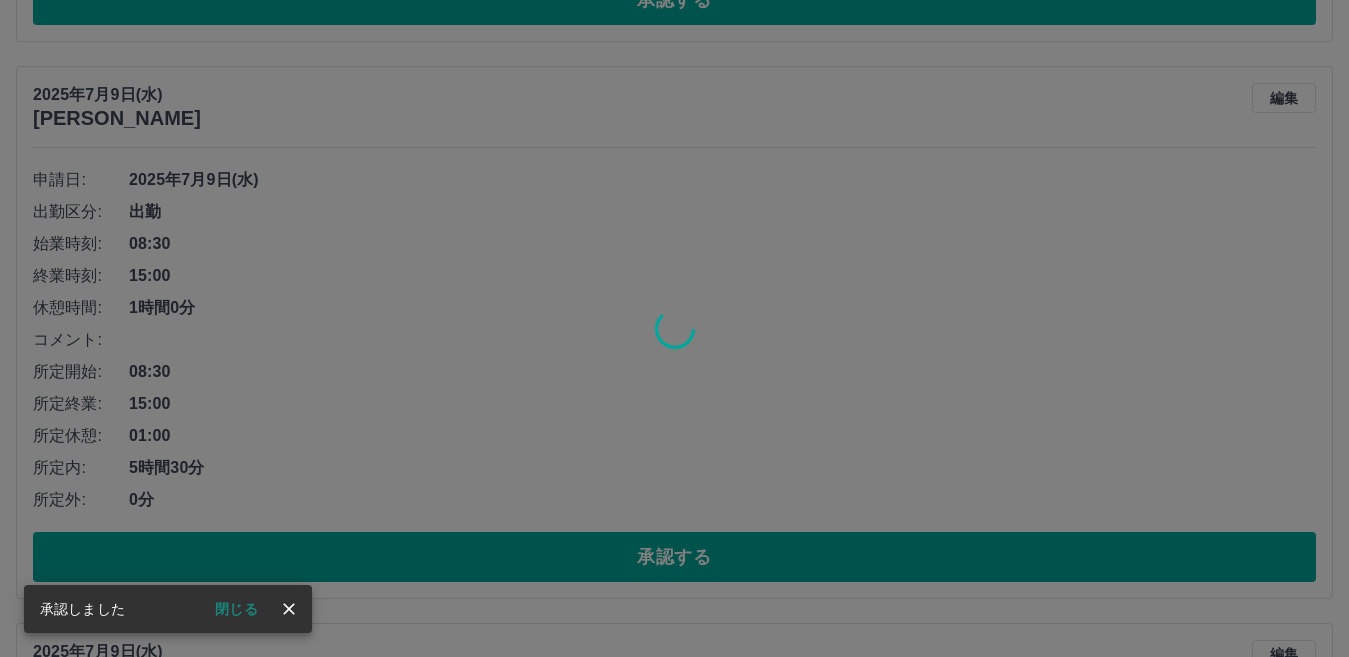 click at bounding box center (674, 328) 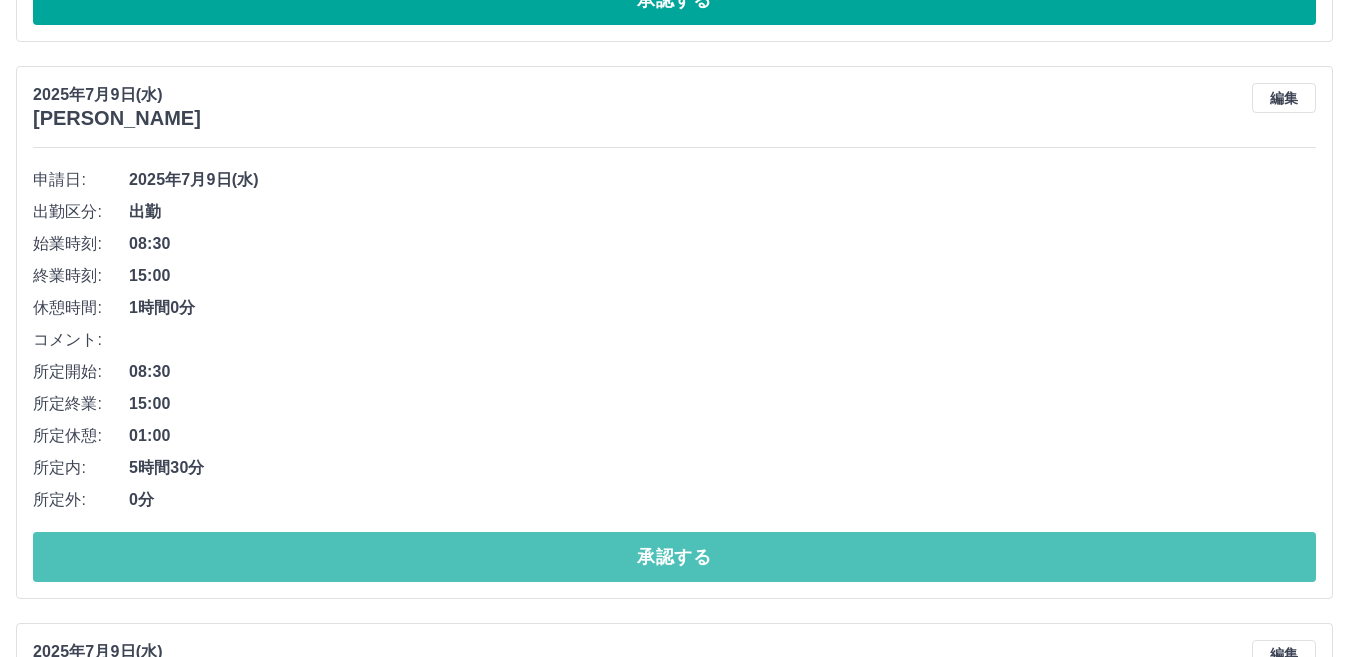 click on "承認する" at bounding box center (674, 557) 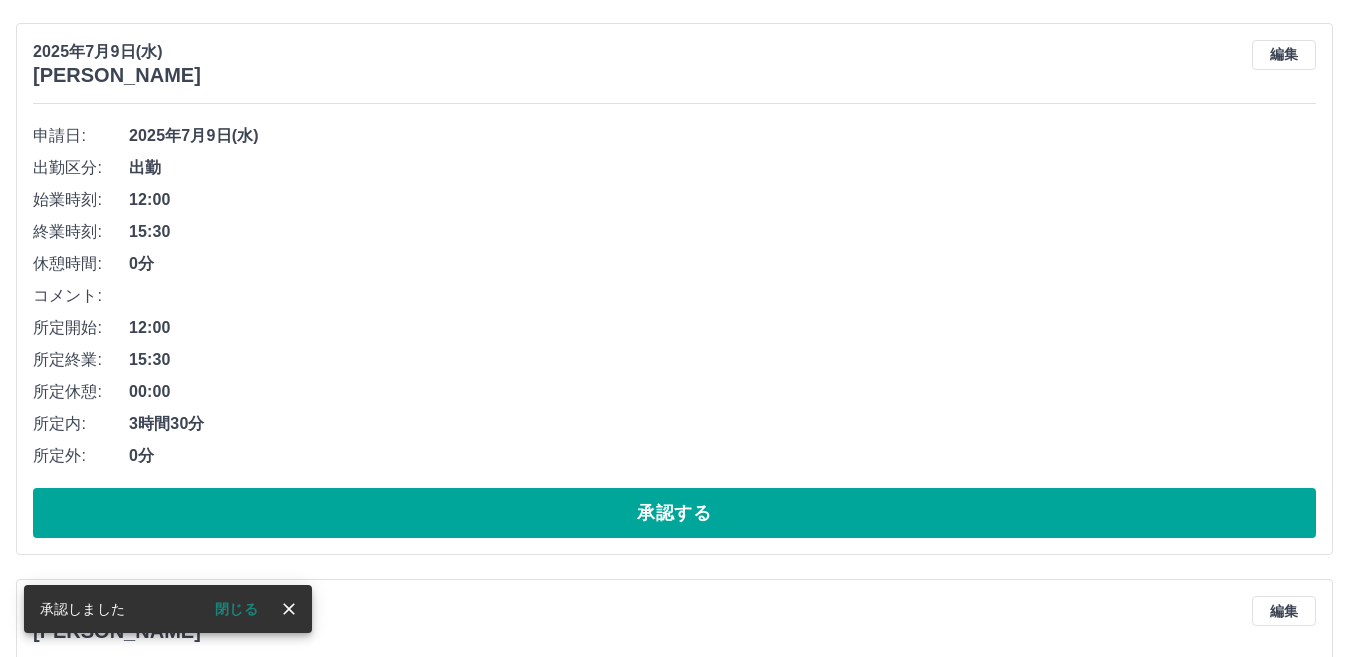 scroll, scrollTop: 770, scrollLeft: 0, axis: vertical 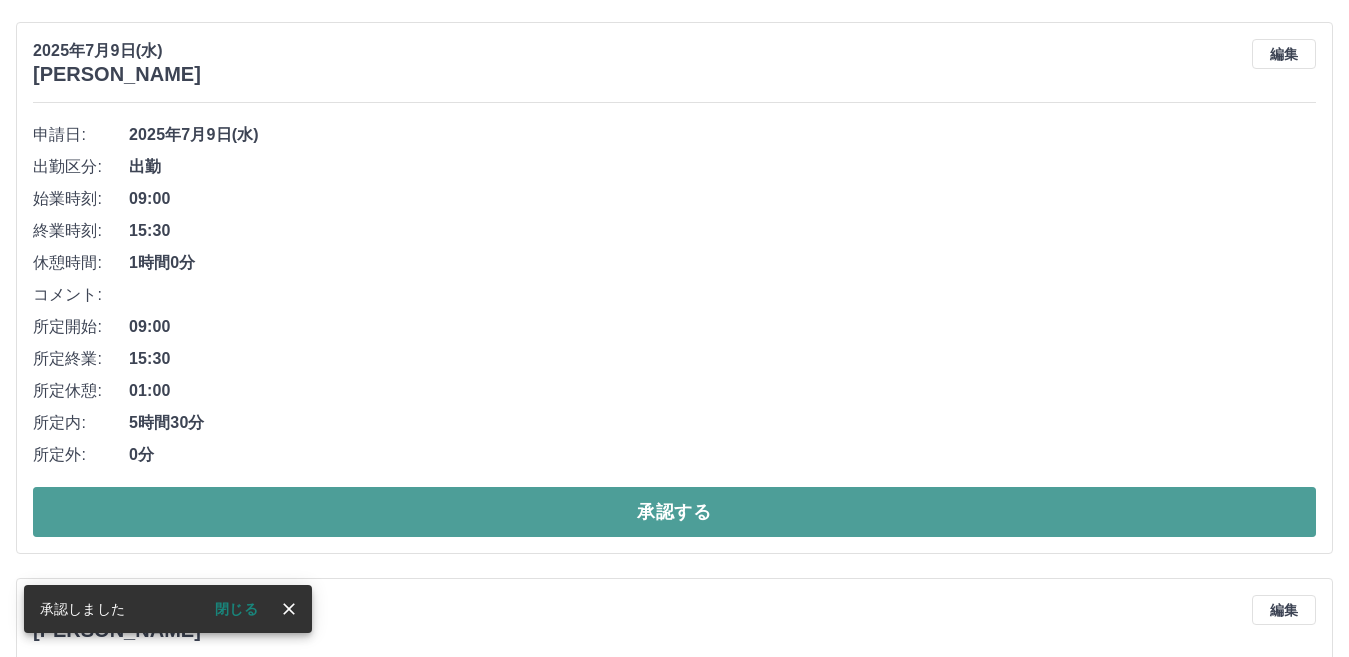 click on "承認する" at bounding box center (674, 512) 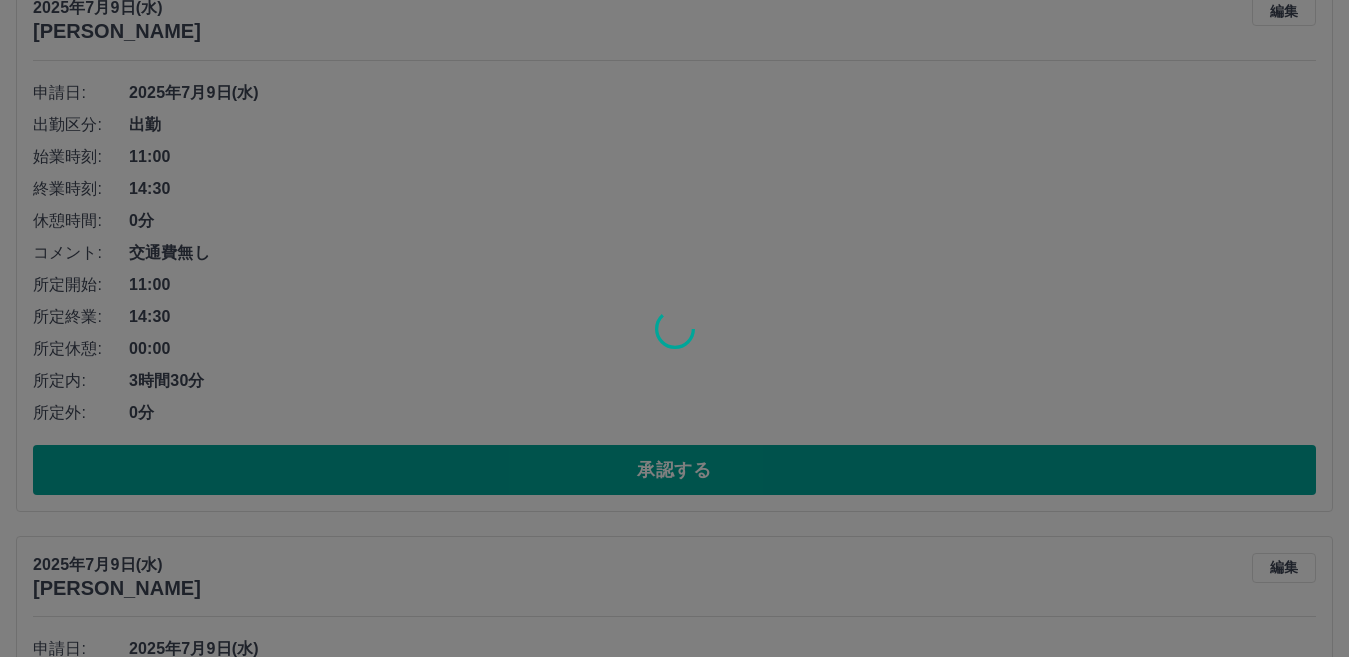 scroll, scrollTop: 1370, scrollLeft: 0, axis: vertical 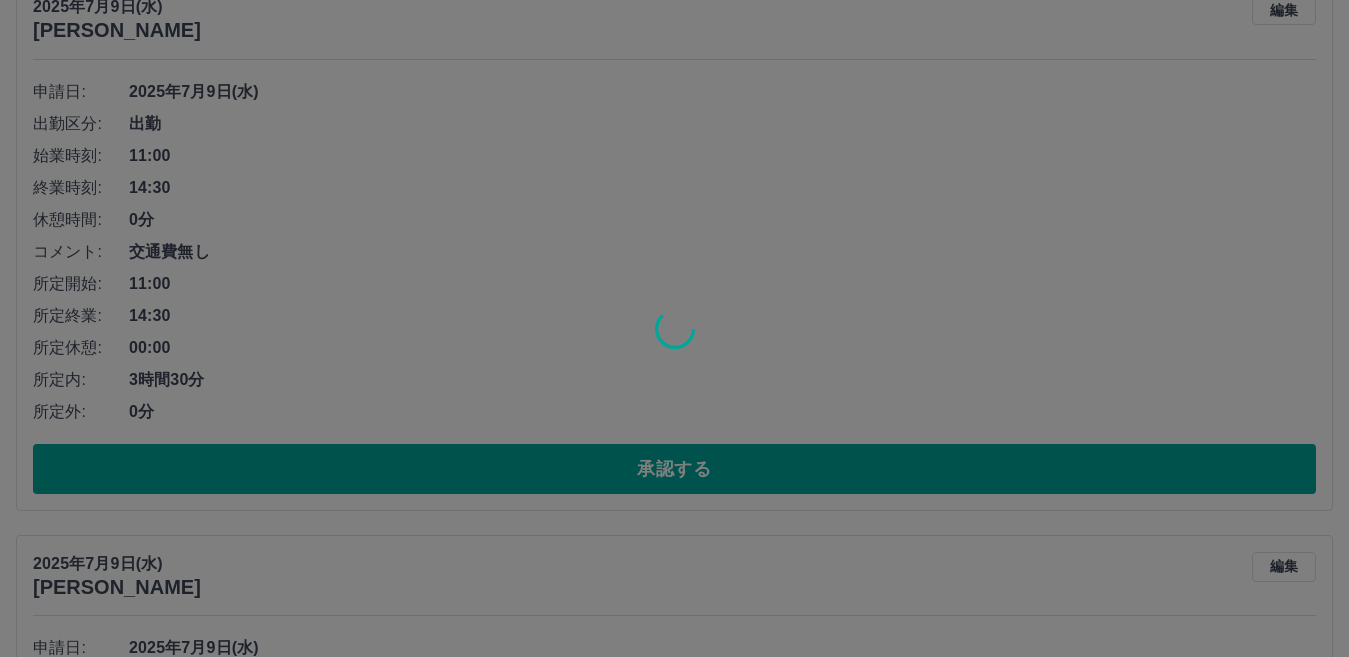 click at bounding box center (674, 328) 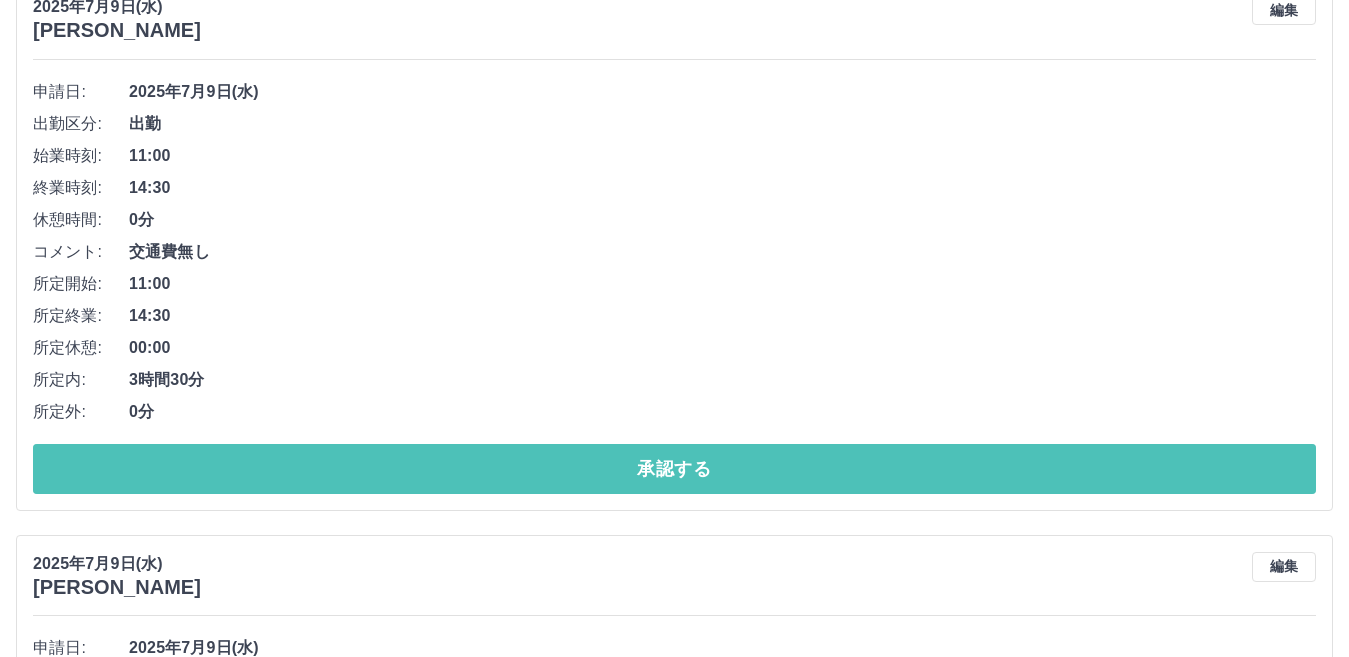 click on "承認する" at bounding box center [674, 469] 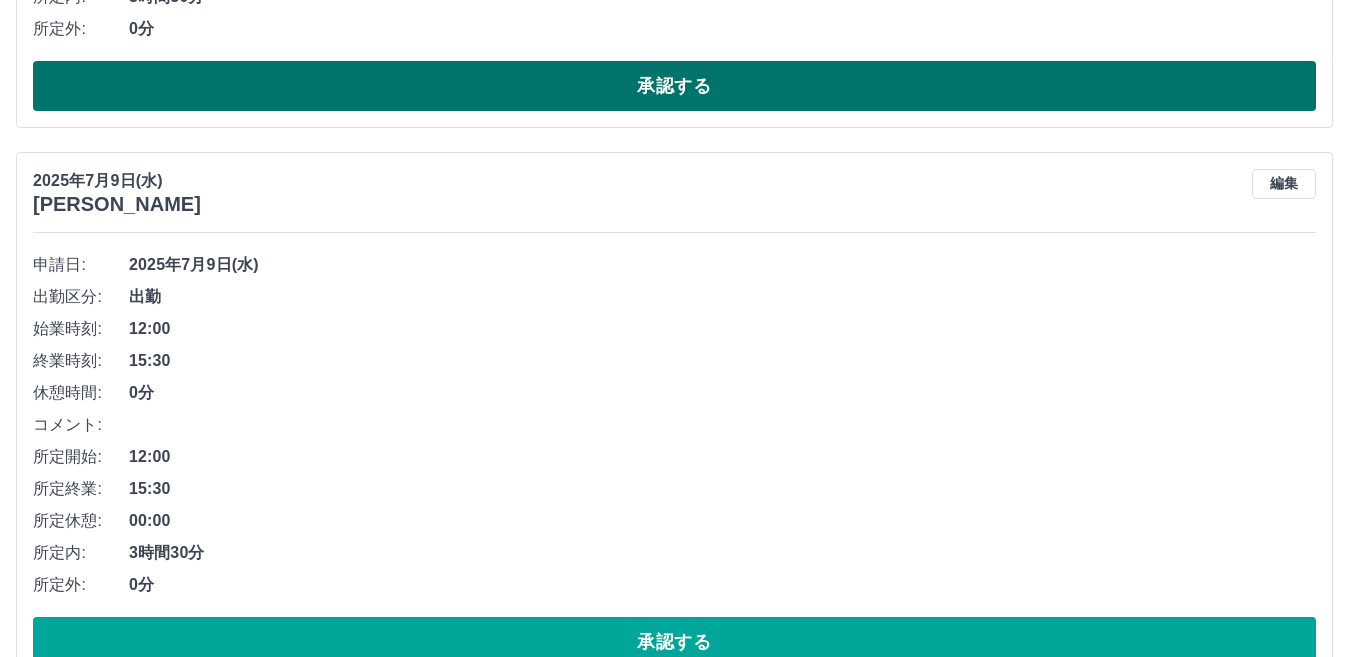 scroll, scrollTop: 1870, scrollLeft: 0, axis: vertical 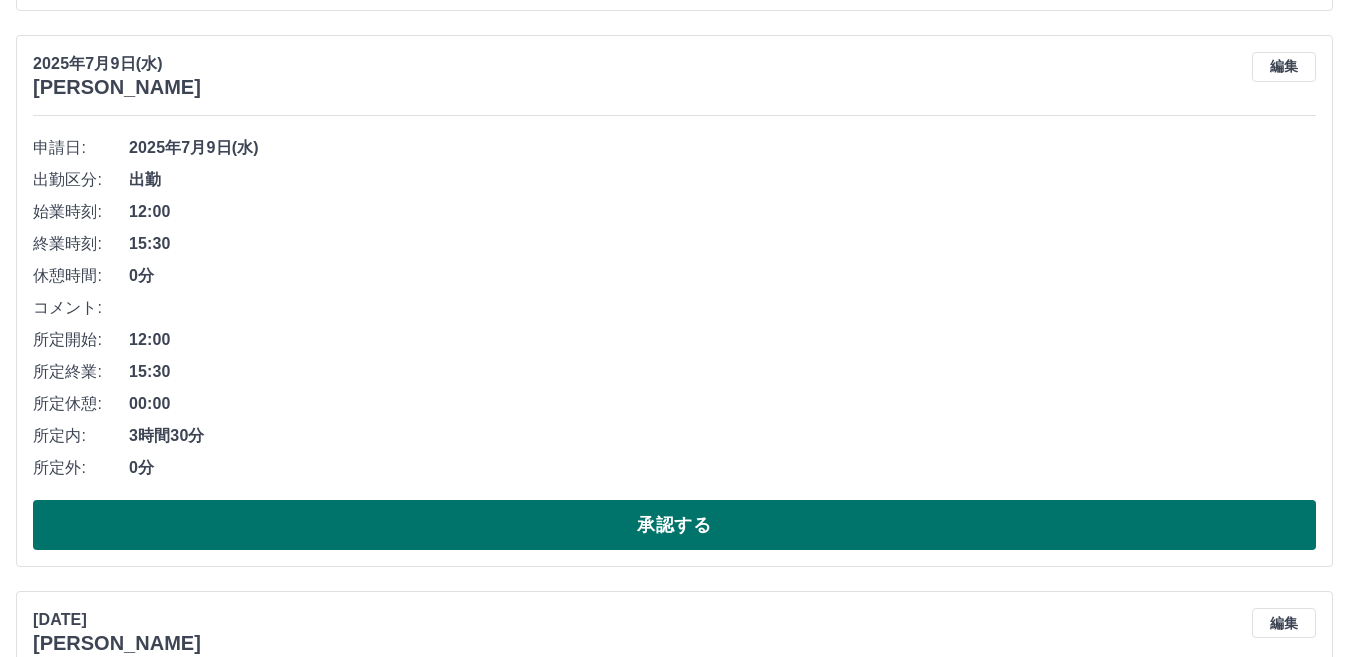 click on "承認する" at bounding box center [674, 525] 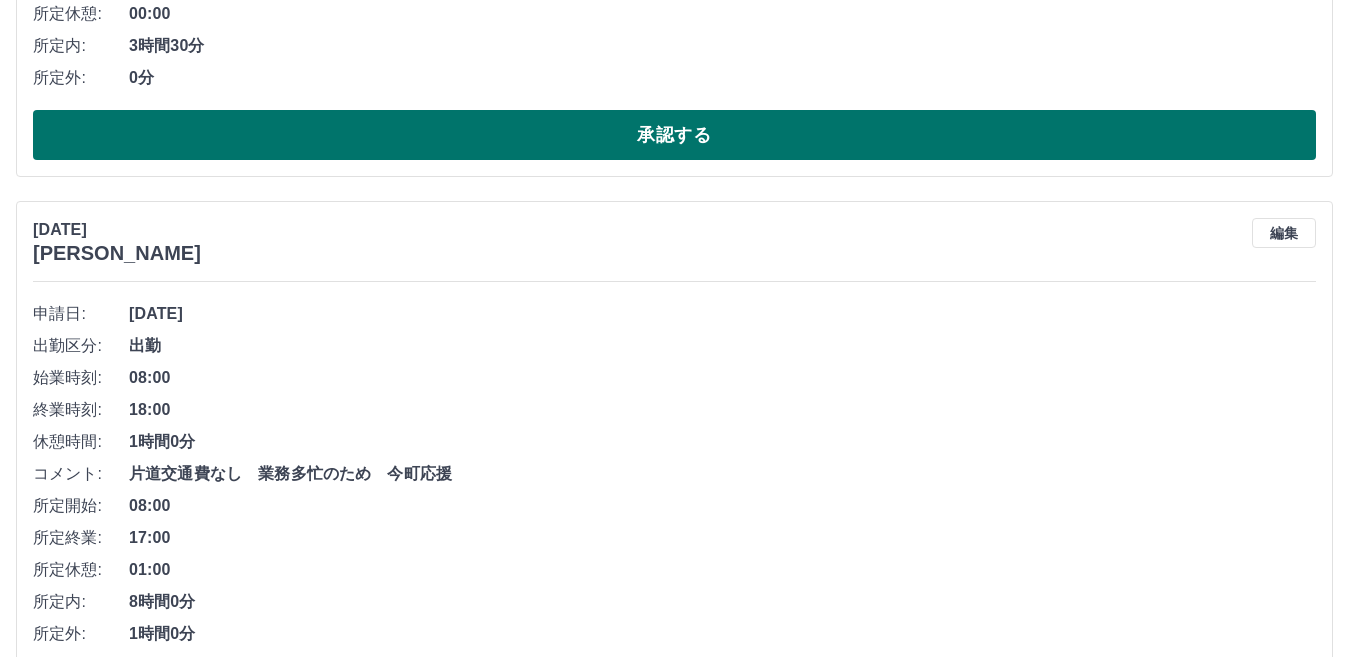scroll, scrollTop: 2370, scrollLeft: 0, axis: vertical 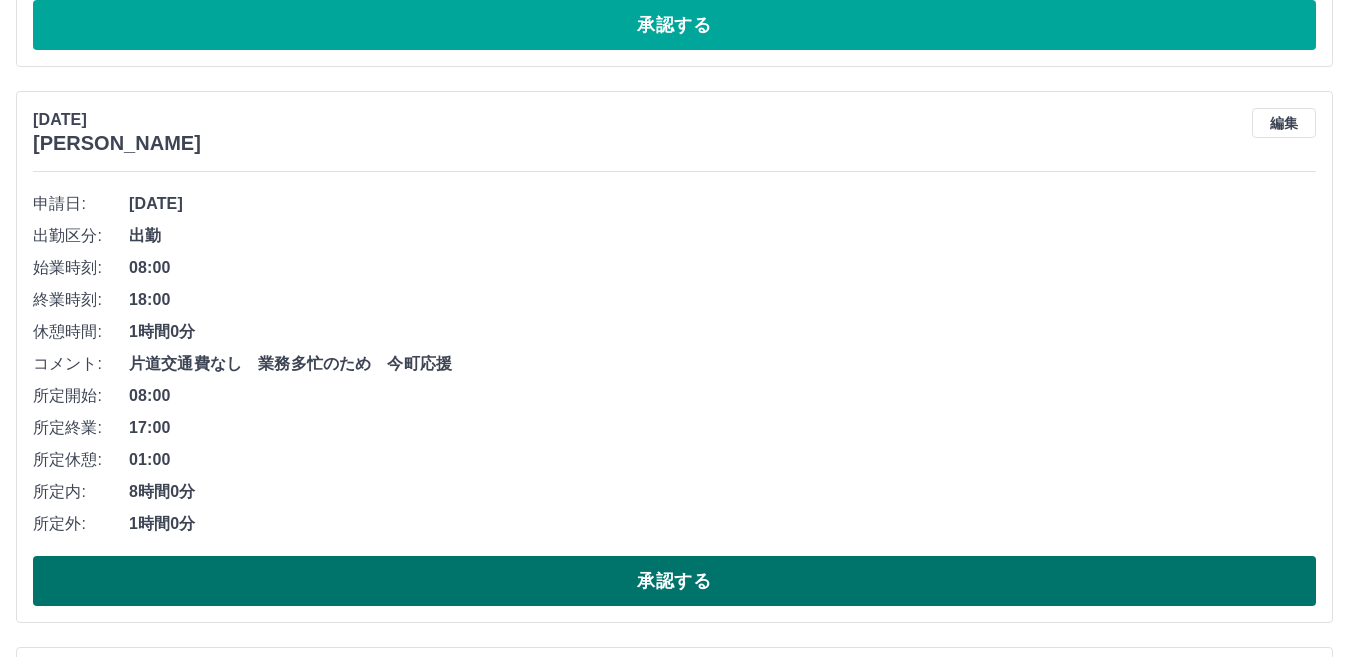 click on "承認する" at bounding box center [674, 581] 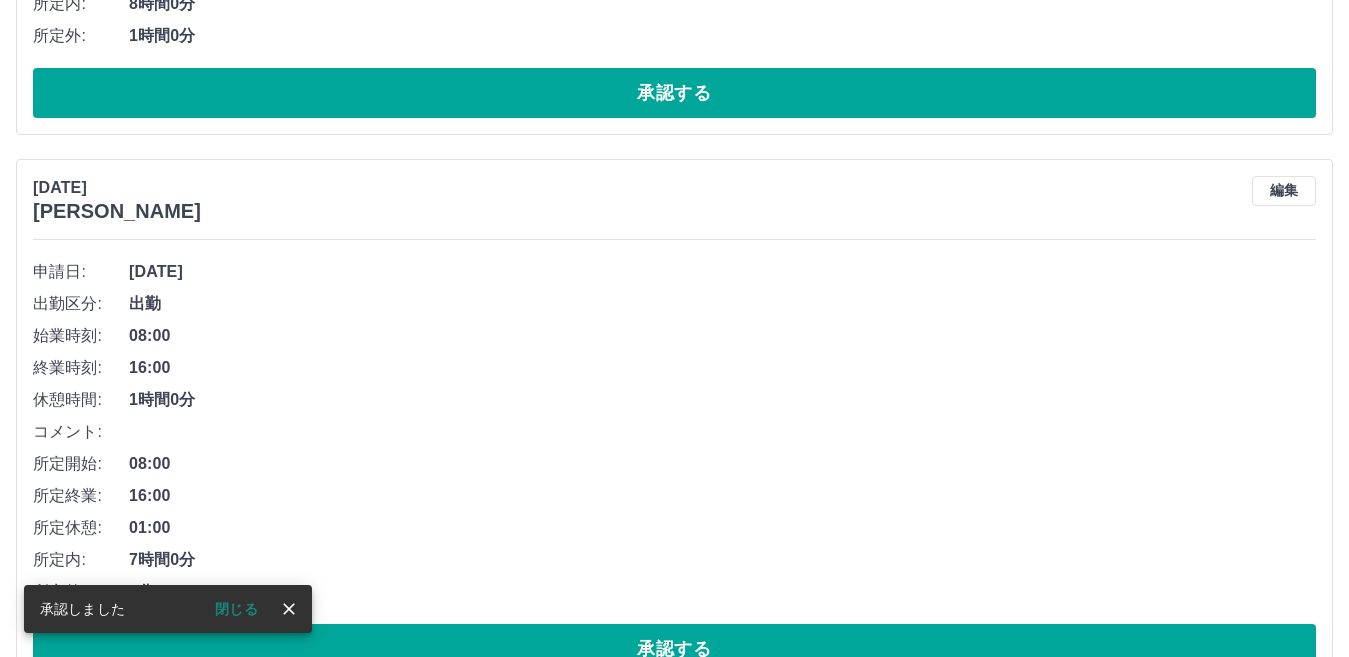 scroll, scrollTop: 1857, scrollLeft: 0, axis: vertical 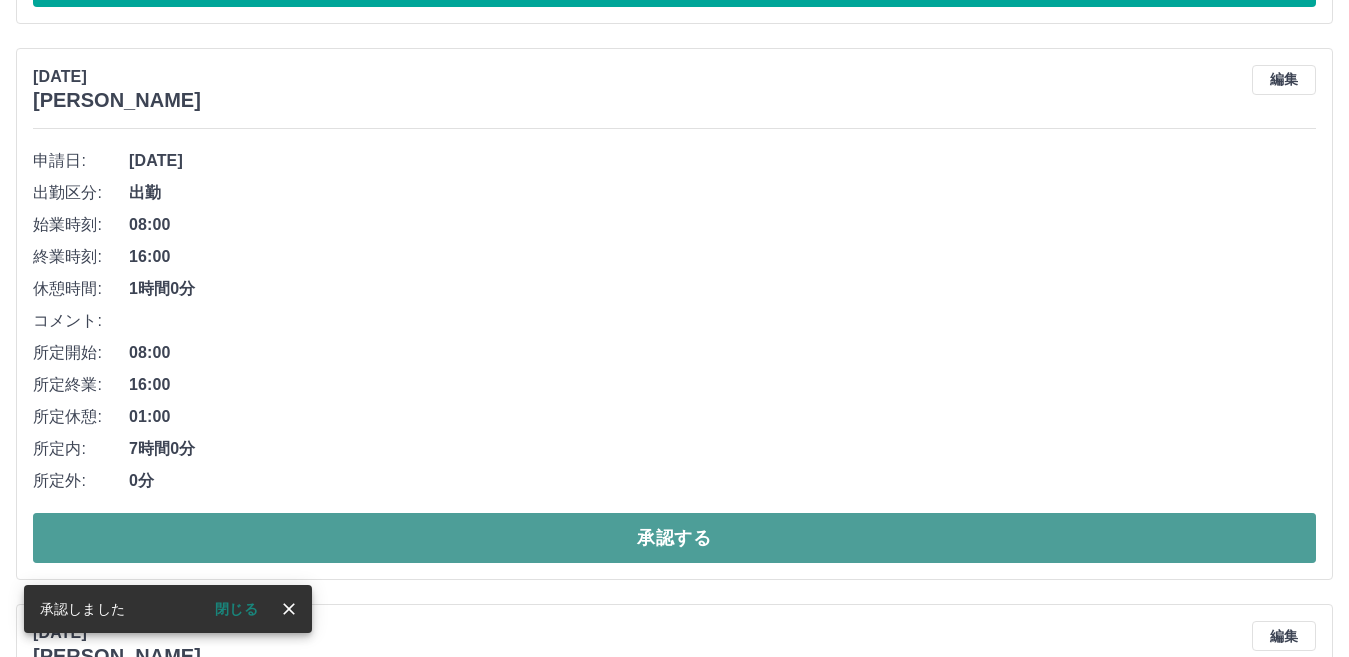 click on "承認する" at bounding box center (674, 538) 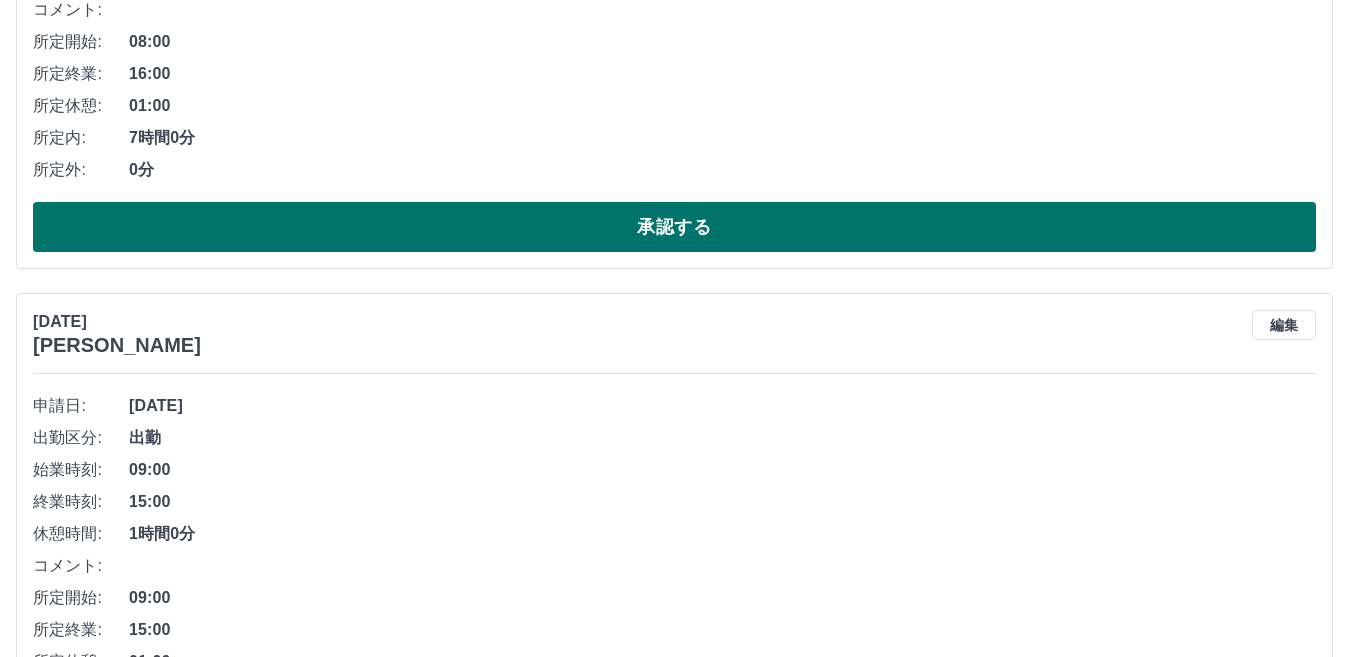 scroll, scrollTop: 2357, scrollLeft: 0, axis: vertical 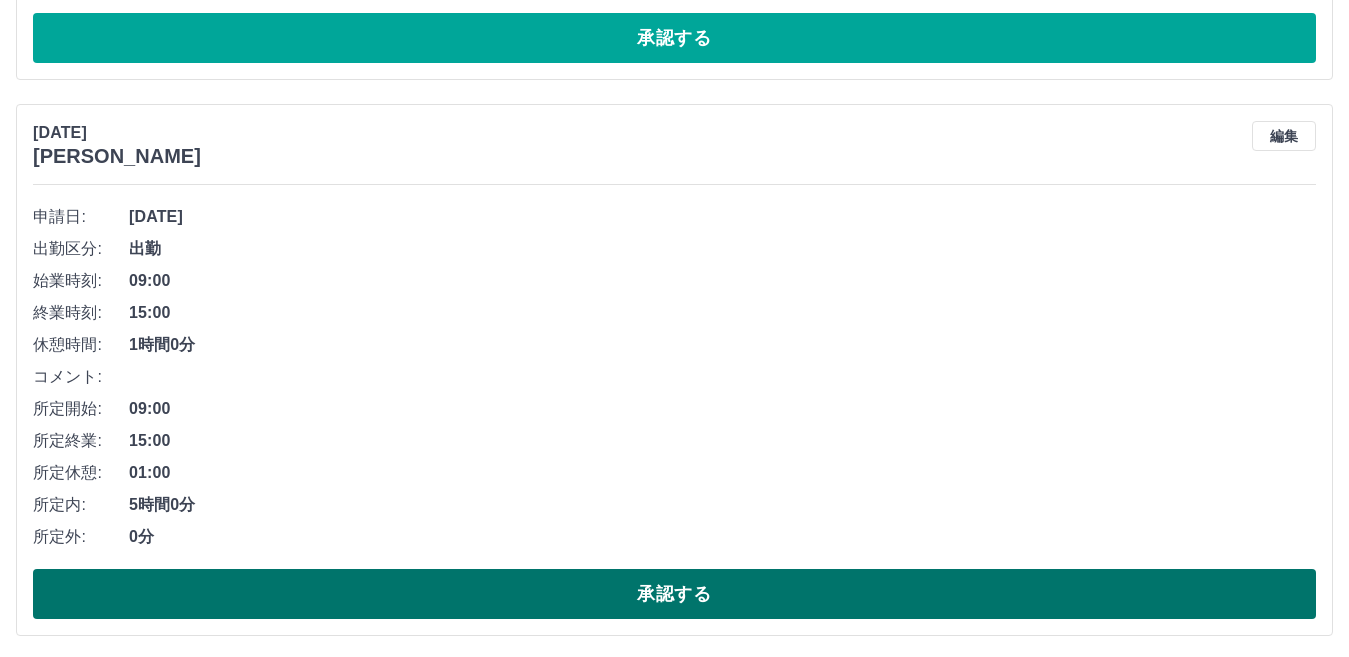 click on "承認する" at bounding box center [674, 594] 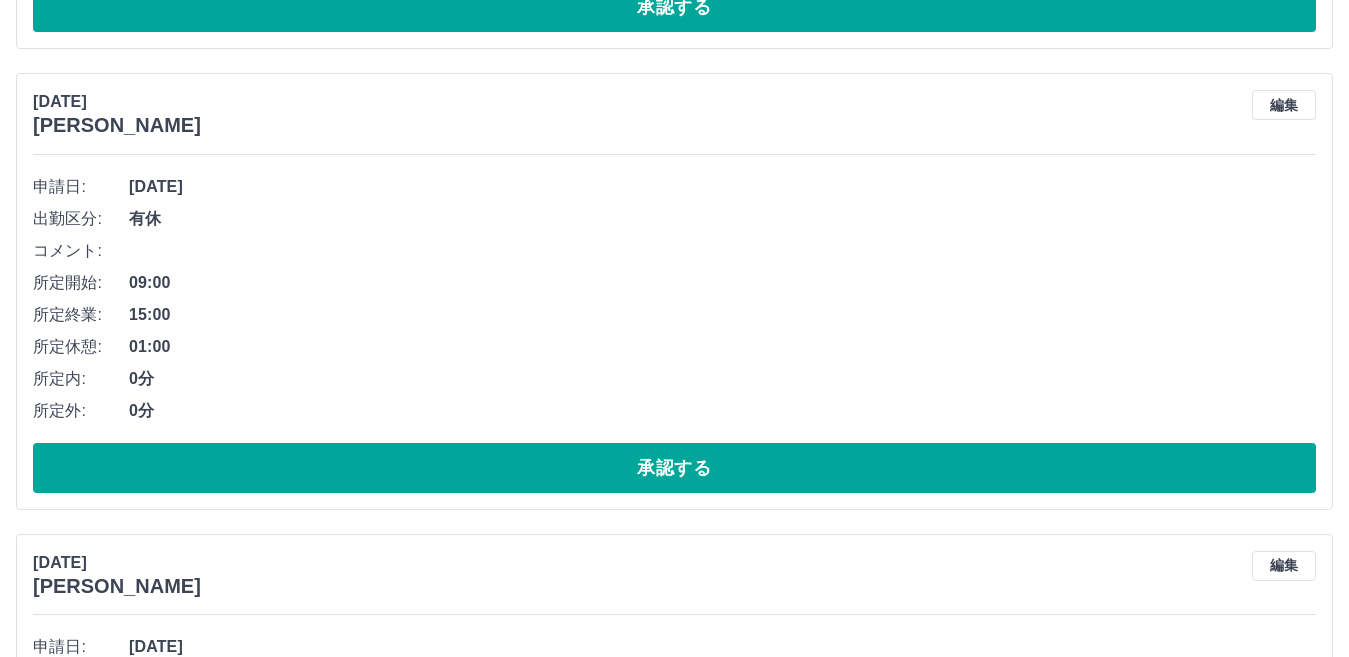 scroll, scrollTop: 2957, scrollLeft: 0, axis: vertical 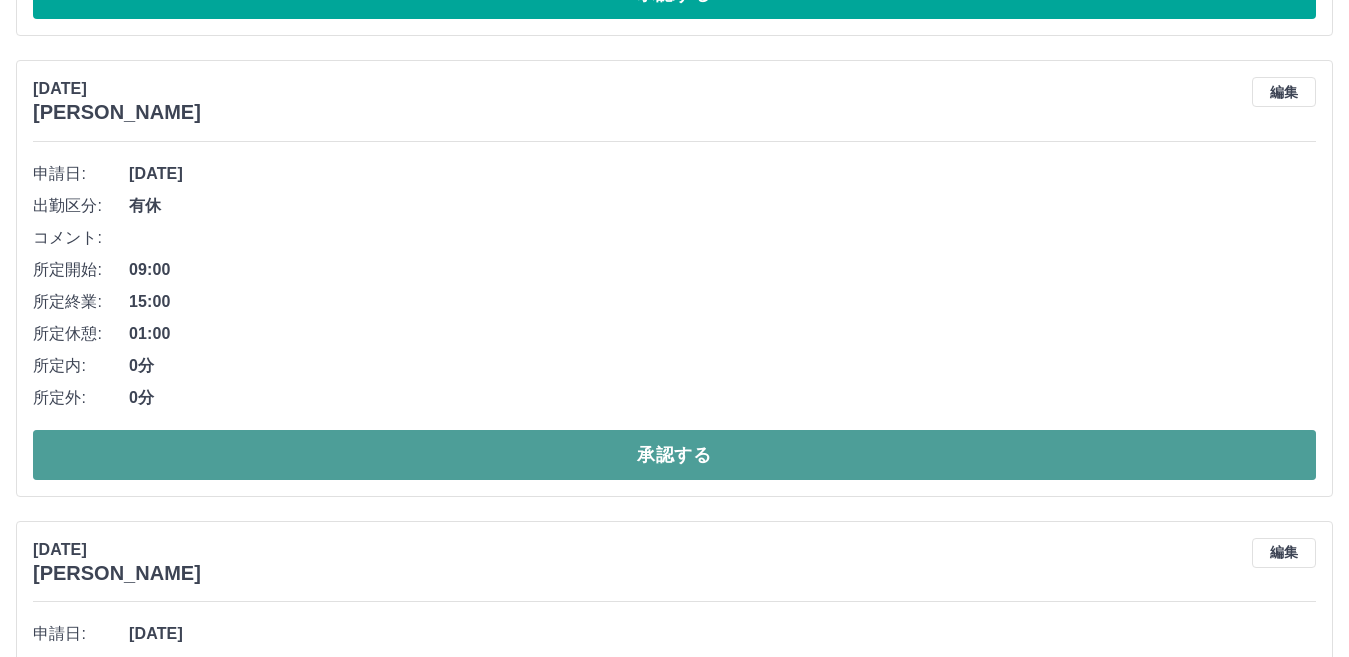 click on "承認する" at bounding box center [674, 455] 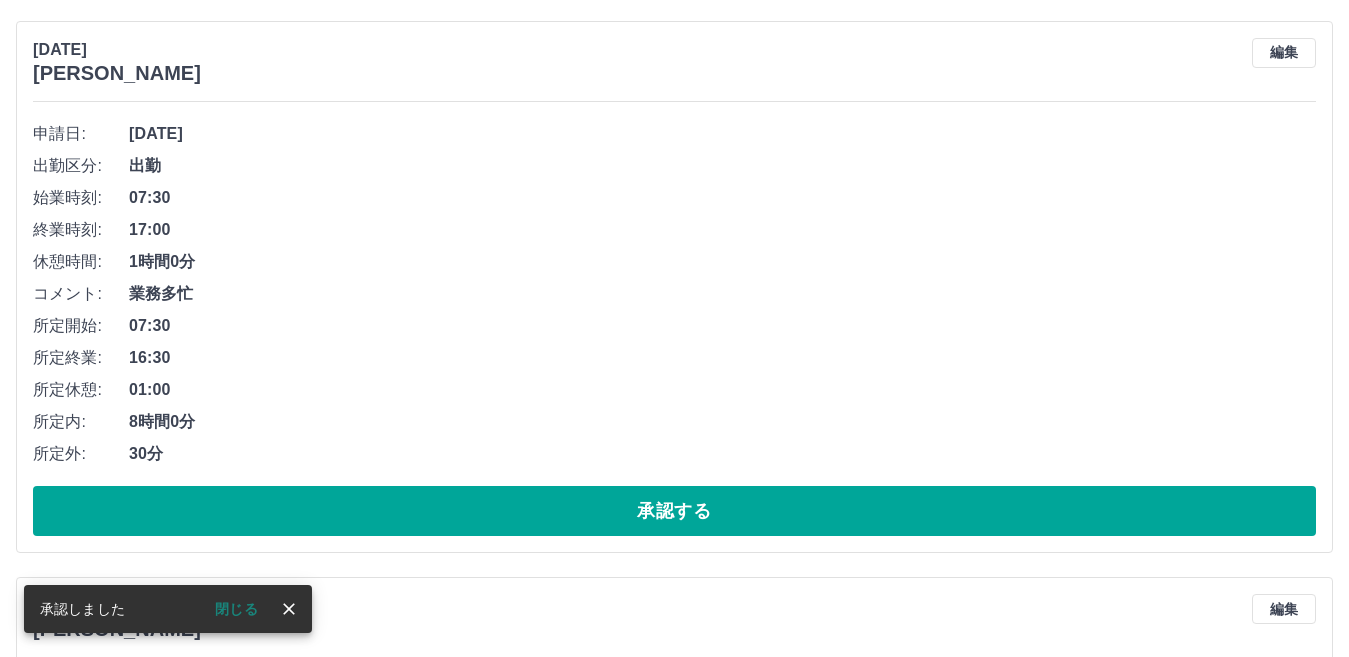 scroll, scrollTop: 2344, scrollLeft: 0, axis: vertical 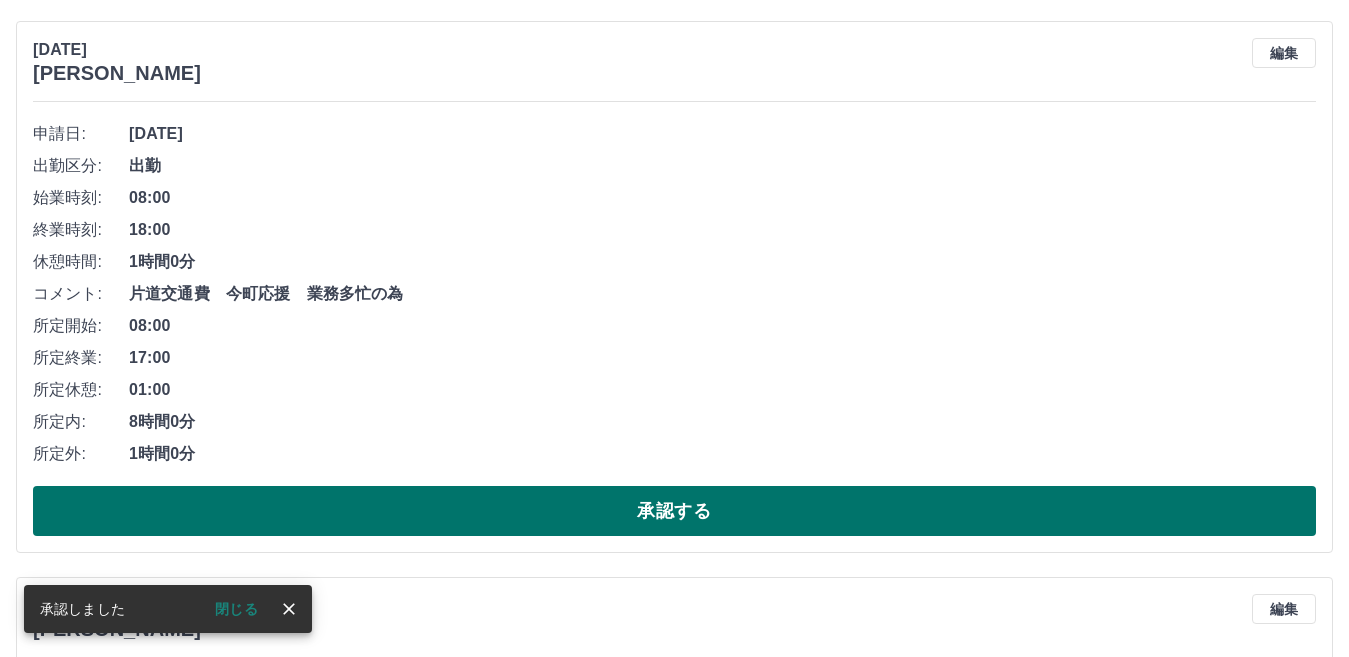 click on "承認する" at bounding box center [674, 511] 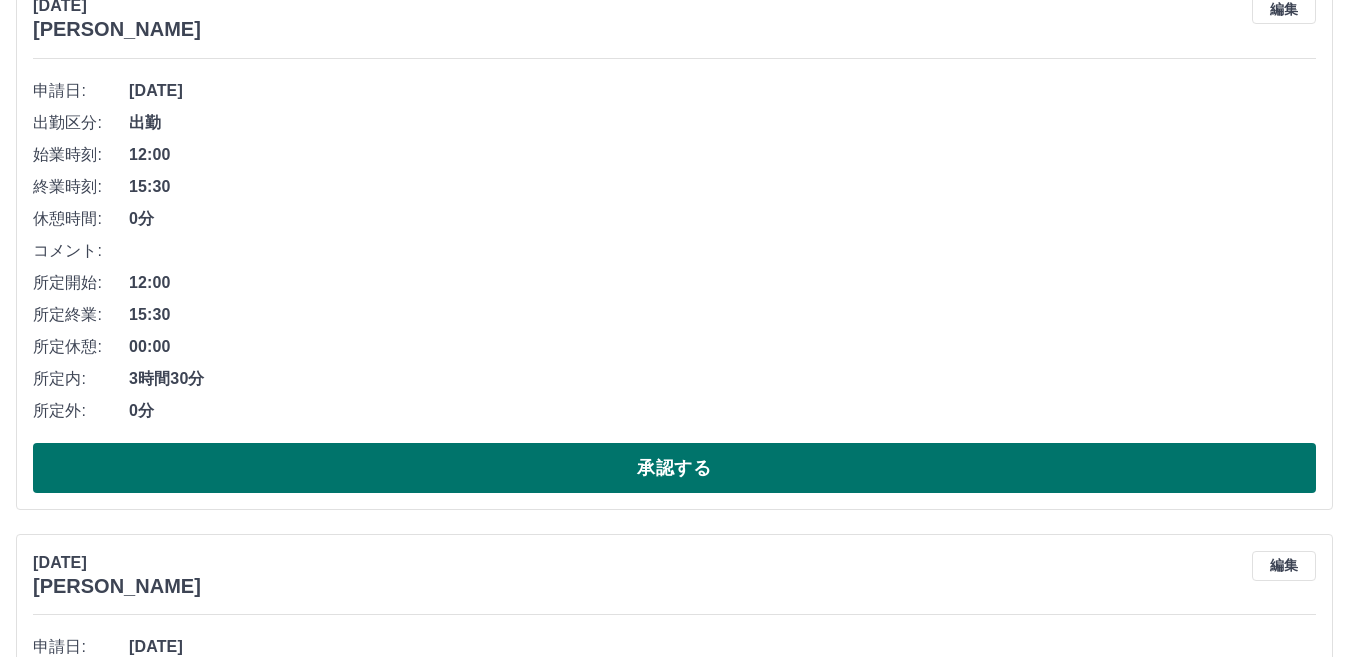 click on "承認する" at bounding box center [674, 468] 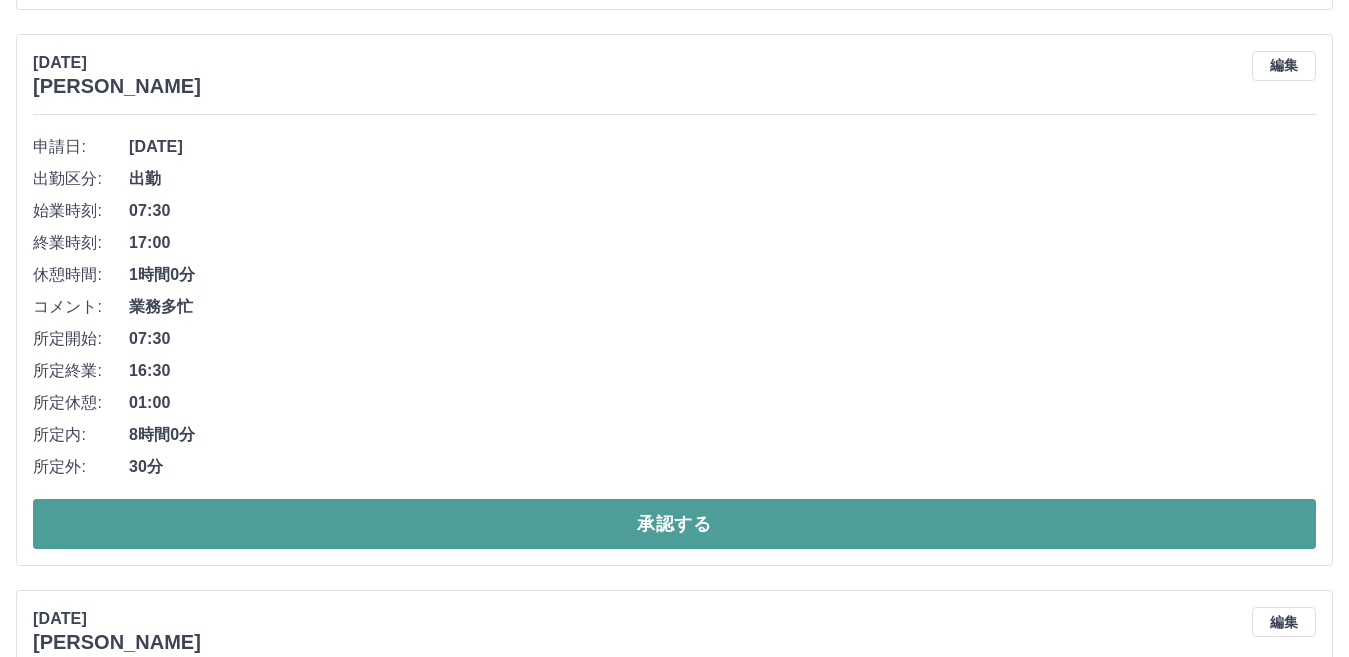 click on "承認する" at bounding box center [674, 524] 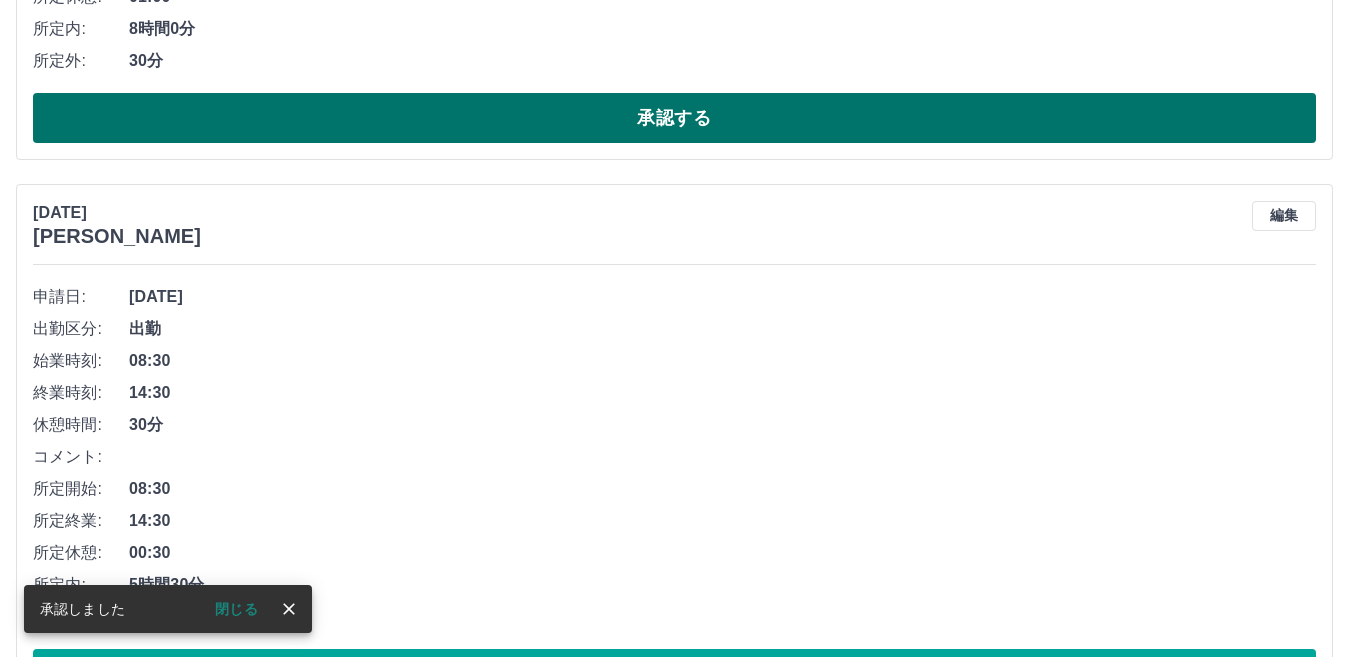 scroll, scrollTop: 1815, scrollLeft: 0, axis: vertical 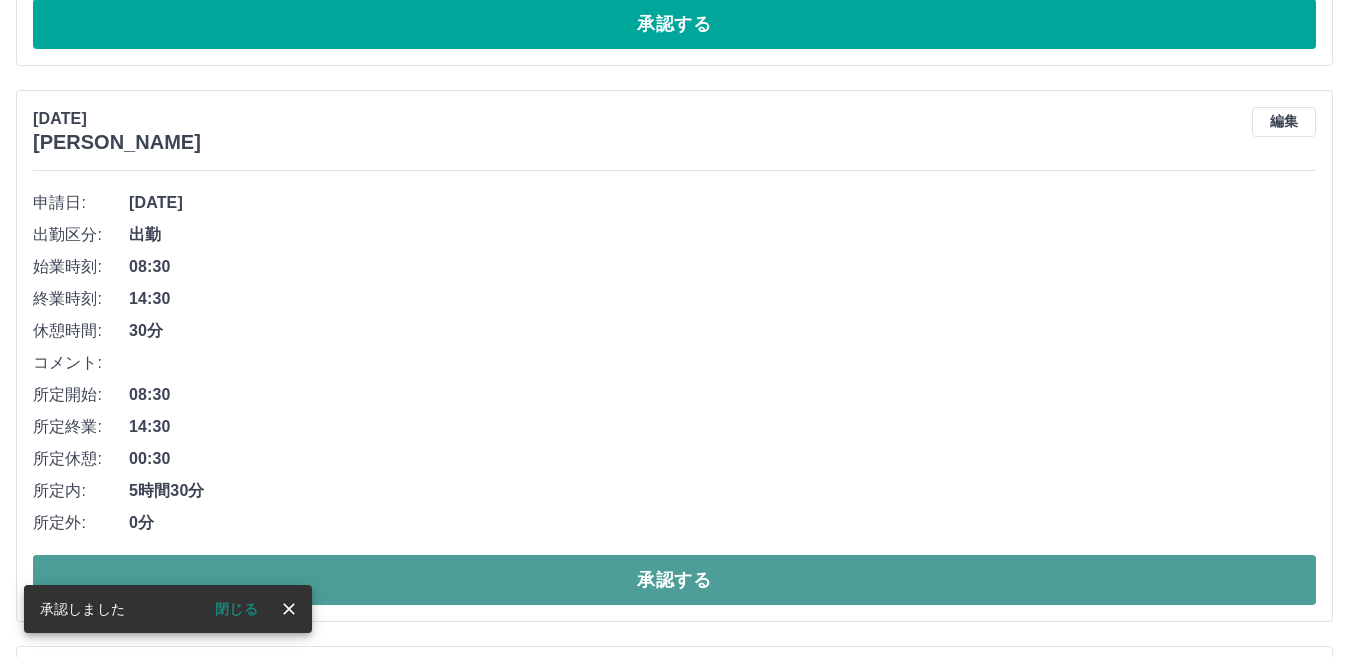click on "承認する" at bounding box center [674, 580] 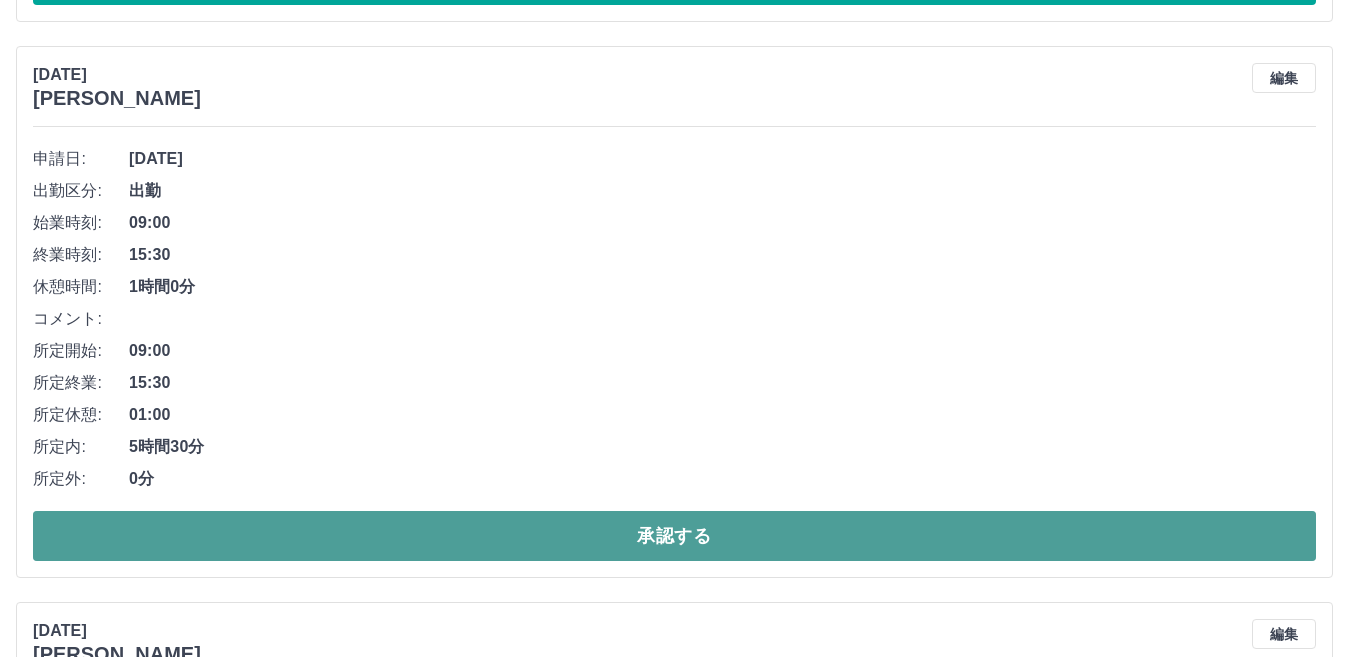 click on "承認する" at bounding box center (674, 536) 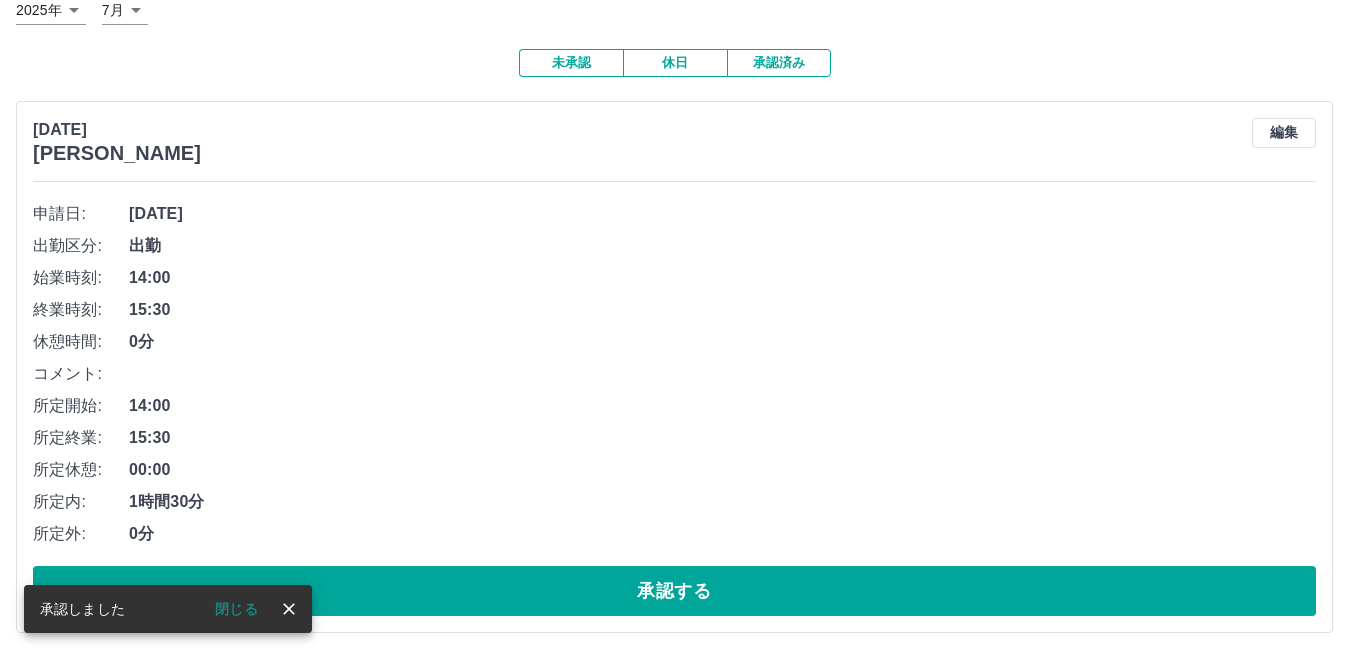 scroll, scrollTop: 137, scrollLeft: 0, axis: vertical 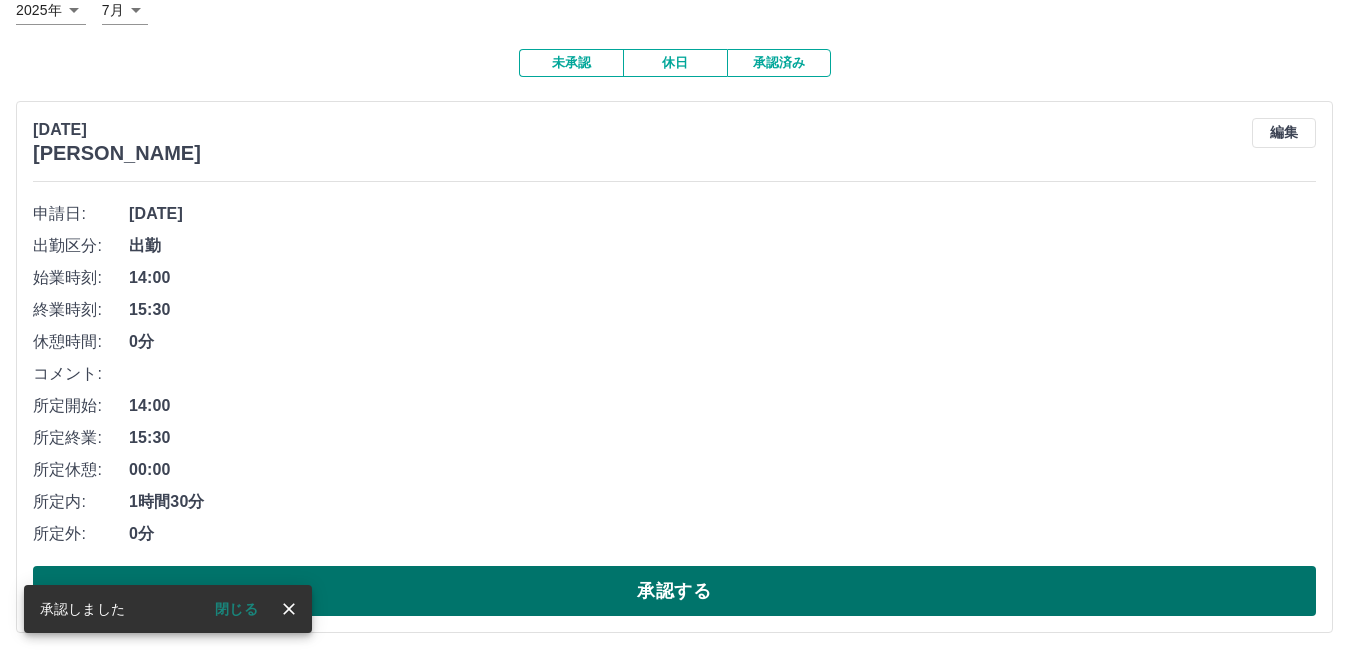 click on "承認する" at bounding box center (674, 591) 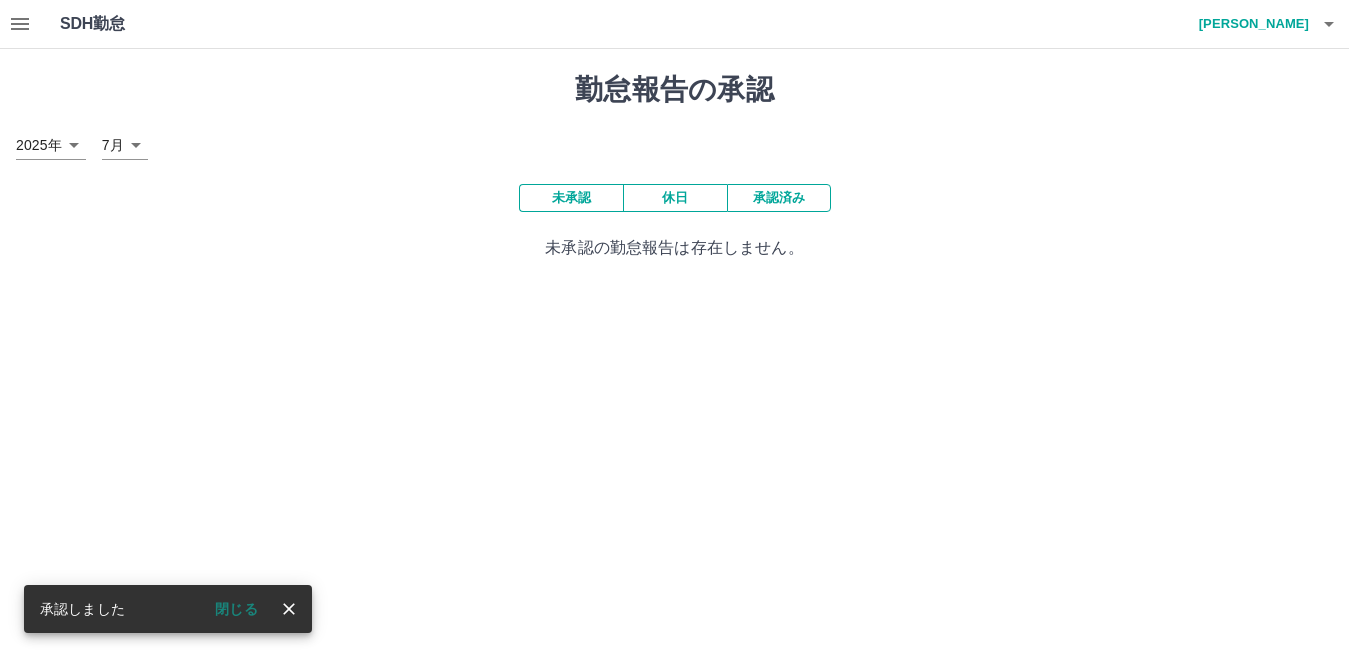 scroll, scrollTop: 0, scrollLeft: 0, axis: both 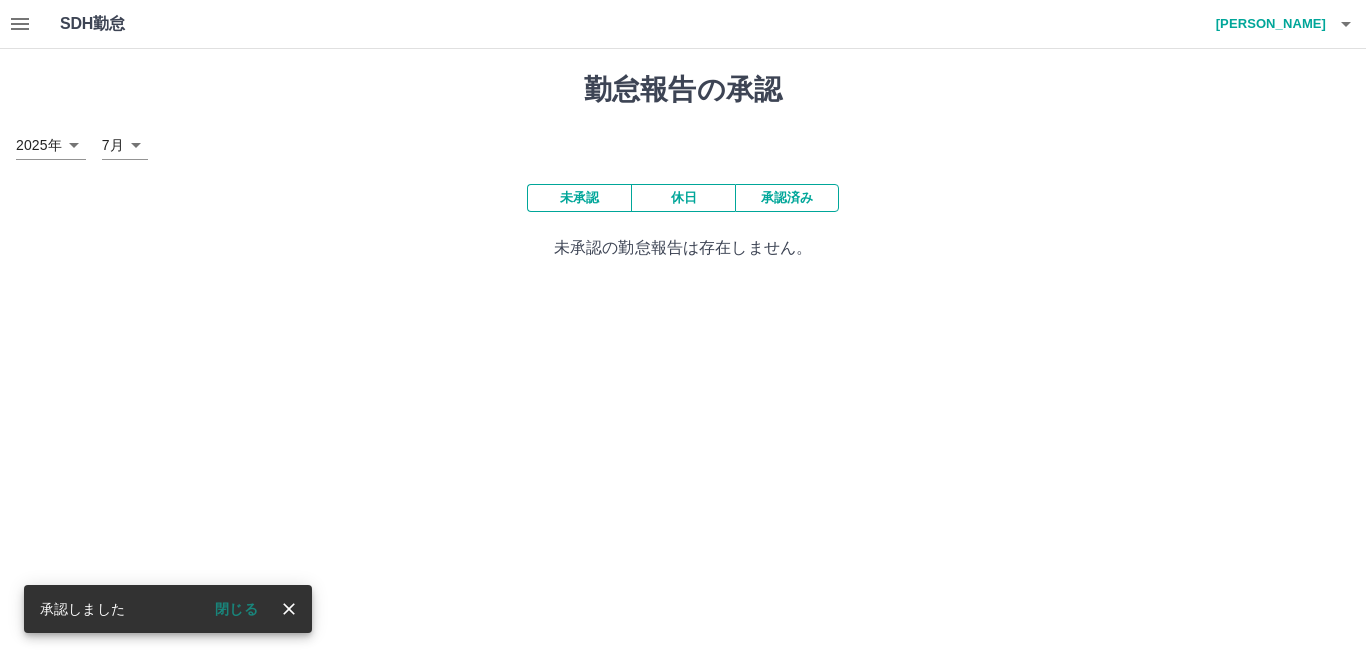 click 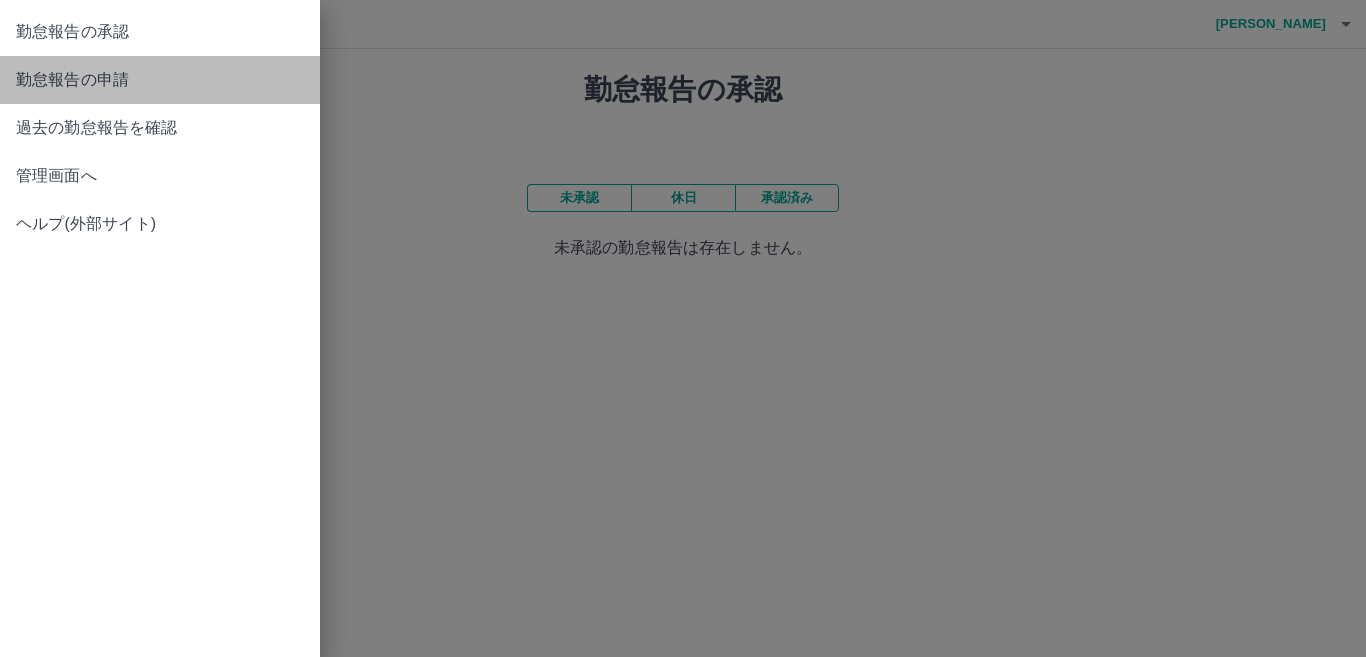 click on "勤怠報告の申請" at bounding box center (160, 80) 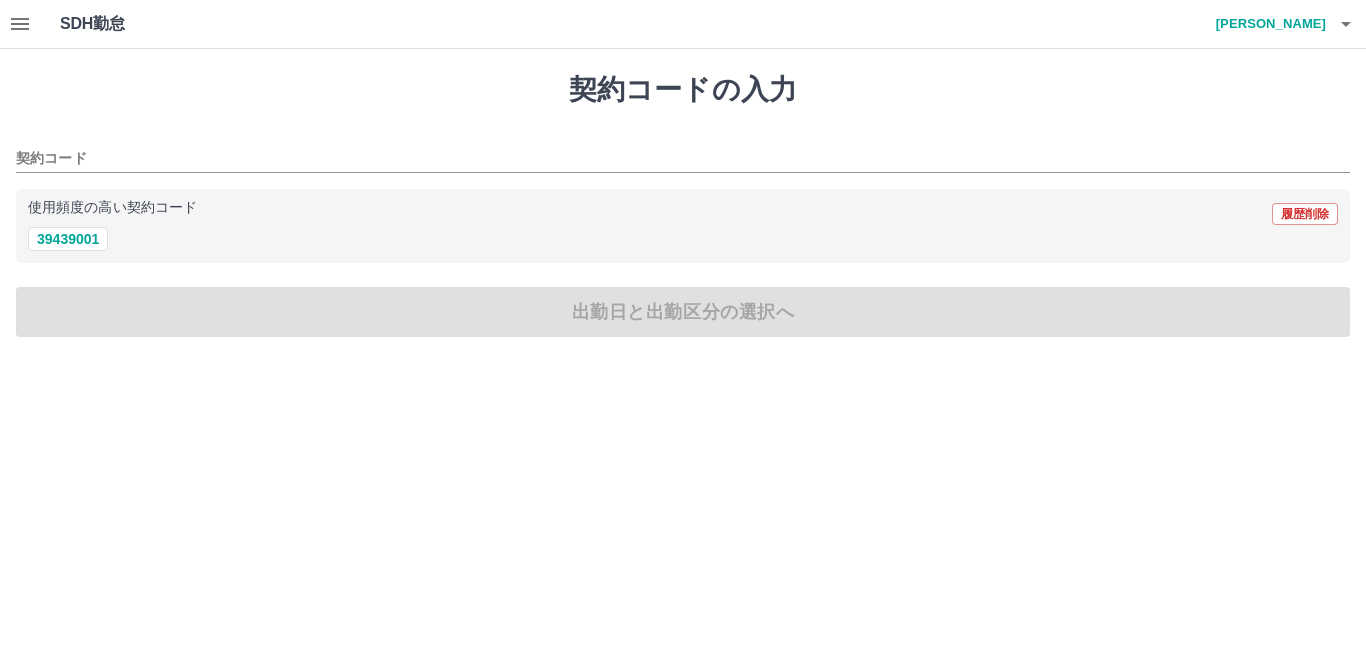 click at bounding box center [20, 24] 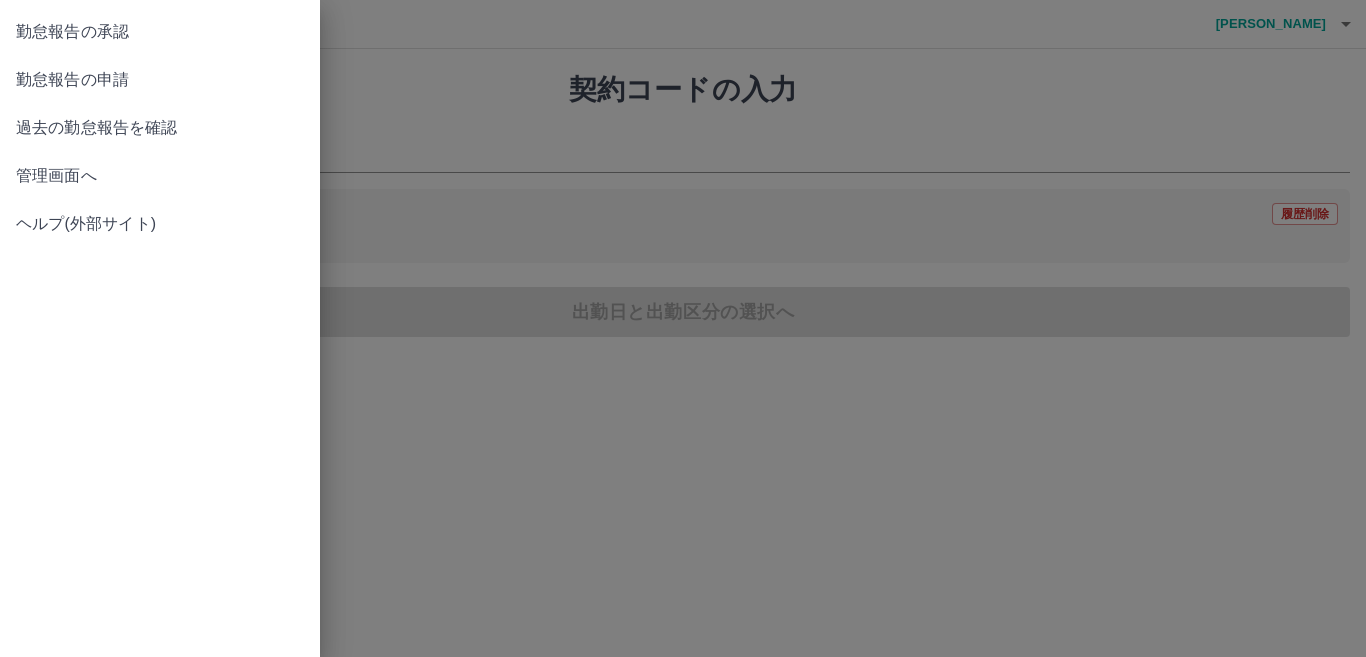 click on "管理画面へ" at bounding box center (160, 176) 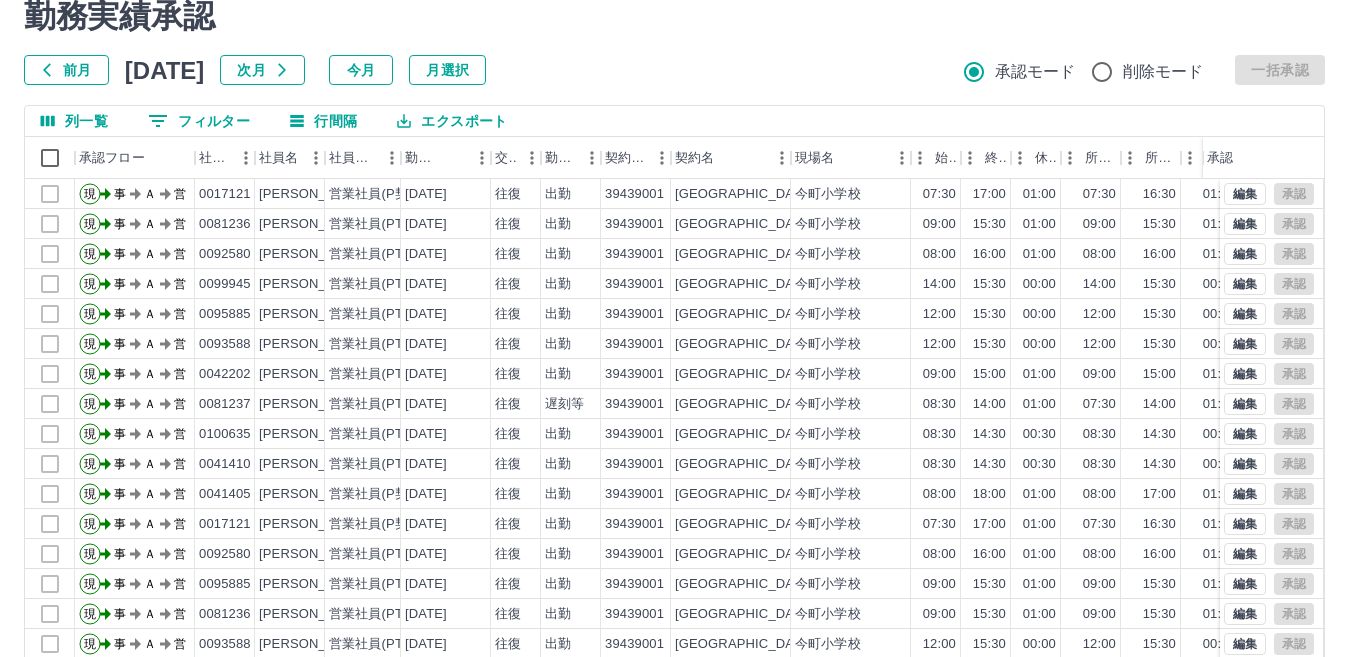 scroll, scrollTop: 188, scrollLeft: 0, axis: vertical 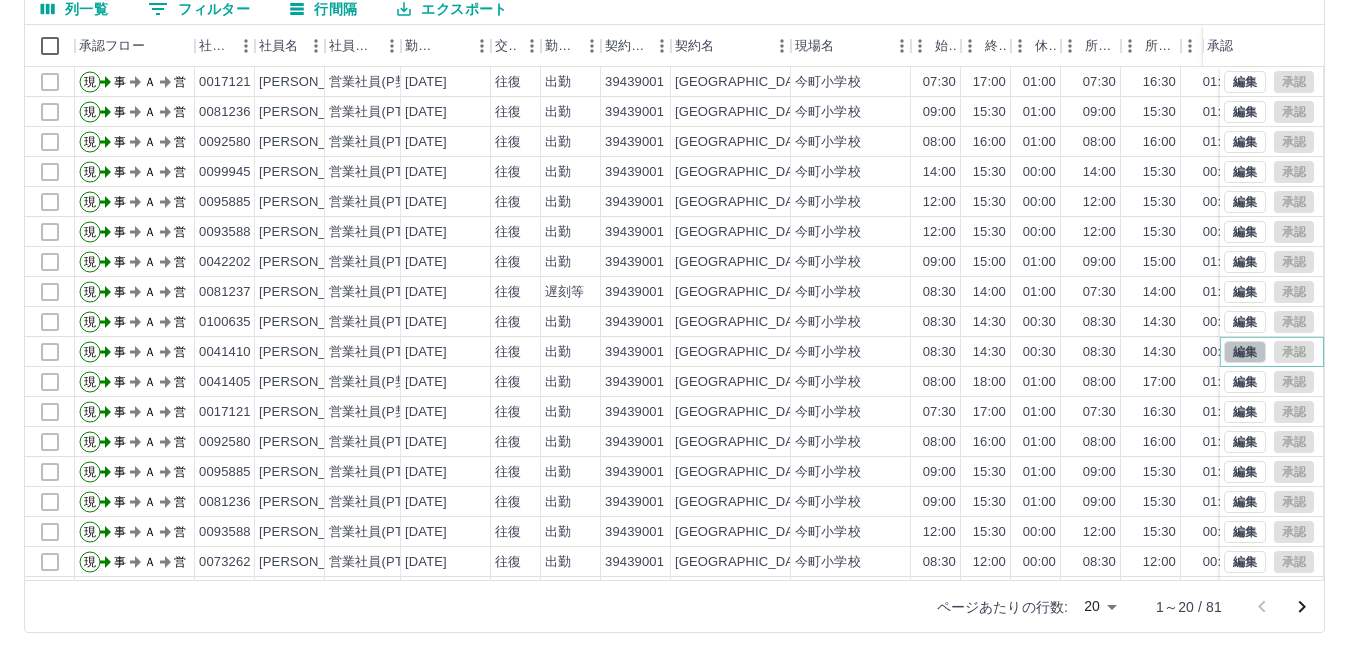 click on "編集" at bounding box center [1245, 352] 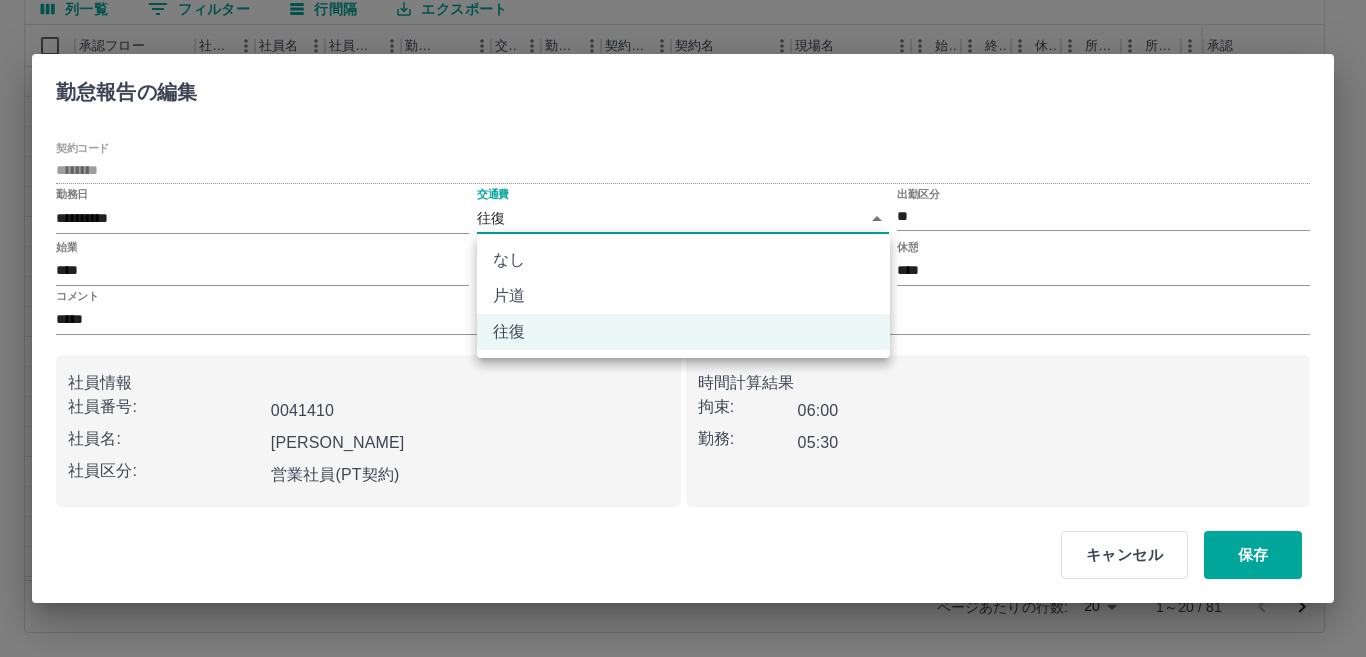 click on "SDH勤怠 北田　結 勤務実績承認 前月 2025年07月 次月 今月 月選択 承認モード 削除モード 一括承認 列一覧 0 フィルター 行間隔 エクスポート 承認フロー 社員番号 社員名 社員区分 勤務日 交通費 勤務区分 契約コード 契約名 現場名 始業 終業 休憩 所定開始 所定終業 所定休憩 拘束 勤務 遅刻等 コメント ステータス 承認 現 事 Ａ 営 0017121 古本　真実 営業社員(P契約) 2025-07-10 往復 出勤 39439001 北九州市 今町小学校 07:30 17:00 01:00 07:30 16:30 01:00 09:30 08:30 00:00 業務多忙 事務担当者承認待 現 事 Ａ 営 0081236 神村　真歩 営業社員(PT契約) 2025-07-10 往復 出勤 39439001 北九州市 今町小学校 09:00 15:30 01:00 09:00 15:30 01:00 06:30 05:30 00:00 事務担当者承認待 現 事 Ａ 営 0092580 北川　美友 営業社員(PT契約) 2025-07-10 往復 出勤 39439001 北九州市 今町小学校 08:00 16:00 01:00 08:00 16:00 01:00 08:00 07:00" at bounding box center (683, 234) 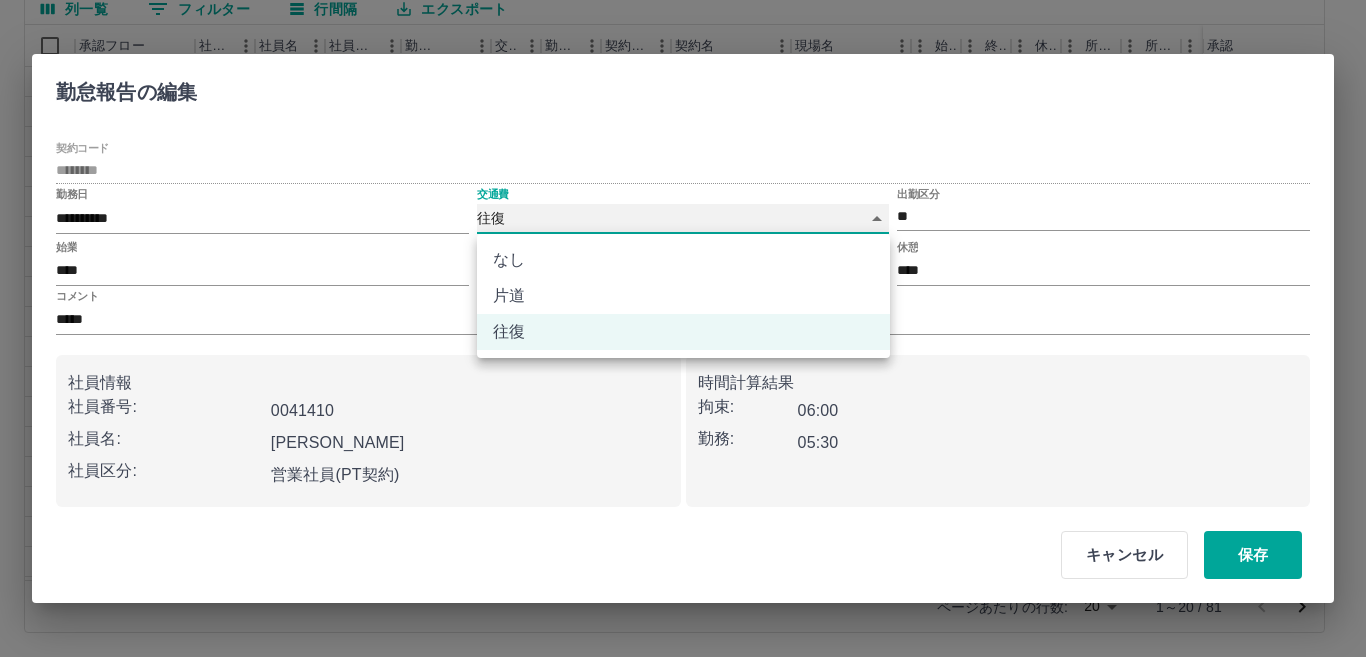 type on "****" 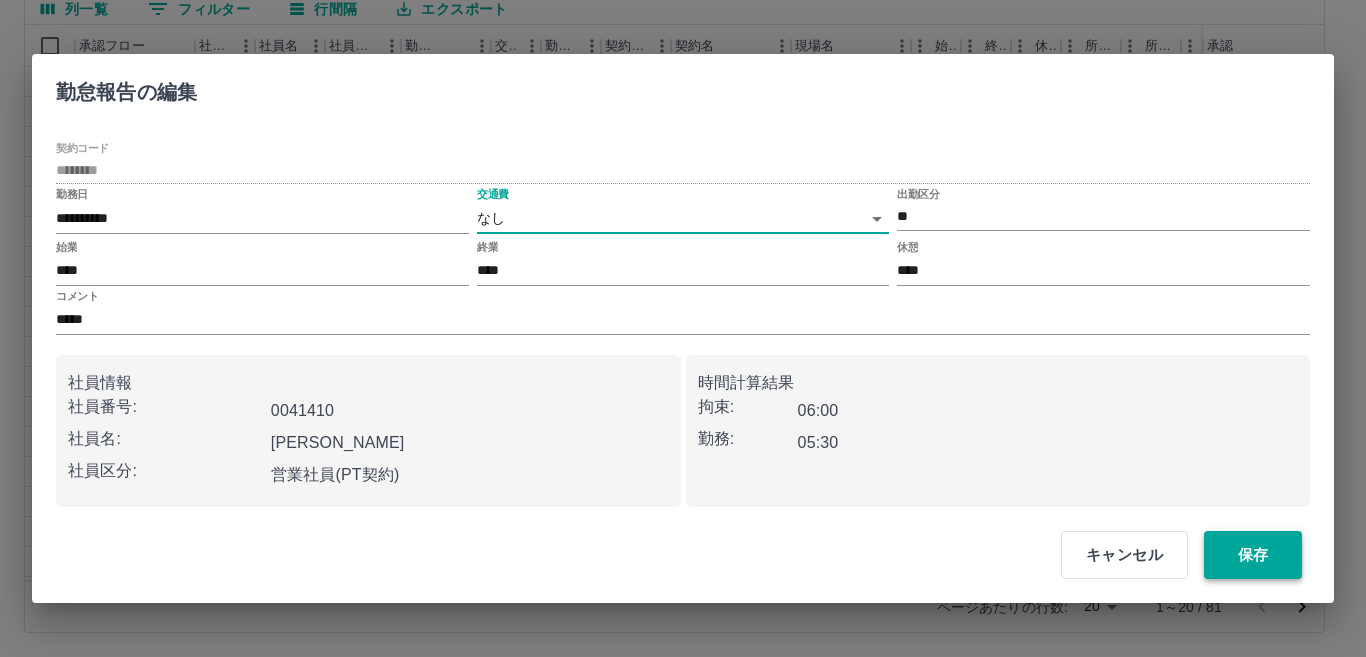 click on "保存" at bounding box center [1253, 555] 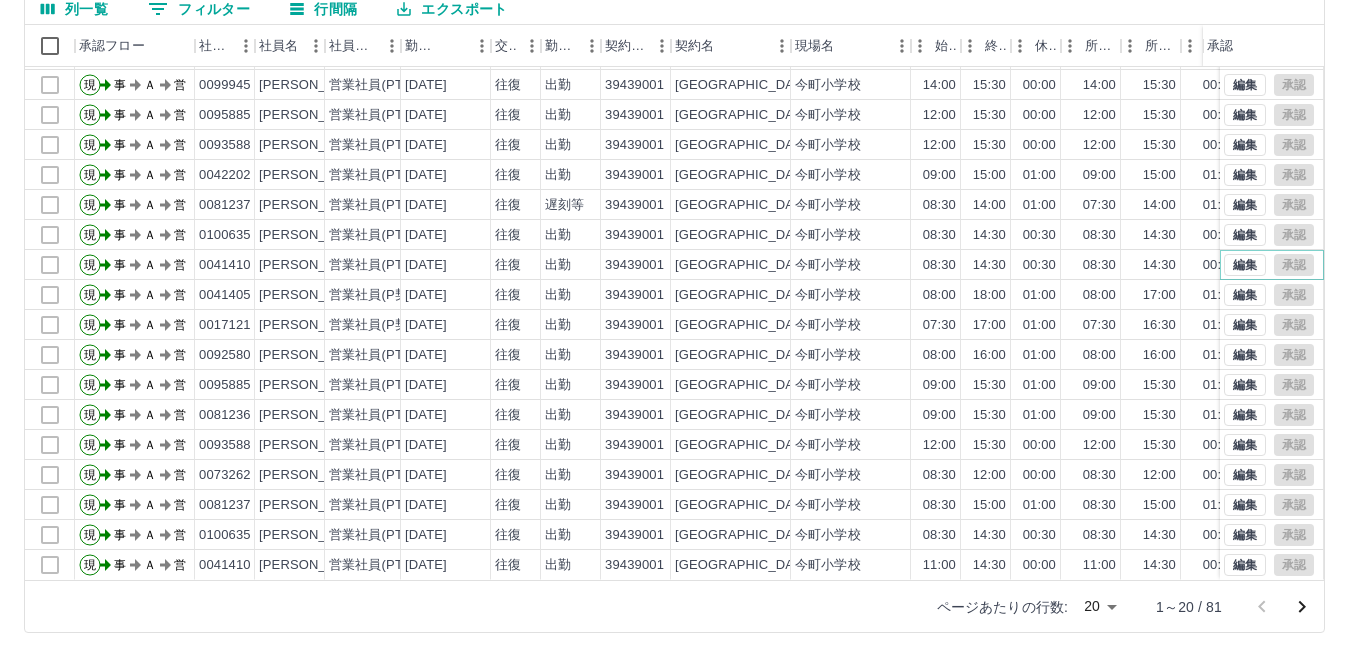 scroll, scrollTop: 104, scrollLeft: 0, axis: vertical 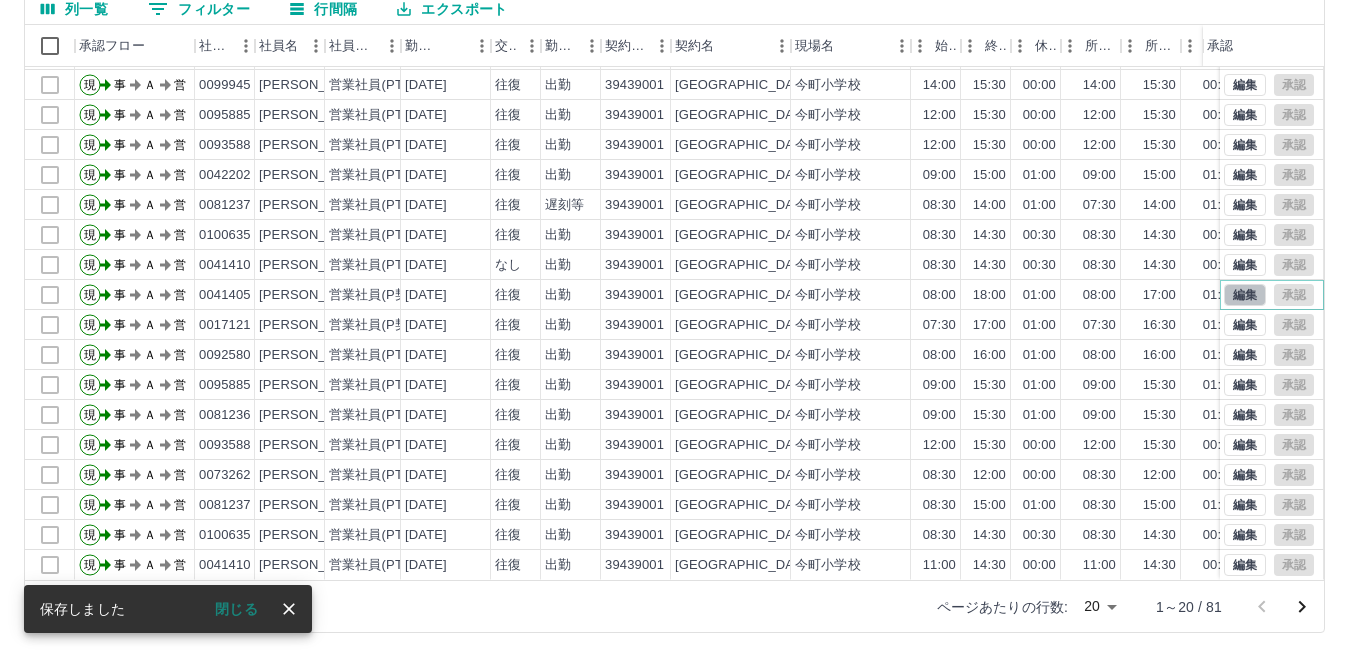click on "編集" at bounding box center (1245, 295) 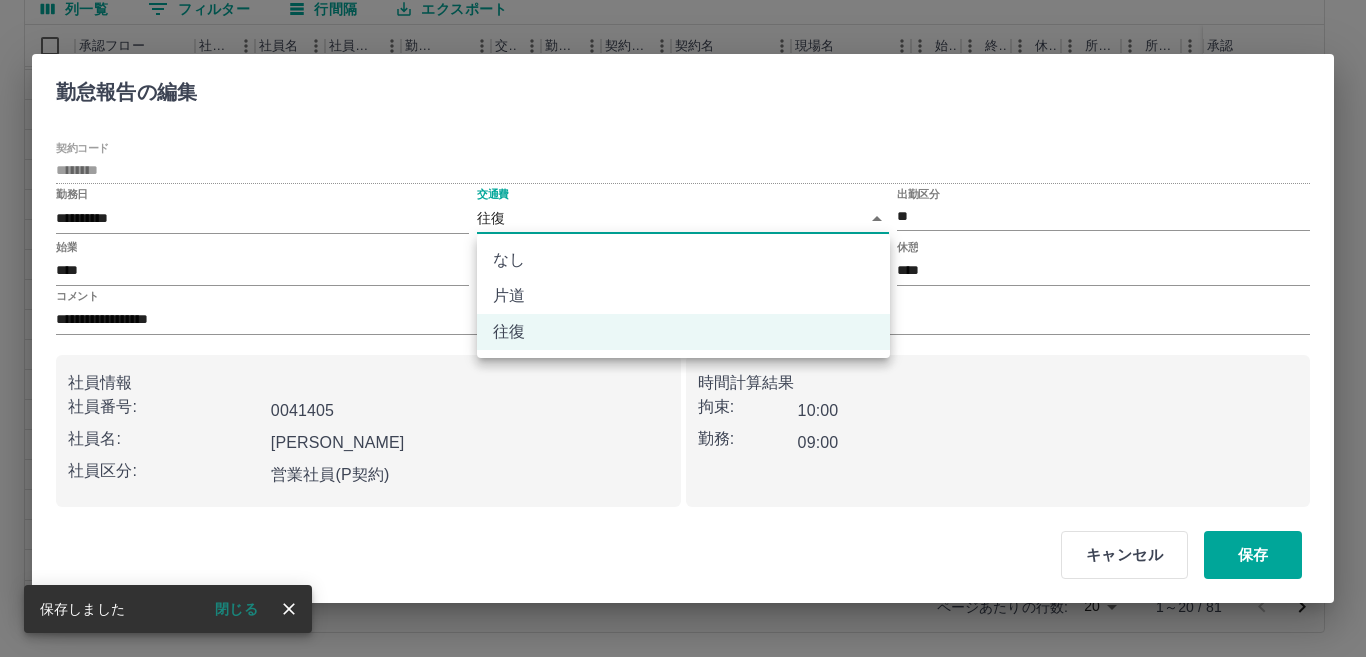 click on "SDH勤怠 北田　結 勤務実績承認 前月 2025年07月 次月 今月 月選択 承認モード 削除モード 一括承認 列一覧 0 フィルター 行間隔 エクスポート 承認フロー 社員番号 社員名 社員区分 勤務日 交通費 勤務区分 契約コード 契約名 現場名 始業 終業 休憩 所定開始 所定終業 所定休憩 拘束 勤務 遅刻等 コメント ステータス 承認 現 事 Ａ 営 0081236 神村　真歩 営業社員(PT契約) 2025-07-10 往復 出勤 39439001 北九州市 今町小学校 09:00 15:30 01:00 09:00 15:30 01:00 06:30 05:30 00:00 事務担当者承認待 現 事 Ａ 営 0092580 北川　美友 営業社員(PT契約) 2025-07-10 往復 出勤 39439001 北九州市 今町小学校 08:00 16:00 01:00 08:00 16:00 01:00 08:00 07:00 00:00 事務担当者承認待 現 事 Ａ 営 0099945 藪　美佐 営業社員(PT契約) 2025-07-10 往復 出勤 39439001 北九州市 今町小学校 14:00 15:30 00:00 14:00 15:30 00:00 01:30 01:30 00:00 現 事" at bounding box center (683, 234) 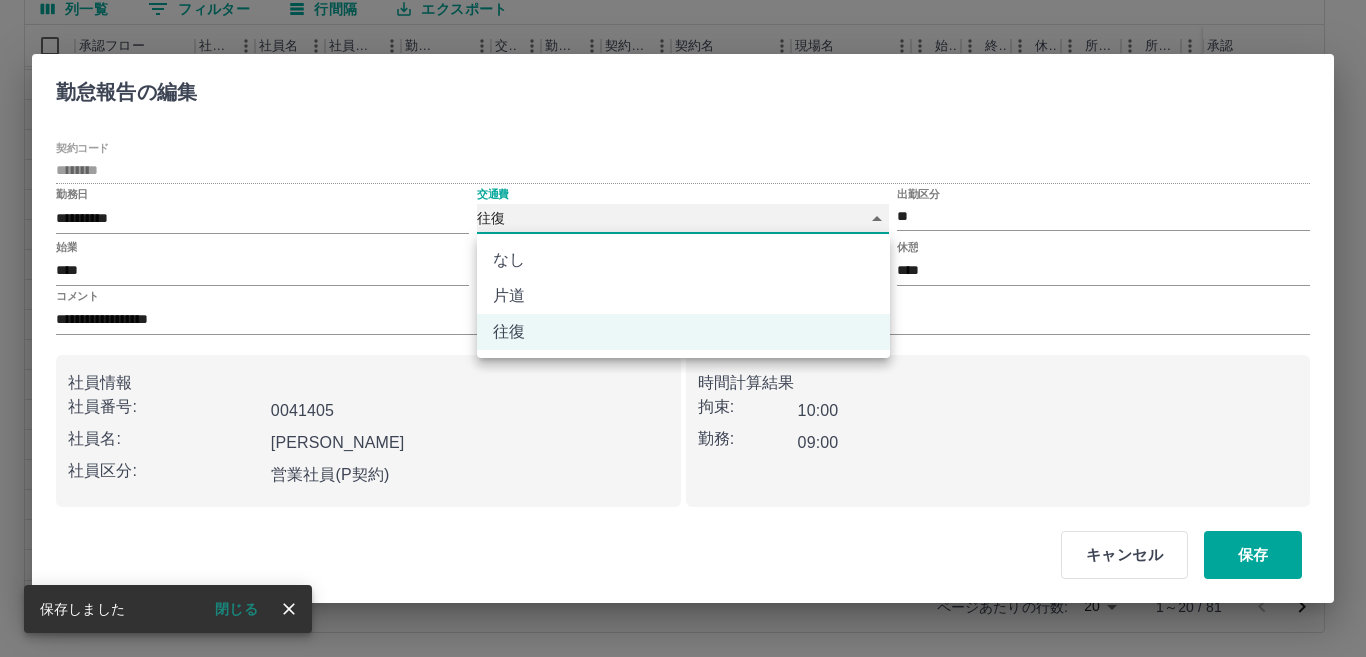 type on "******" 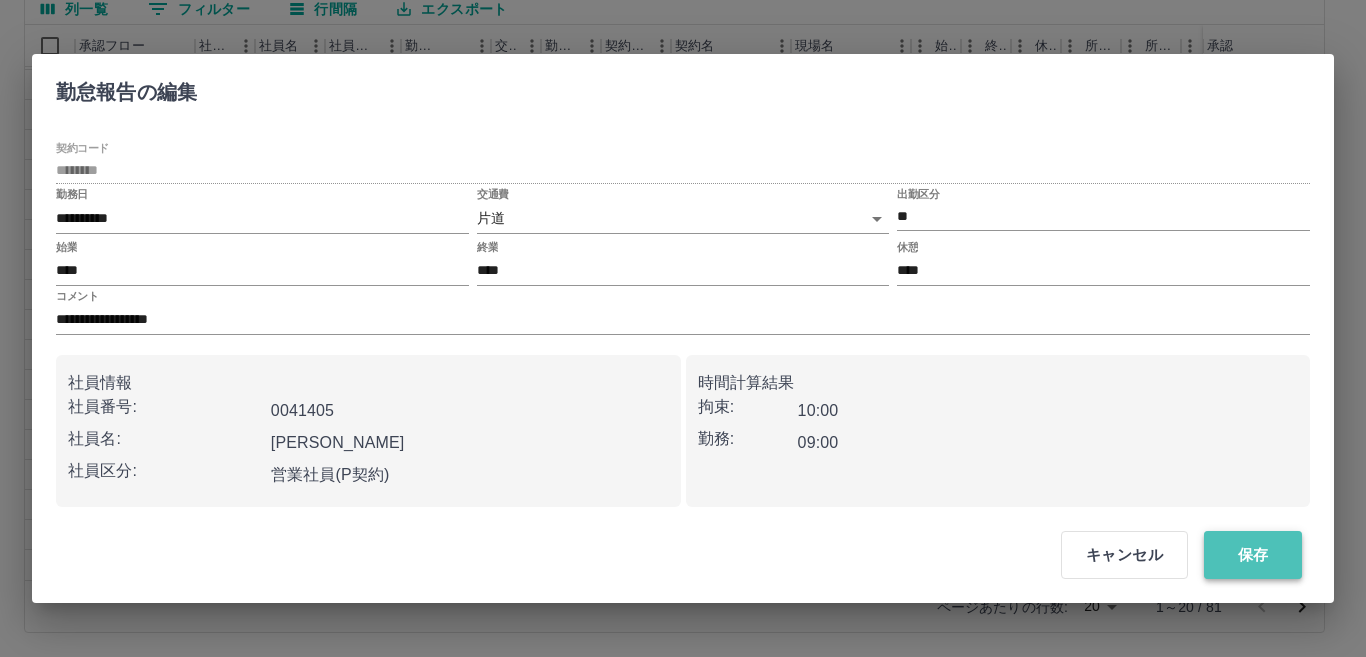 click on "保存" at bounding box center (1253, 555) 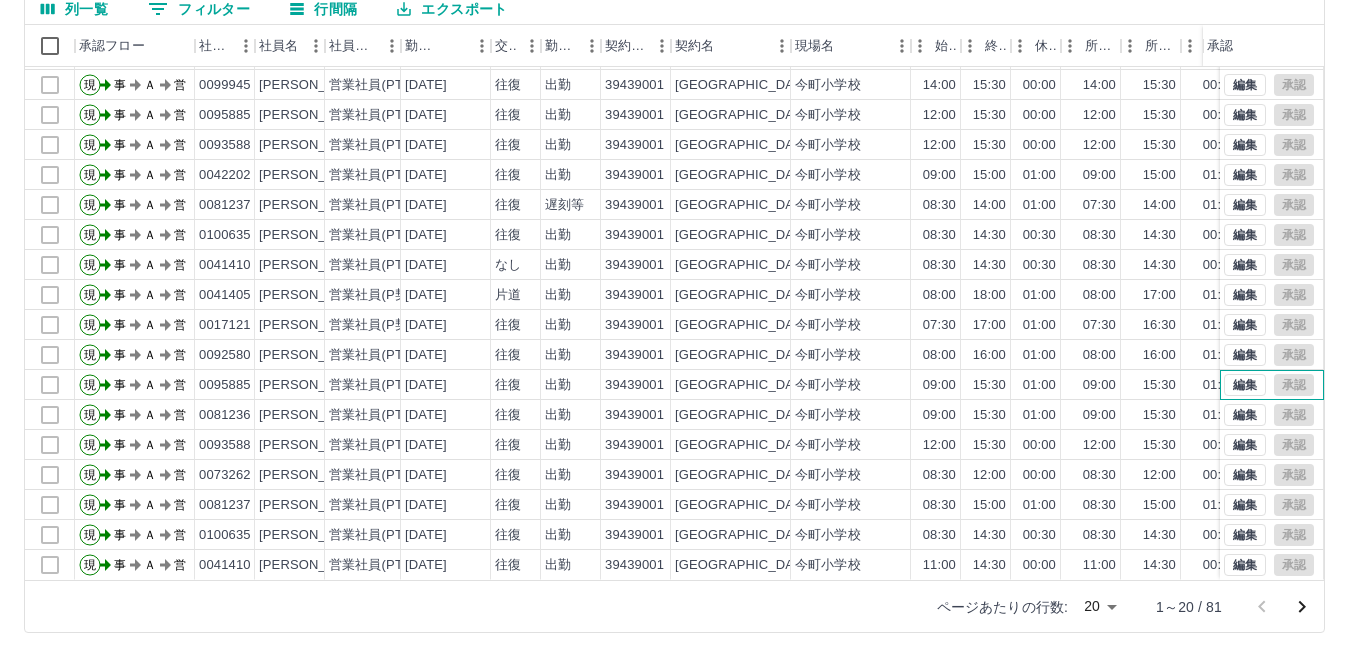 click on "編集 承認" at bounding box center [1272, 385] 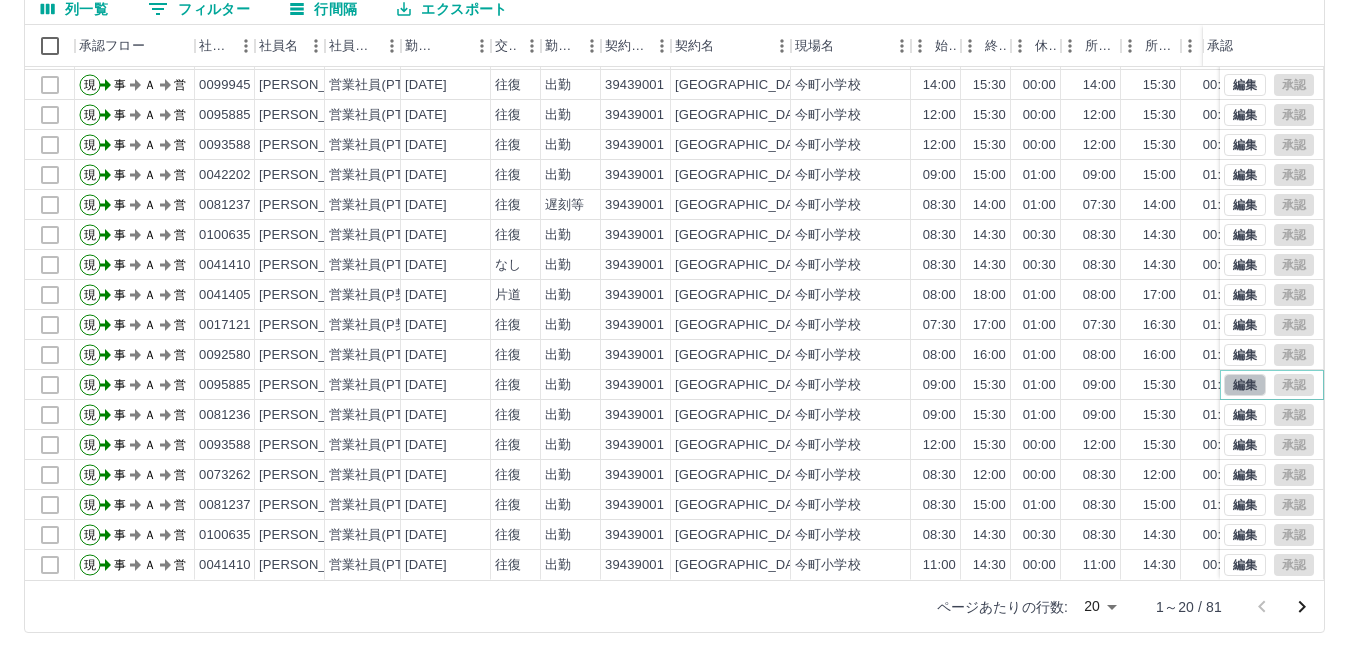 click on "編集" at bounding box center (1245, 385) 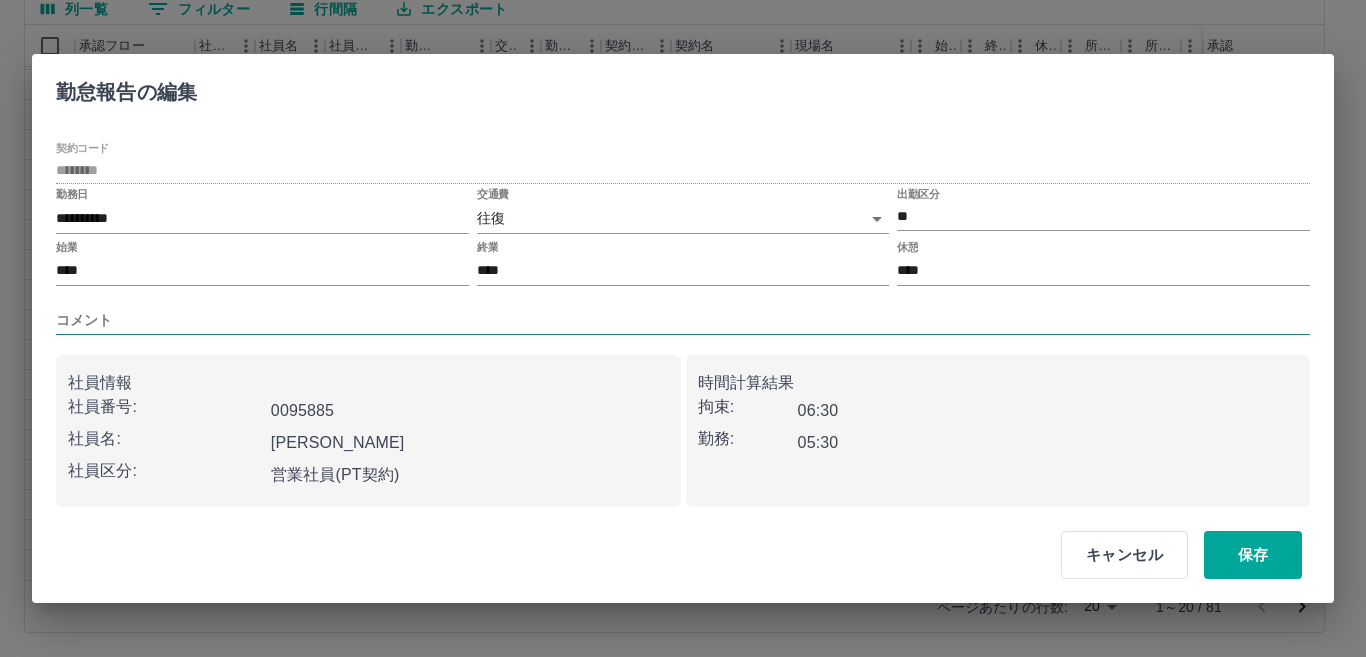 click on "コメント" at bounding box center (683, 320) 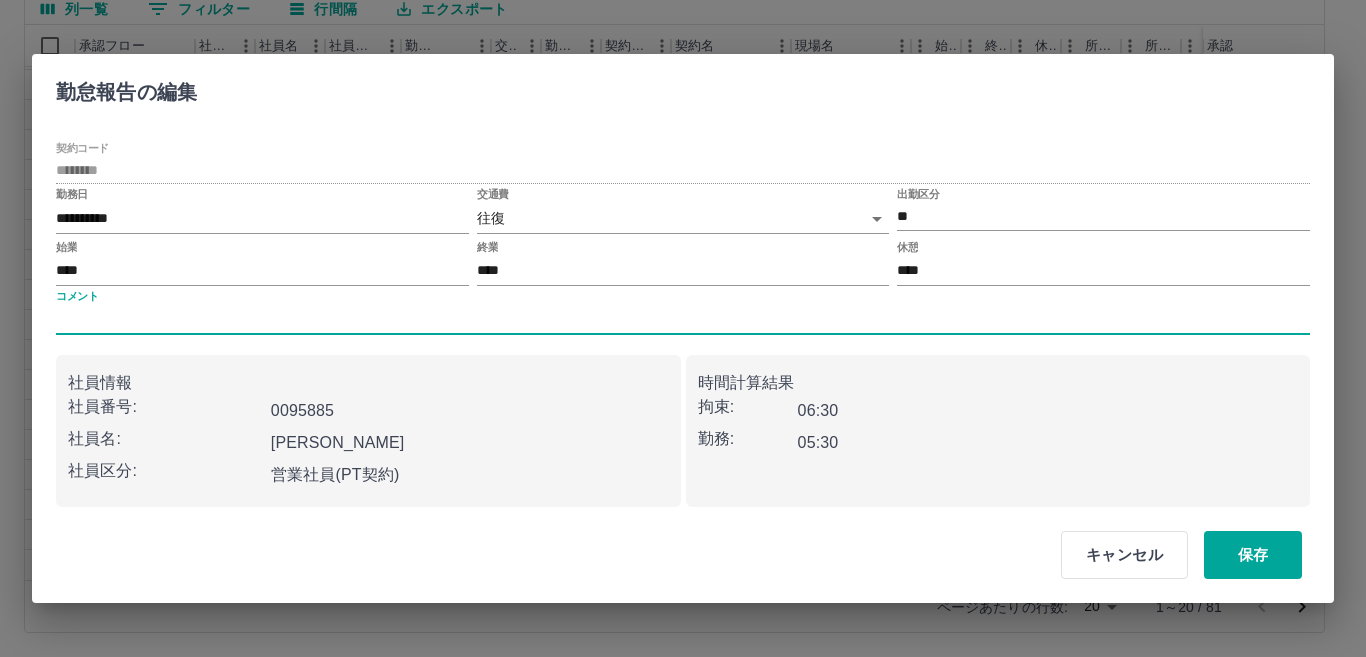type on "****" 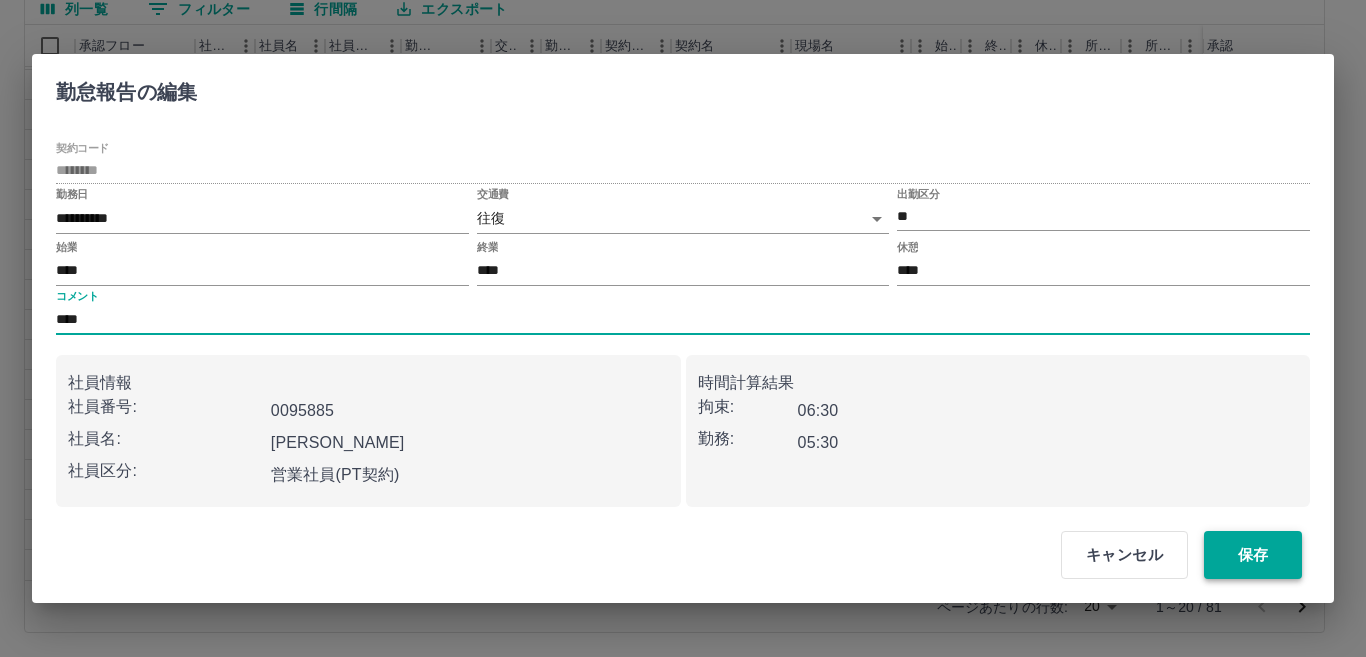 click on "保存" at bounding box center [1253, 555] 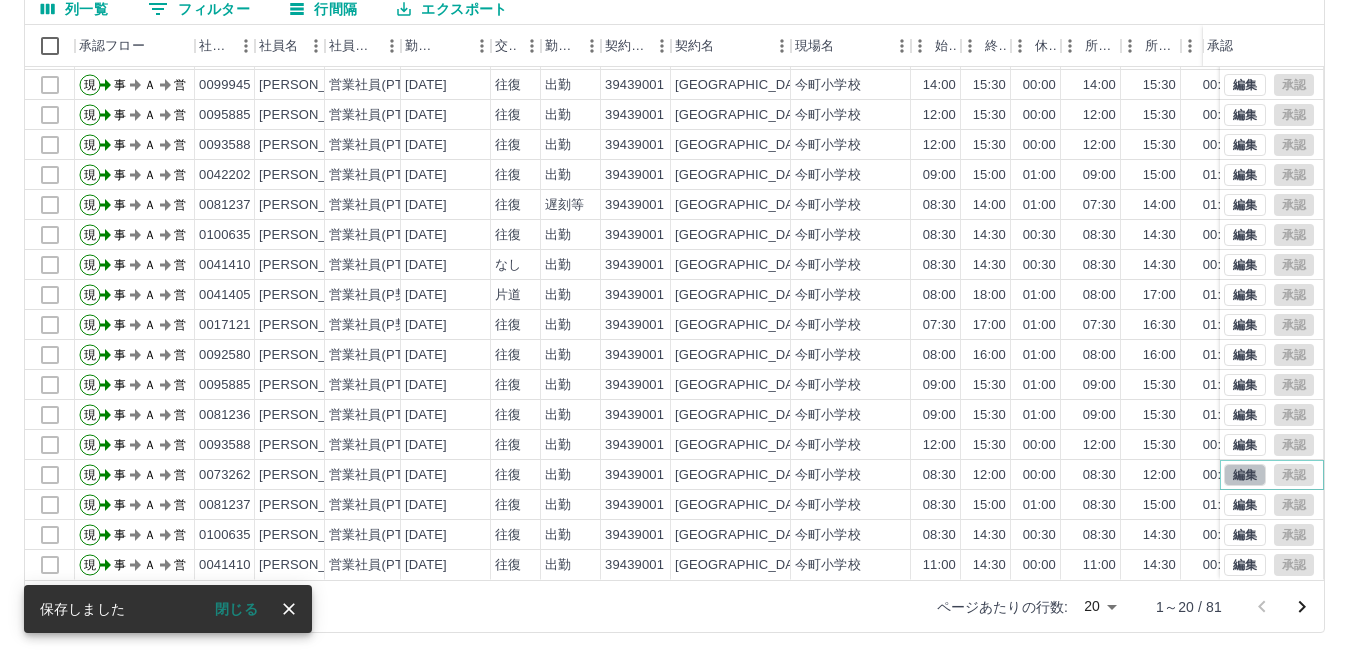 click on "編集" at bounding box center (1245, 475) 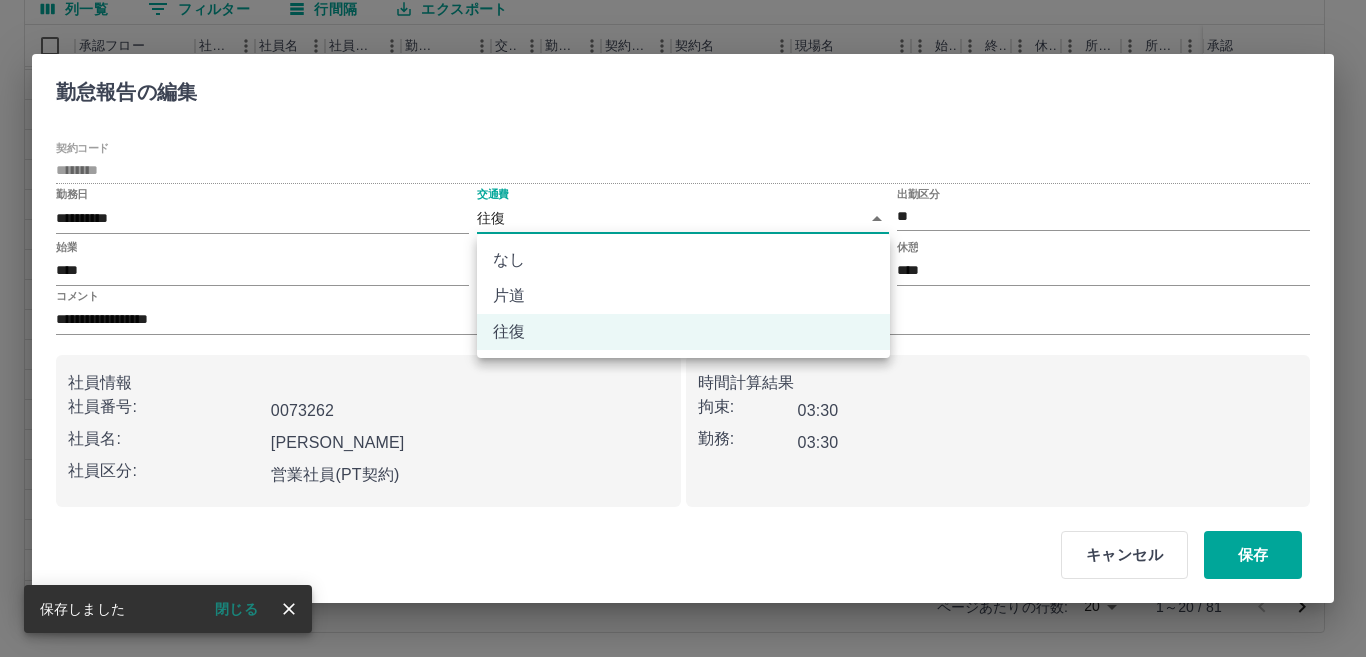 click on "SDH勤怠 北田　結 勤務実績承認 前月 2025年07月 次月 今月 月選択 承認モード 削除モード 一括承認 列一覧 0 フィルター 行間隔 エクスポート 承認フロー 社員番号 社員名 社員区分 勤務日 交通費 勤務区分 契約コード 契約名 現場名 始業 終業 休憩 所定開始 所定終業 所定休憩 拘束 勤務 遅刻等 コメント ステータス 承認 現 事 Ａ 営 0081236 神村　真歩 営業社員(PT契約) 2025-07-10 往復 出勤 39439001 北九州市 今町小学校 09:00 15:30 01:00 09:00 15:30 01:00 06:30 05:30 00:00 事務担当者承認待 現 事 Ａ 営 0092580 北川　美友 営業社員(PT契約) 2025-07-10 往復 出勤 39439001 北九州市 今町小学校 08:00 16:00 01:00 08:00 16:00 01:00 08:00 07:00 00:00 事務担当者承認待 現 事 Ａ 営 0099945 藪　美佐 営業社員(PT契約) 2025-07-10 往復 出勤 39439001 北九州市 今町小学校 14:00 15:30 00:00 14:00 15:30 00:00 01:30 01:30 00:00 現 事" at bounding box center [683, 234] 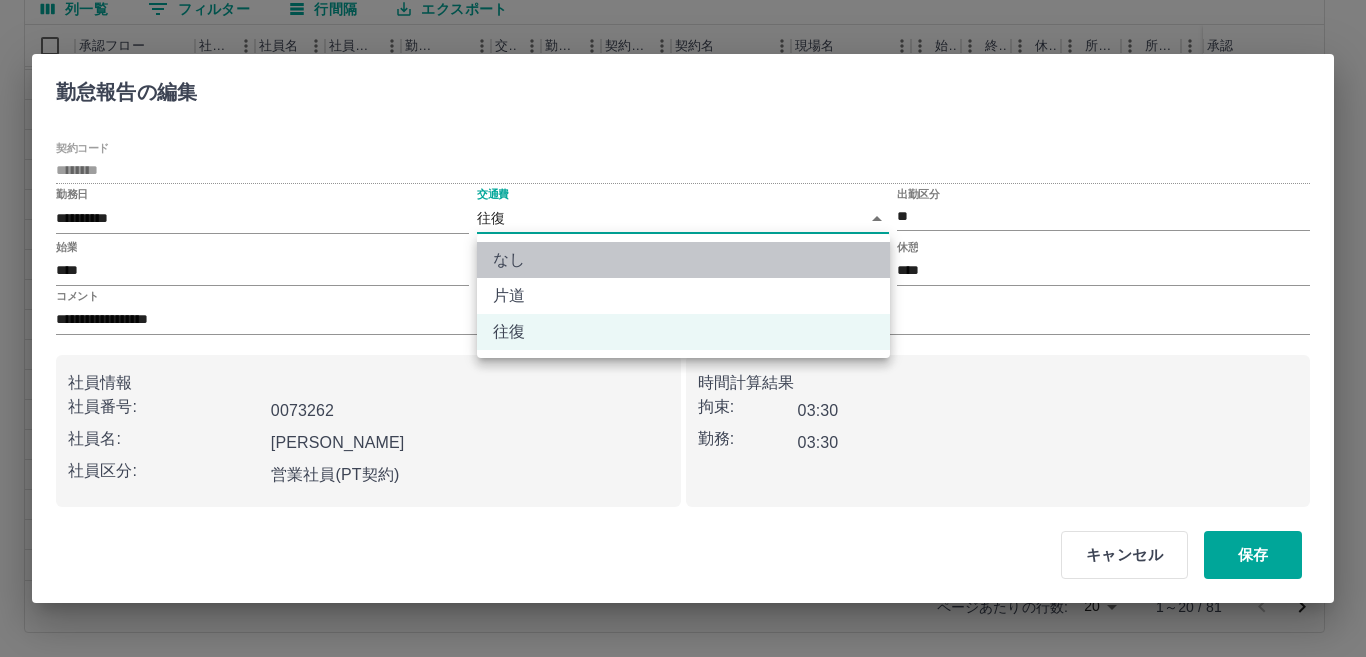 click on "なし" at bounding box center [683, 260] 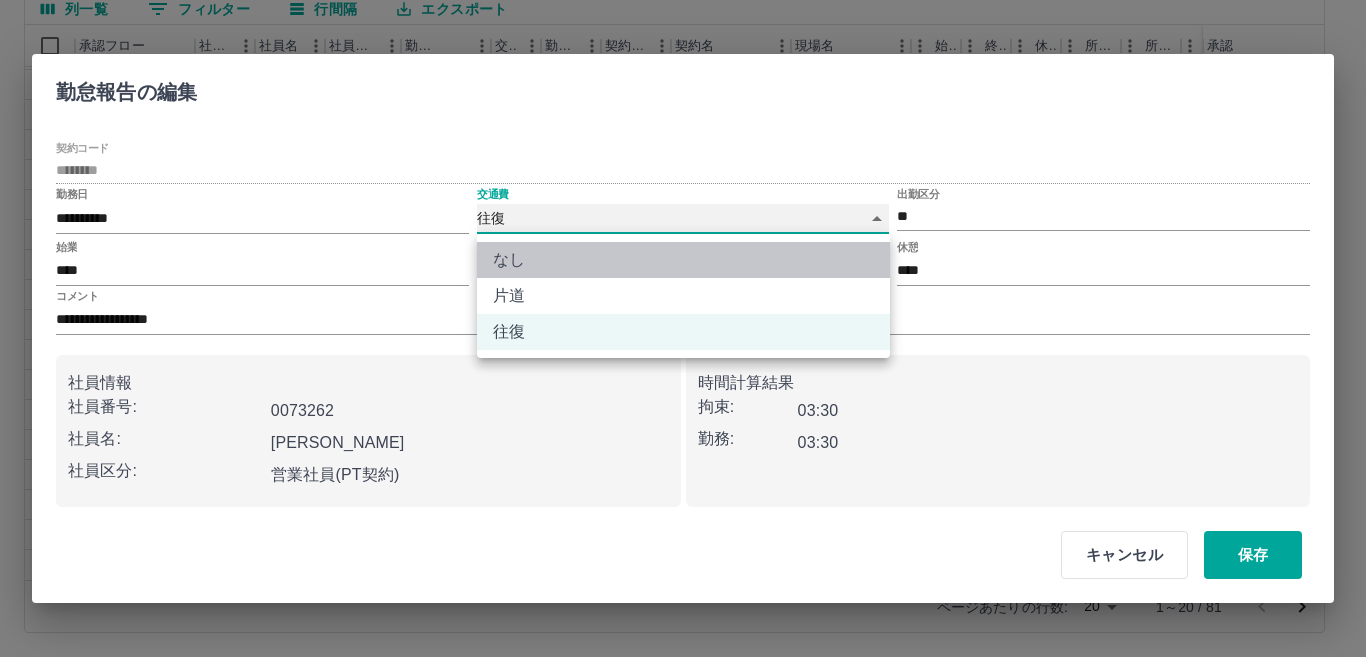 type on "****" 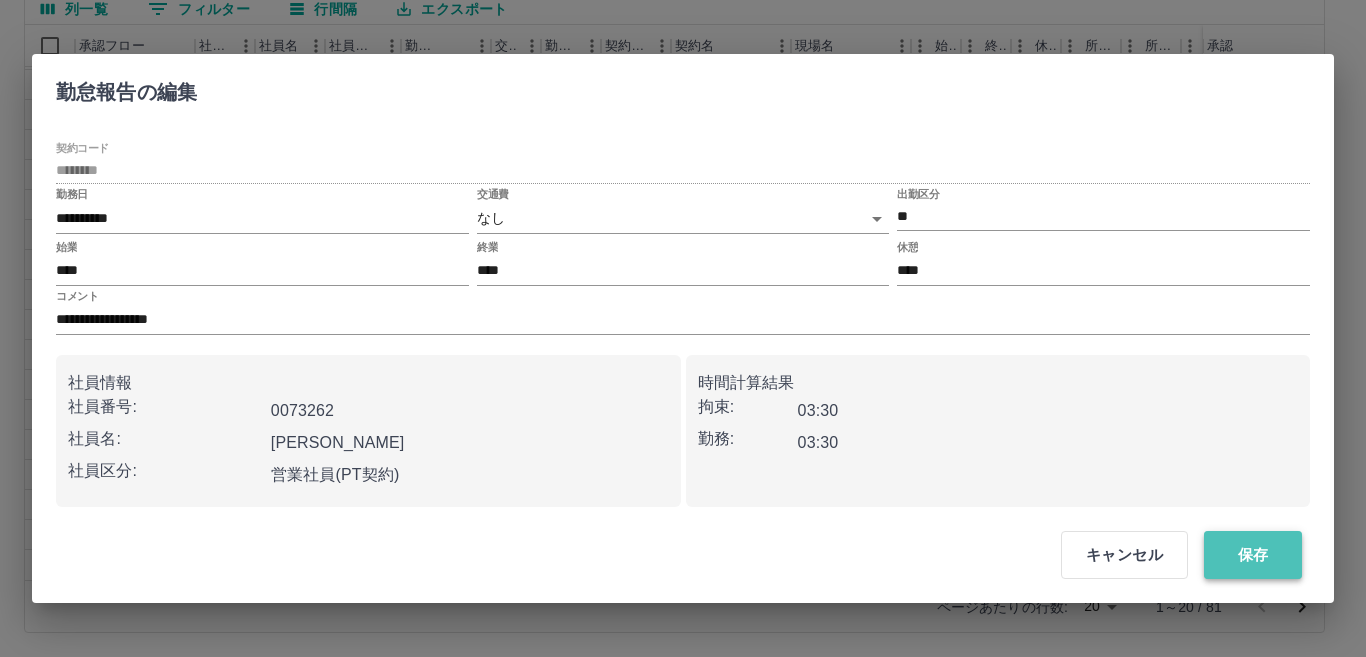 click on "保存" at bounding box center [1253, 555] 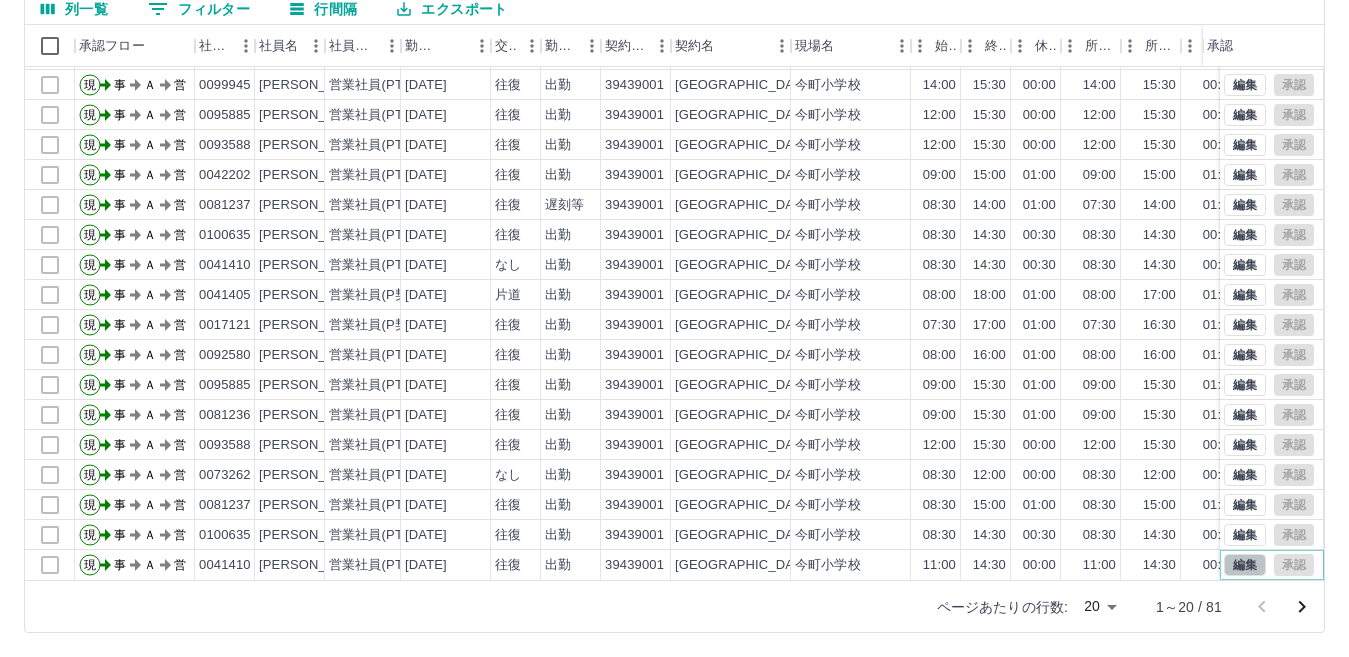 click on "編集" at bounding box center (1245, 565) 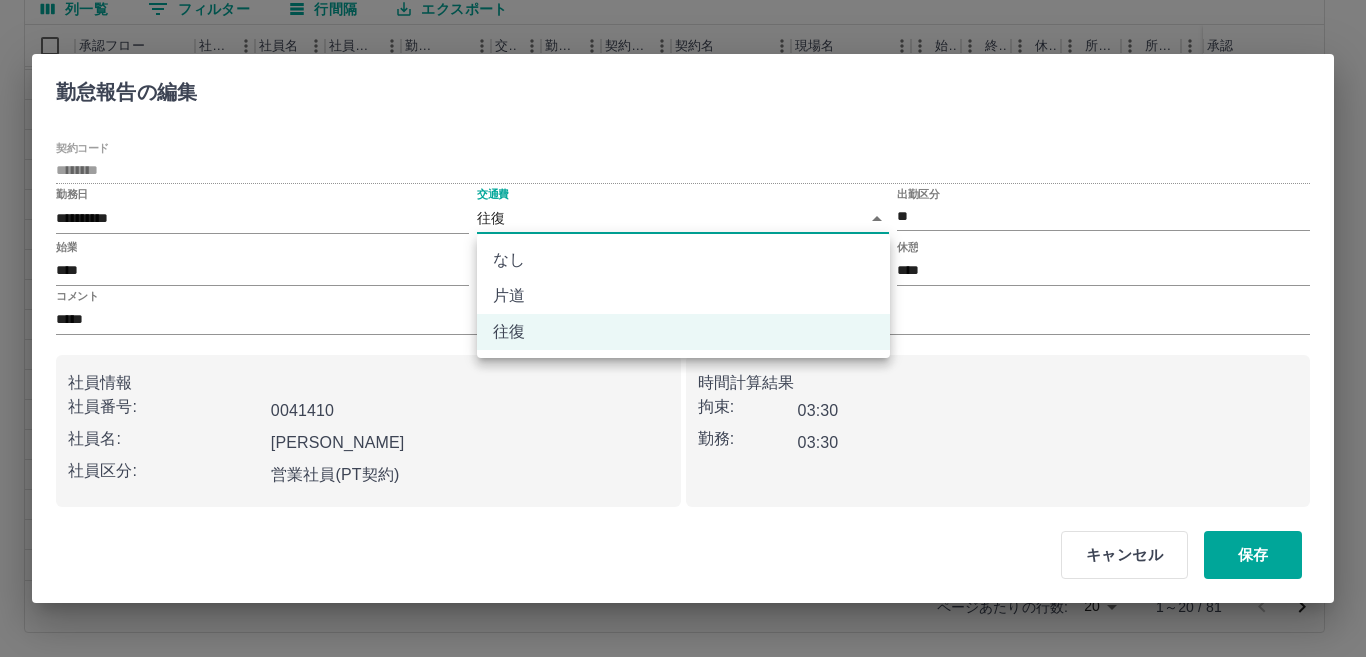 click on "SDH勤怠 北田　結 勤務実績承認 前月 2025年07月 次月 今月 月選択 承認モード 削除モード 一括承認 列一覧 0 フィルター 行間隔 エクスポート 承認フロー 社員番号 社員名 社員区分 勤務日 交通費 勤務区分 契約コード 契約名 現場名 始業 終業 休憩 所定開始 所定終業 所定休憩 拘束 勤務 遅刻等 コメント ステータス 承認 現 事 Ａ 営 0081236 神村　真歩 営業社員(PT契約) 2025-07-10 往復 出勤 39439001 北九州市 今町小学校 09:00 15:30 01:00 09:00 15:30 01:00 06:30 05:30 00:00 事務担当者承認待 現 事 Ａ 営 0092580 北川　美友 営業社員(PT契約) 2025-07-10 往復 出勤 39439001 北九州市 今町小学校 08:00 16:00 01:00 08:00 16:00 01:00 08:00 07:00 00:00 事務担当者承認待 現 事 Ａ 営 0099945 藪　美佐 営業社員(PT契約) 2025-07-10 往復 出勤 39439001 北九州市 今町小学校 14:00 15:30 00:00 14:00 15:30 00:00 01:30 01:30 00:00 現 事" at bounding box center (683, 234) 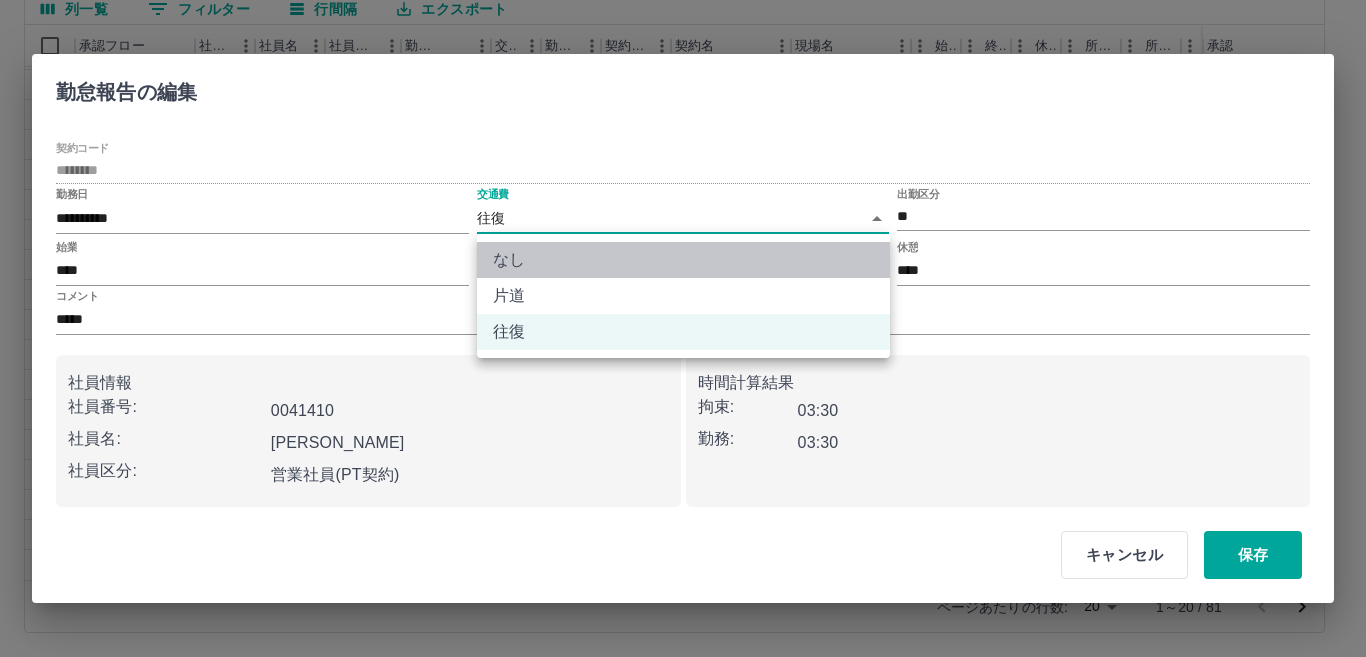click on "なし" at bounding box center (683, 260) 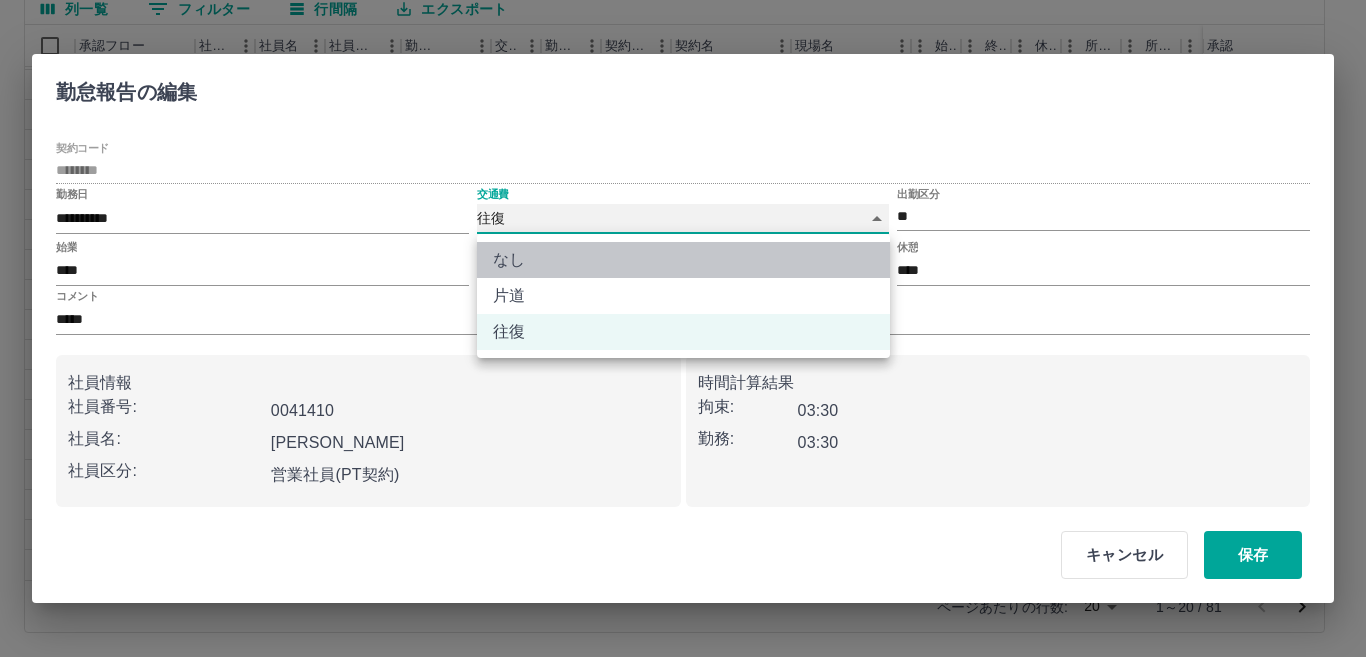 type on "****" 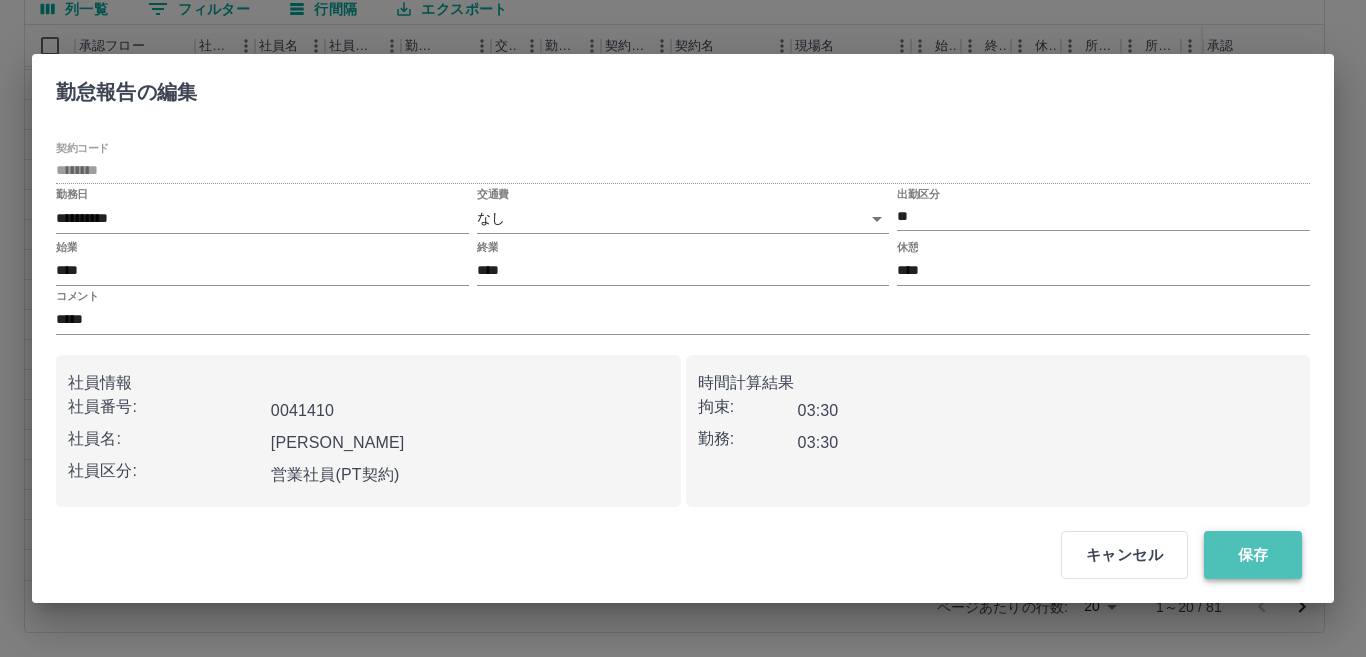 click on "保存" at bounding box center (1253, 555) 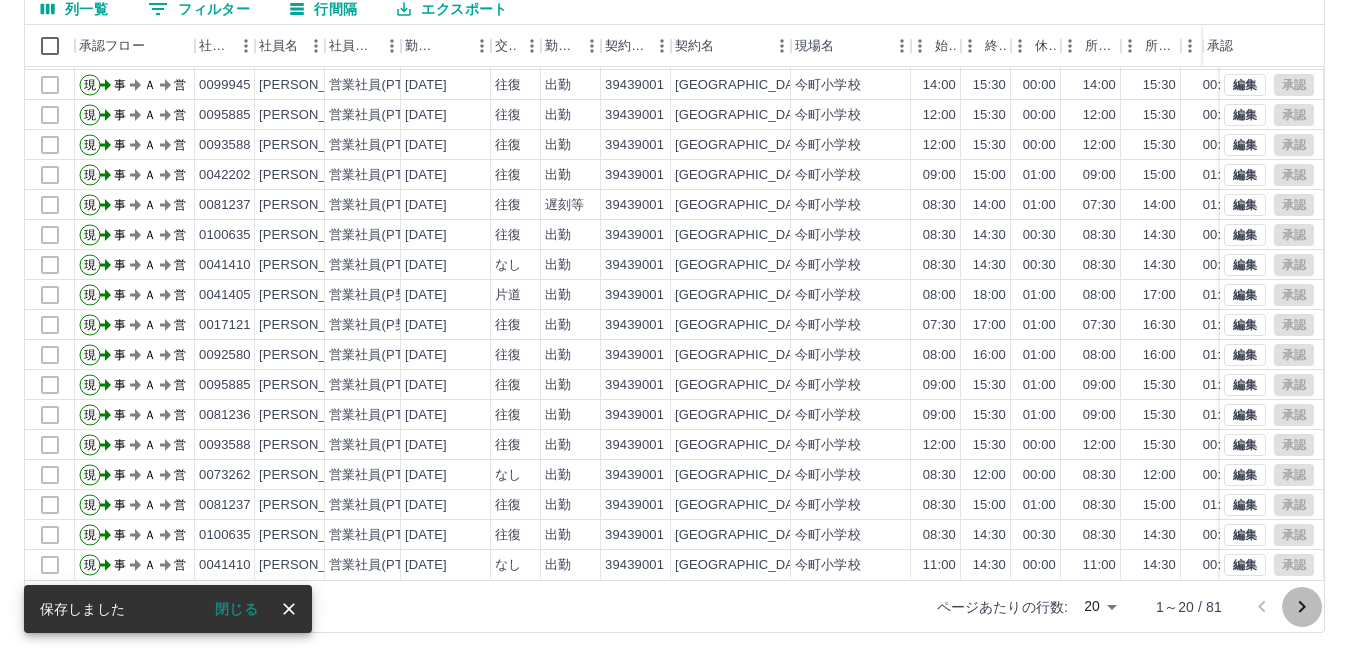 click 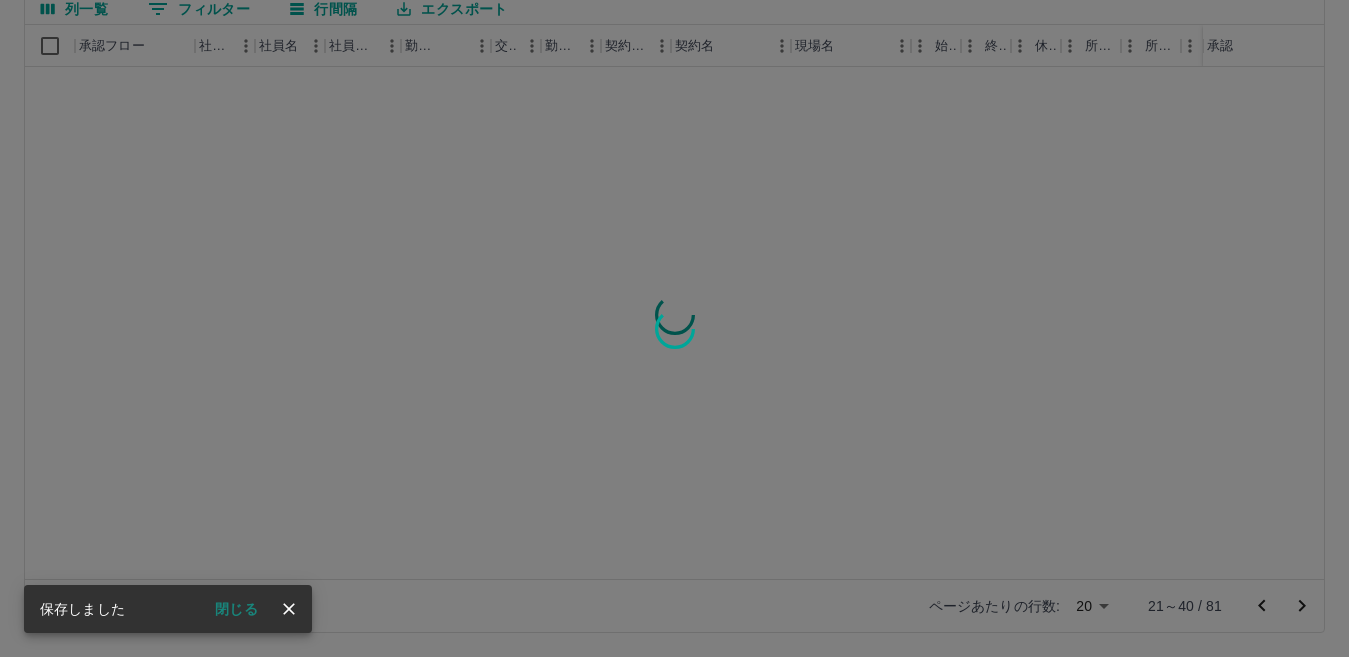 scroll, scrollTop: 0, scrollLeft: 0, axis: both 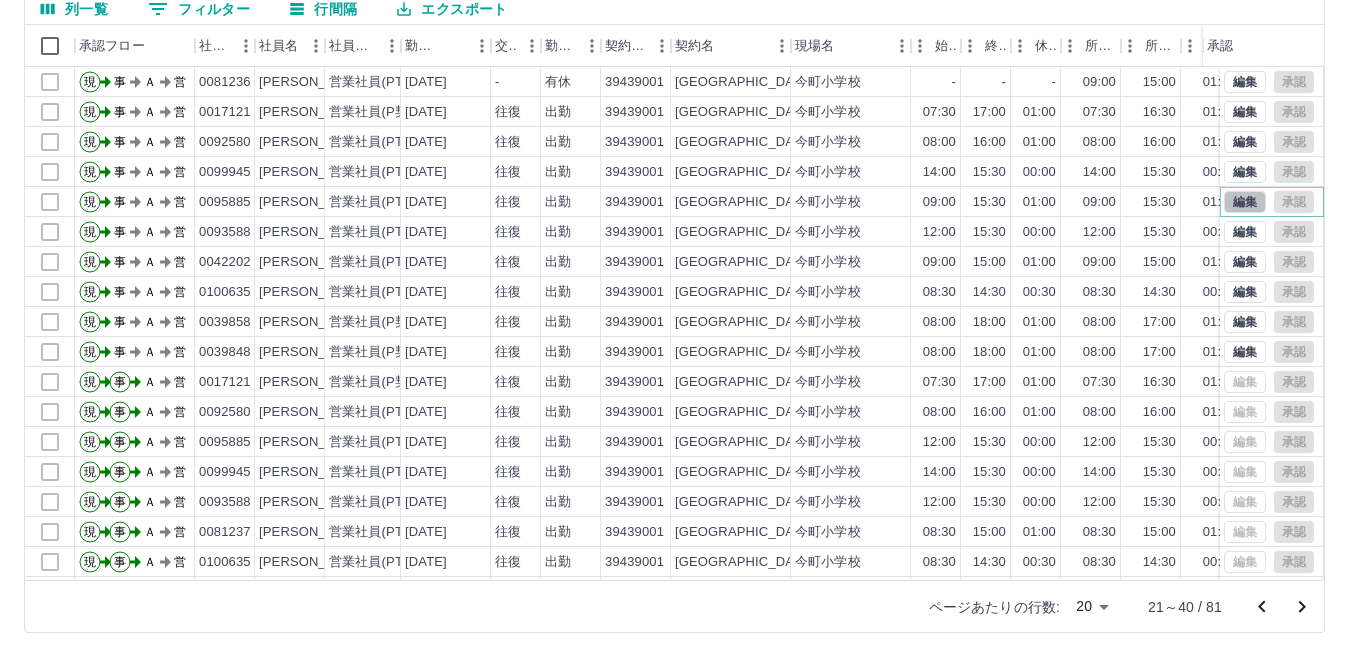 click on "編集" at bounding box center [1245, 202] 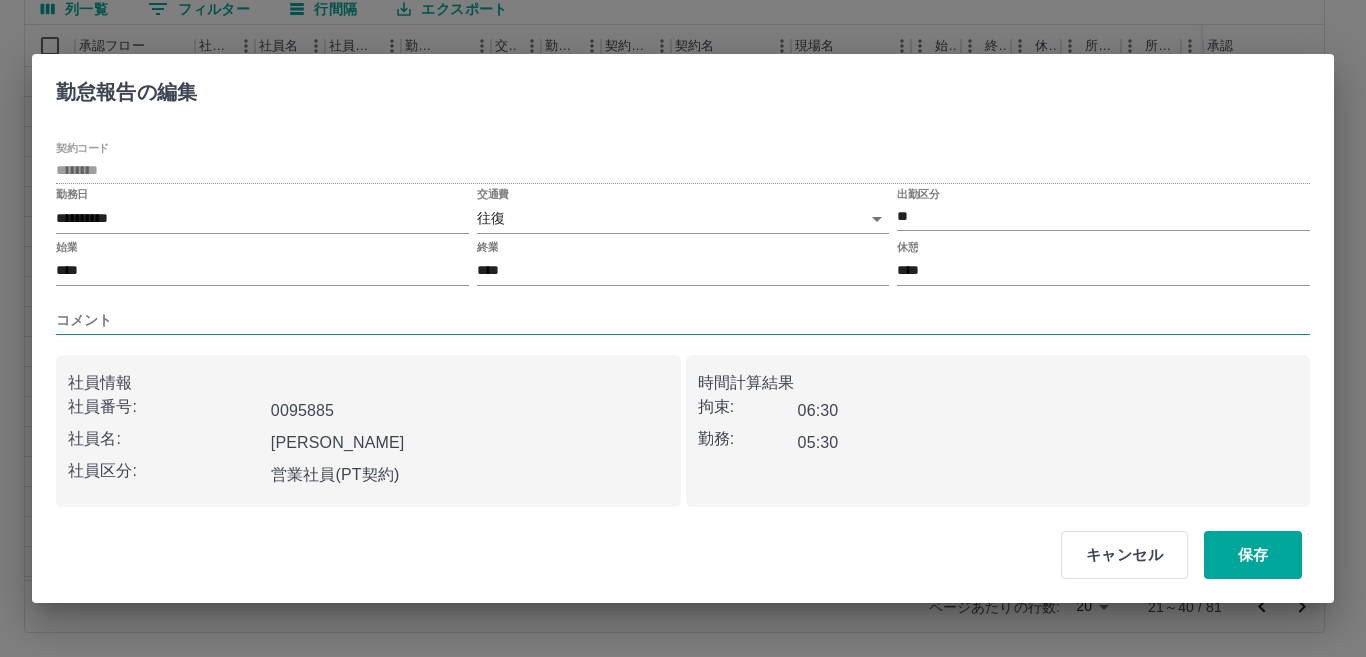 click on "コメント" at bounding box center [683, 320] 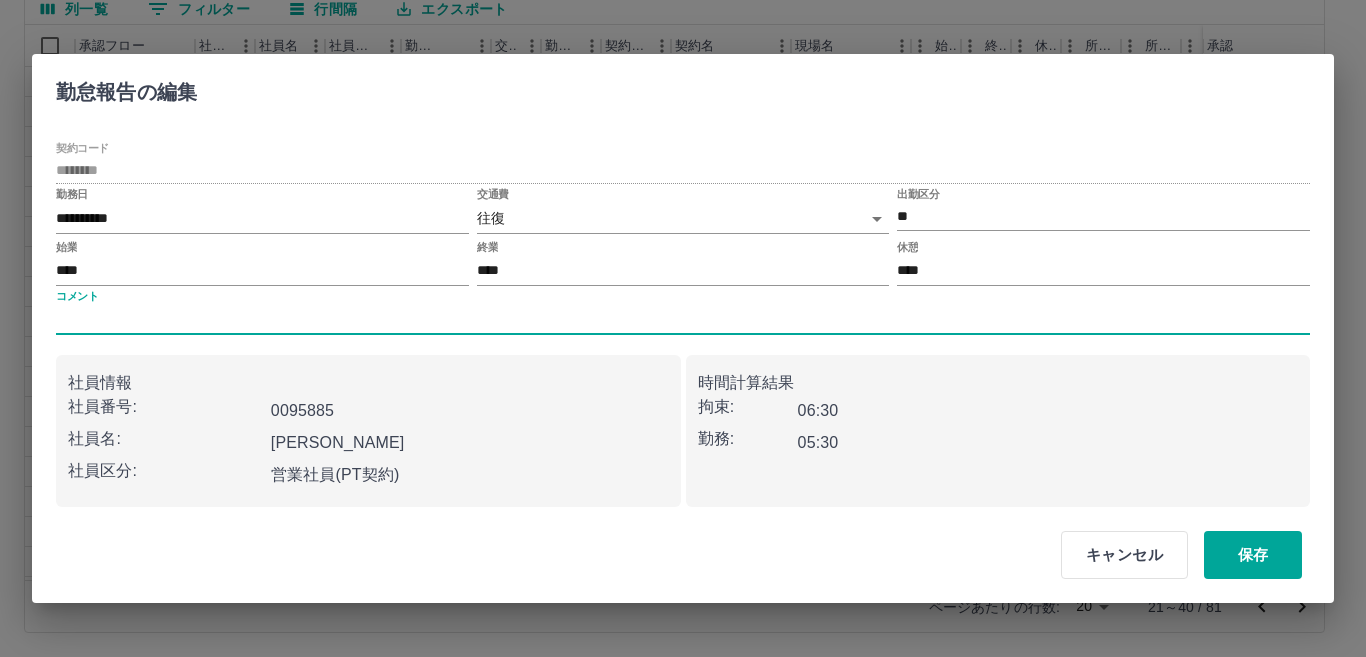 type on "****" 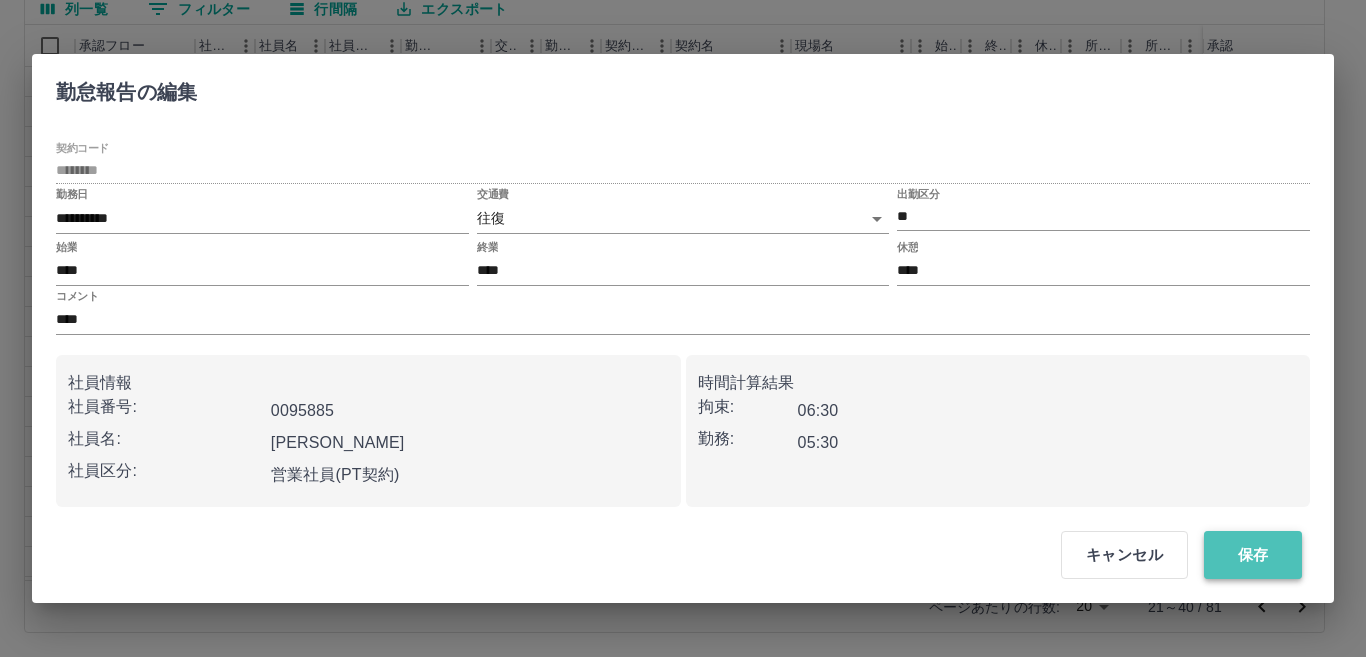 click on "保存" at bounding box center [1253, 555] 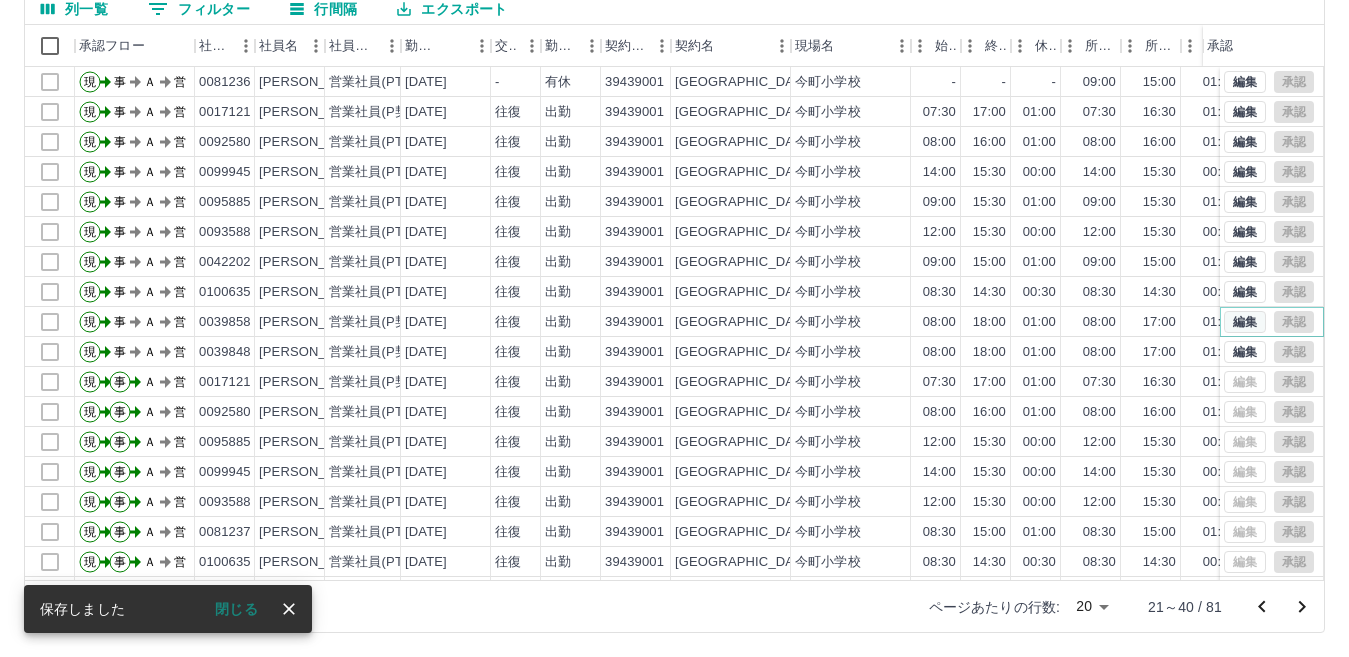 click on "編集" at bounding box center (1245, 322) 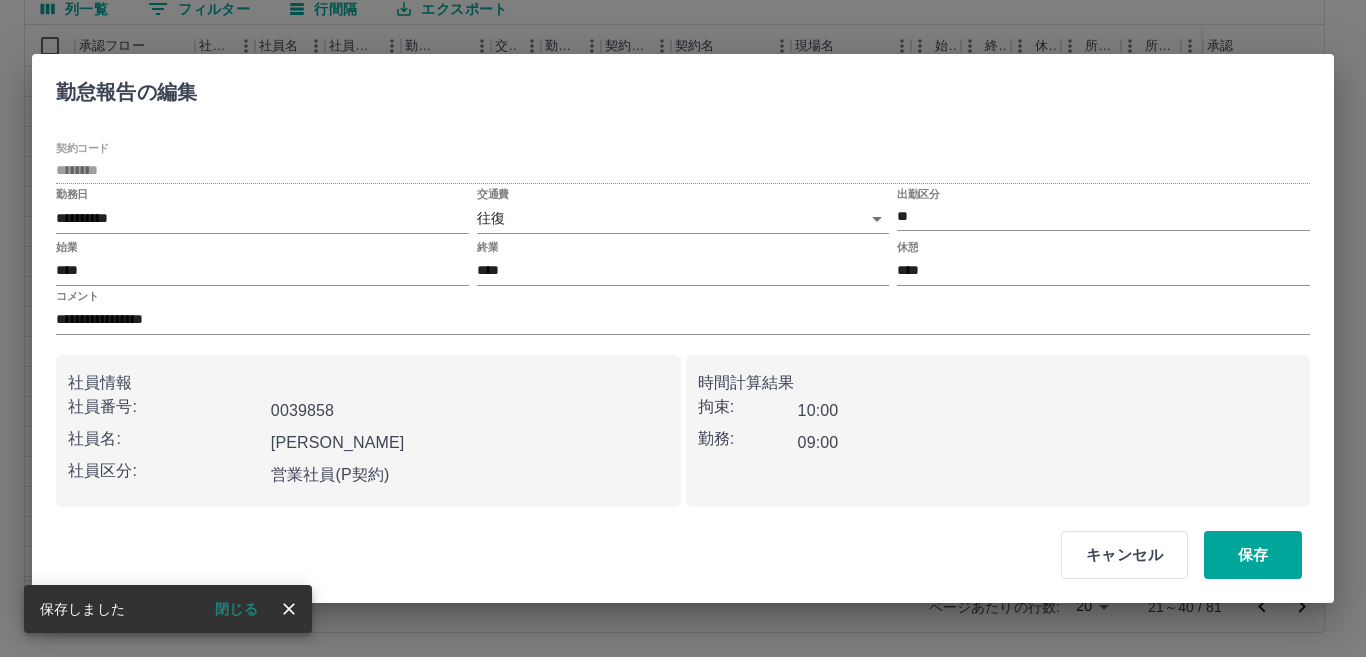 click on "SDH勤怠 北田　結 勤務実績承認 前月 2025年07月 次月 今月 月選択 承認モード 削除モード 一括承認 列一覧 0 フィルター 行間隔 エクスポート 承認フロー 社員番号 社員名 社員区分 勤務日 交通費 勤務区分 契約コード 契約名 現場名 始業 終業 休憩 所定開始 所定終業 所定休憩 拘束 勤務 遅刻等 コメント ステータス 承認 現 事 Ａ 営 0081236 神村　真歩 営業社員(PT契約) 2025-07-08  -  有休 39439001 北九州市 今町小学校 - - - 09:00 15:00 01:00 00:00 00:00 00:00 事務担当者承認待 現 事 Ａ 営 0017121 古本　真実 営業社員(P契約) 2025-07-08 往復 出勤 39439001 北九州市 今町小学校 07:30 17:00 01:00 07:30 16:30 01:00 09:30 08:30 00:00 業務多忙 事務担当者承認待 現 事 Ａ 営 0092580 北川　美友 営業社員(PT契約) 2025-07-08 往復 出勤 39439001 北九州市 今町小学校 08:00 16:00 01:00 08:00 16:00 01:00 08:00 07:00 00:00 現 事" at bounding box center (683, 234) 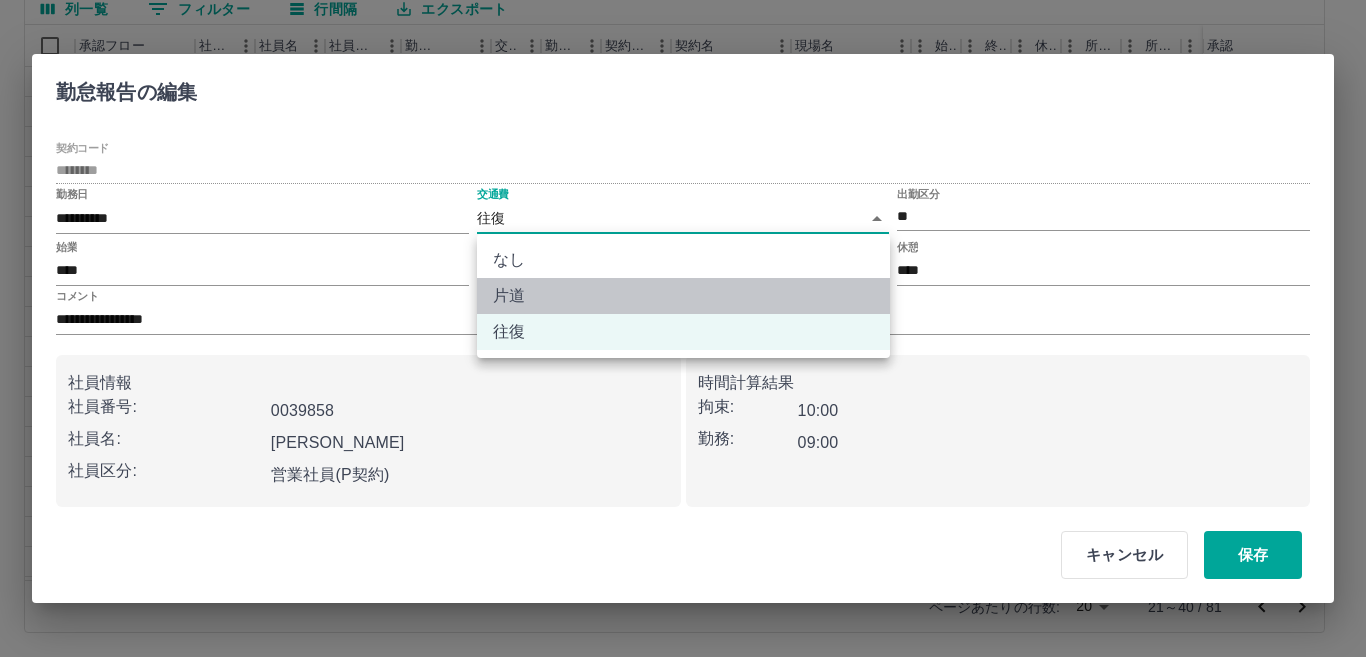 click on "片道" at bounding box center (683, 296) 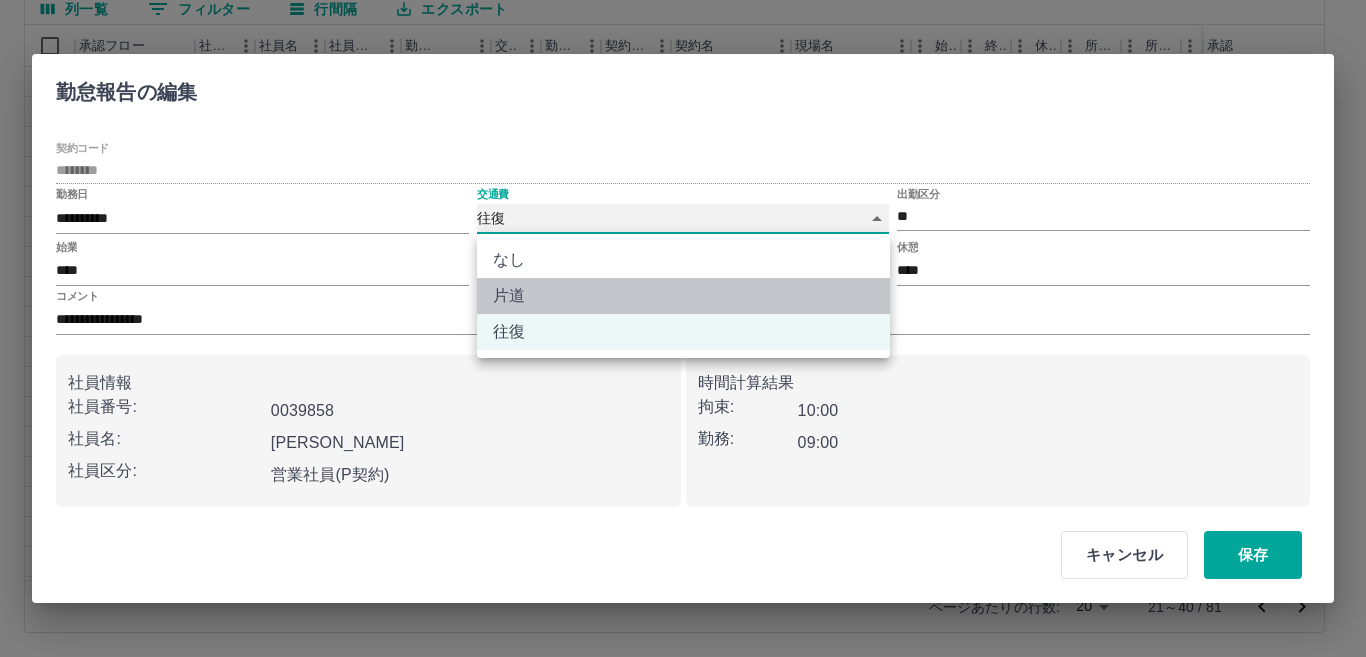 type on "******" 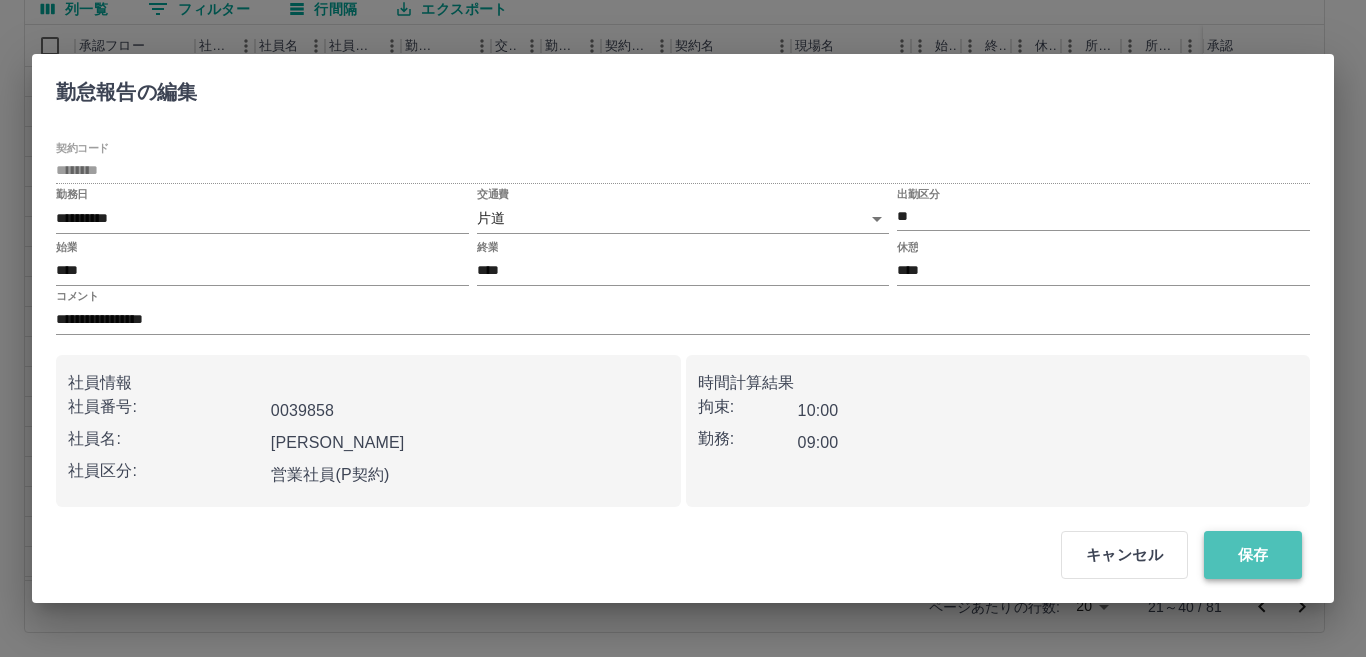 click on "保存" at bounding box center (1253, 555) 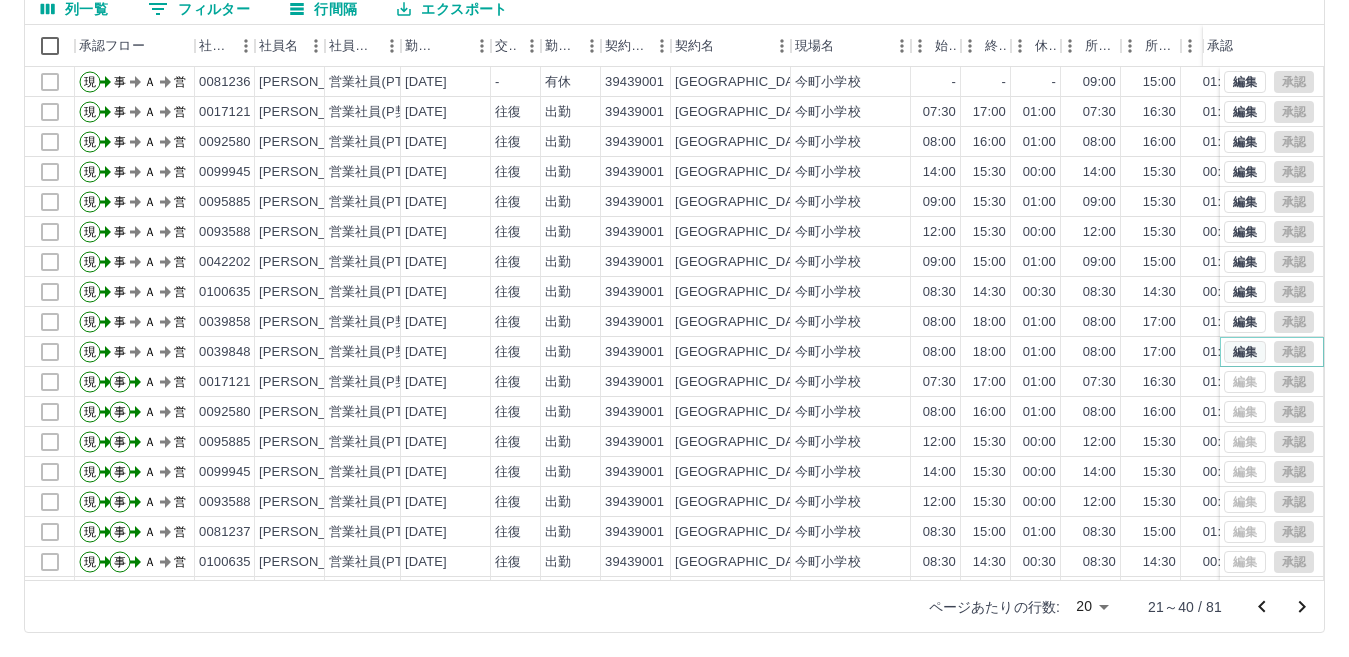 click on "編集" at bounding box center [1245, 352] 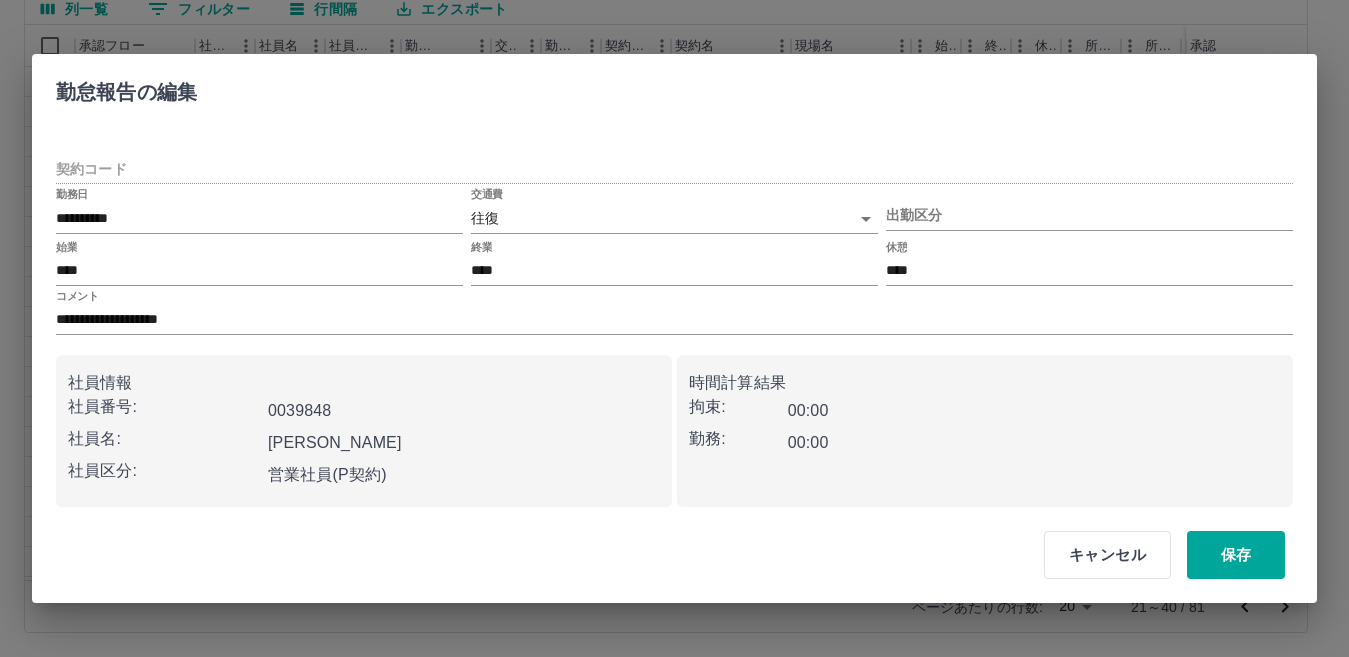 type on "********" 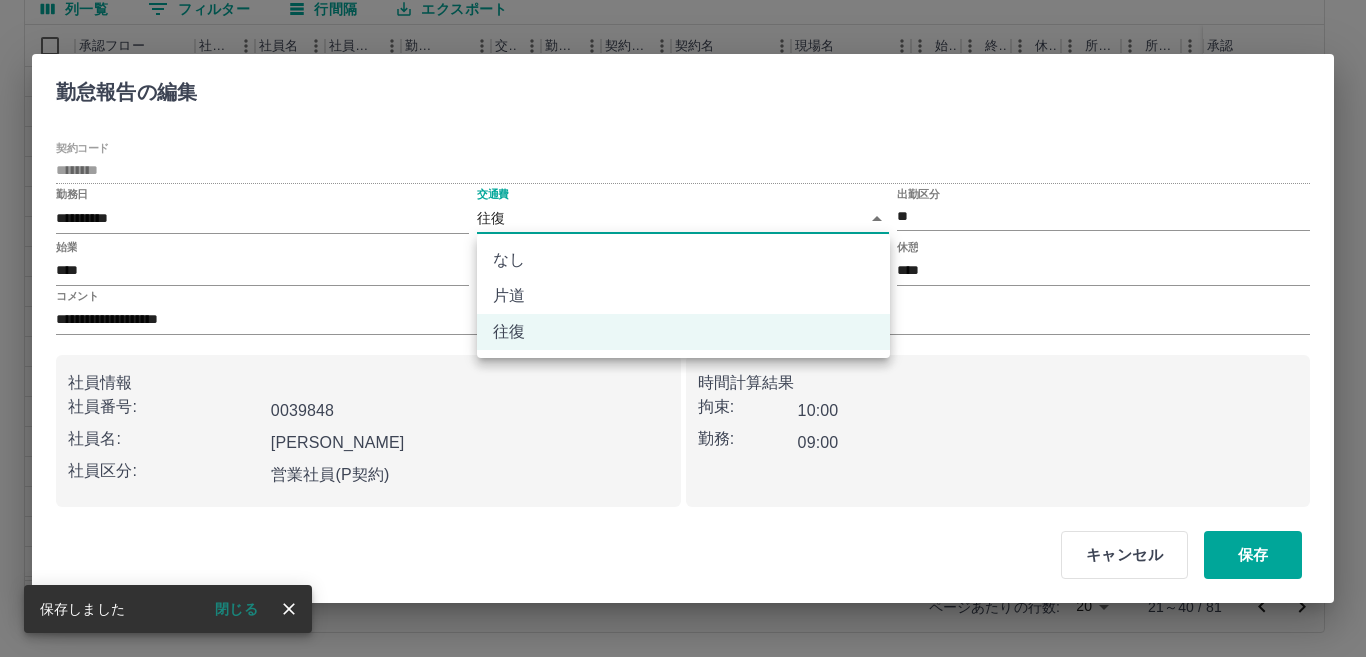 click on "SDH勤怠 北田　結 勤務実績承認 前月 2025年07月 次月 今月 月選択 承認モード 削除モード 一括承認 列一覧 0 フィルター 行間隔 エクスポート 承認フロー 社員番号 社員名 社員区分 勤務日 交通費 勤務区分 契約コード 契約名 現場名 始業 終業 休憩 所定開始 所定終業 所定休憩 拘束 勤務 遅刻等 コメント ステータス 承認 現 事 Ａ 営 0081236 神村　真歩 営業社員(PT契約) 2025-07-08  -  有休 39439001 北九州市 今町小学校 - - - 09:00 15:00 01:00 00:00 00:00 00:00 事務担当者承認待 現 事 Ａ 営 0017121 古本　真実 営業社員(P契約) 2025-07-08 往復 出勤 39439001 北九州市 今町小学校 07:30 17:00 01:00 07:30 16:30 01:00 09:30 08:30 00:00 業務多忙 事務担当者承認待 現 事 Ａ 営 0092580 北川　美友 営業社員(PT契約) 2025-07-08 往復 出勤 39439001 北九州市 今町小学校 08:00 16:00 01:00 08:00 16:00 01:00 08:00 07:00 00:00 現 事" at bounding box center (683, 234) 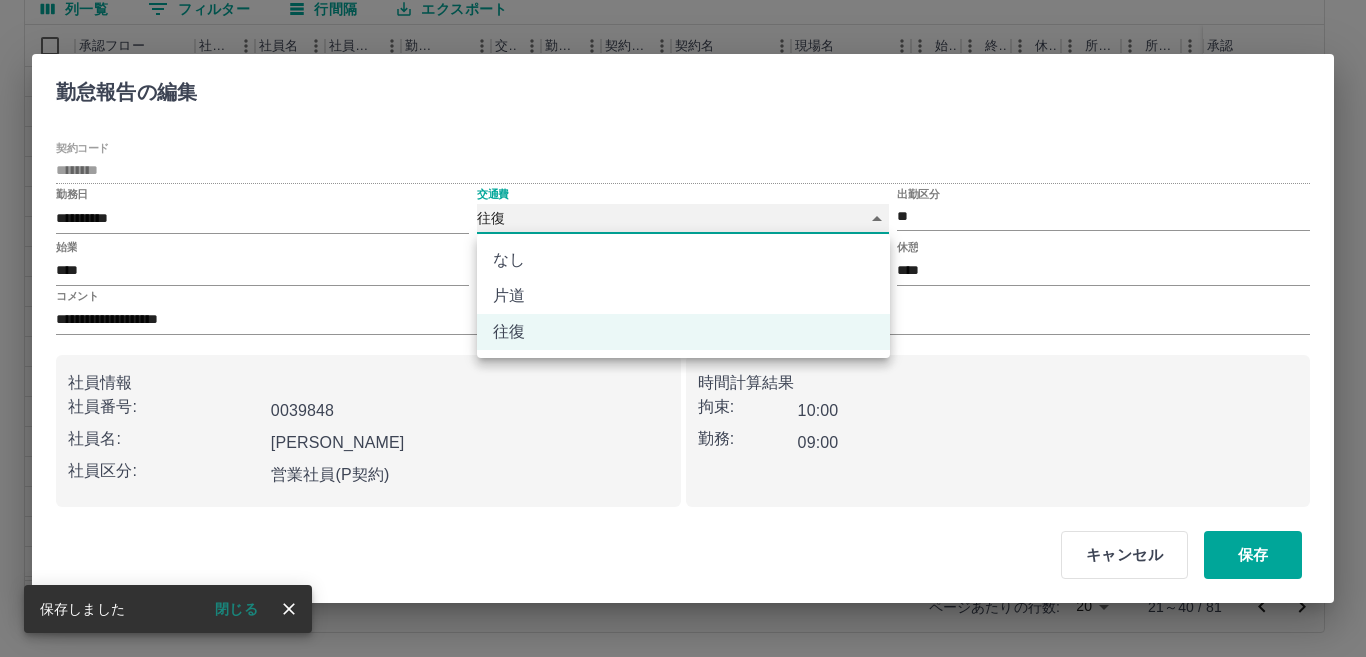 type on "******" 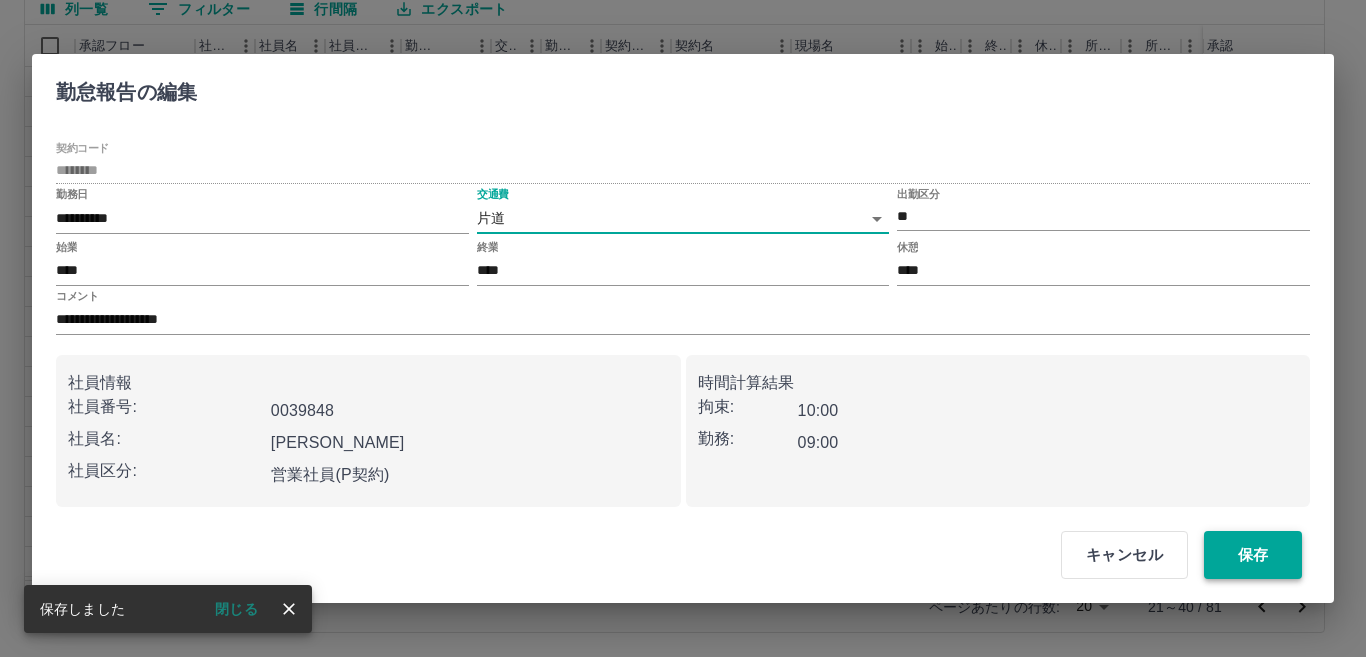 click on "保存" at bounding box center [1253, 555] 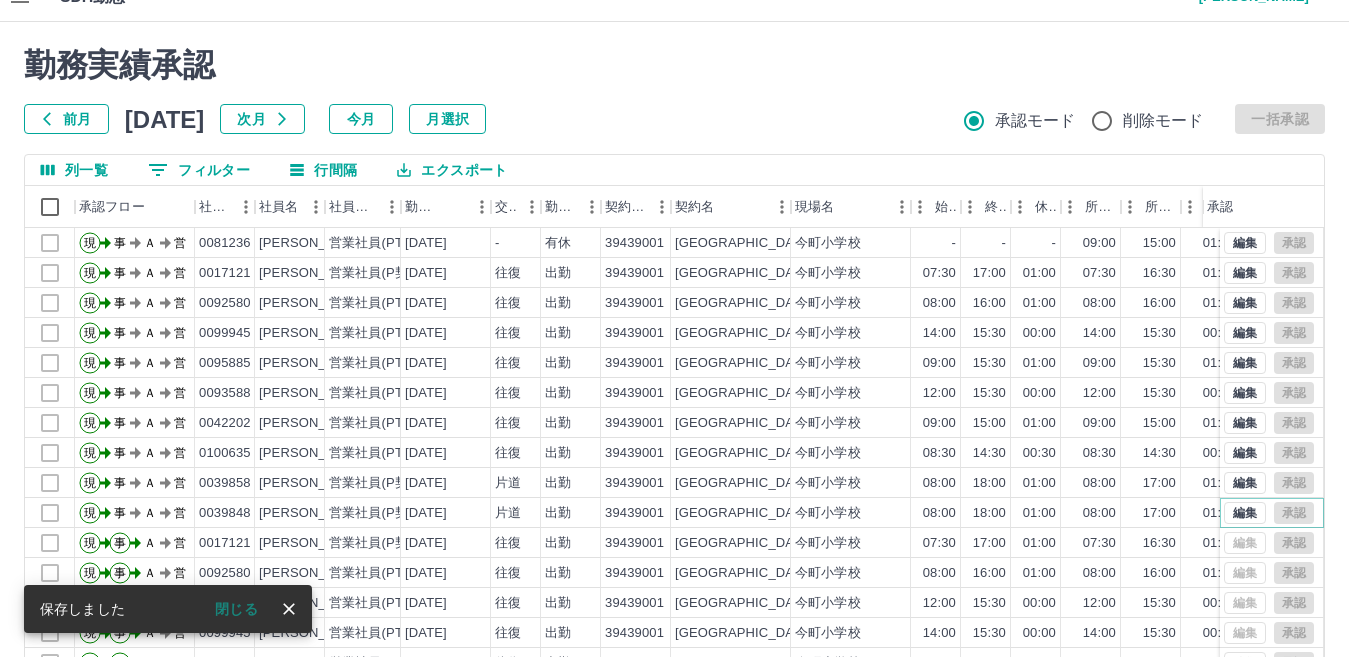 scroll, scrollTop: 0, scrollLeft: 0, axis: both 